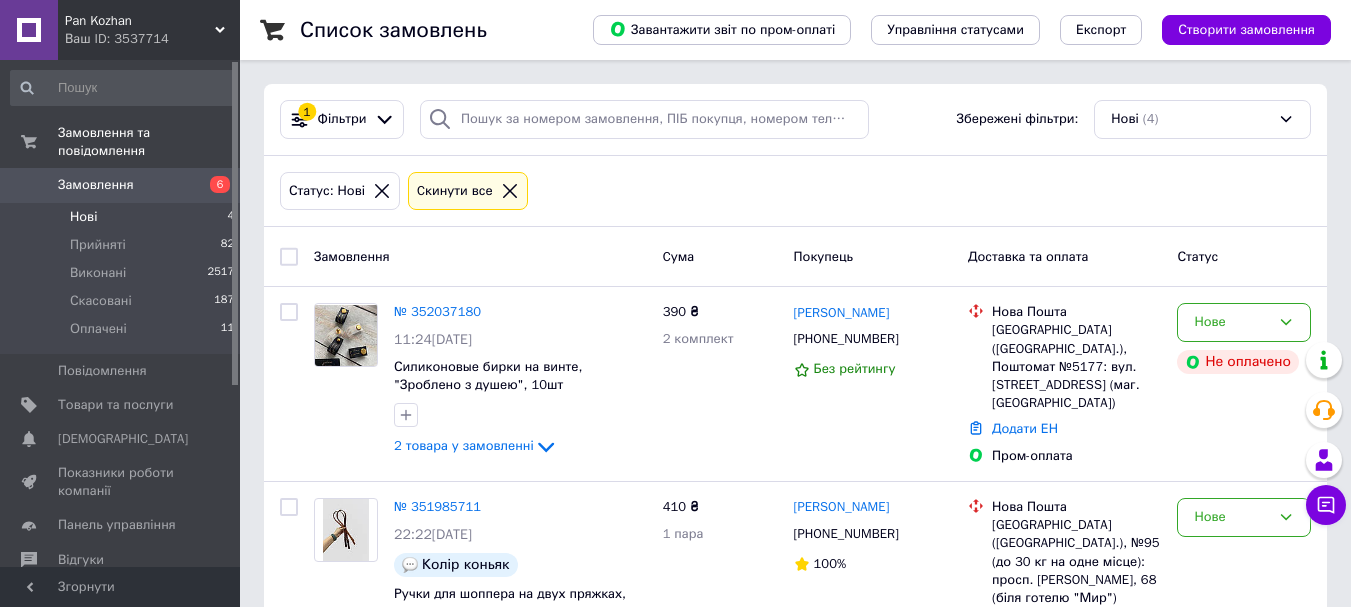 scroll, scrollTop: 275, scrollLeft: 0, axis: vertical 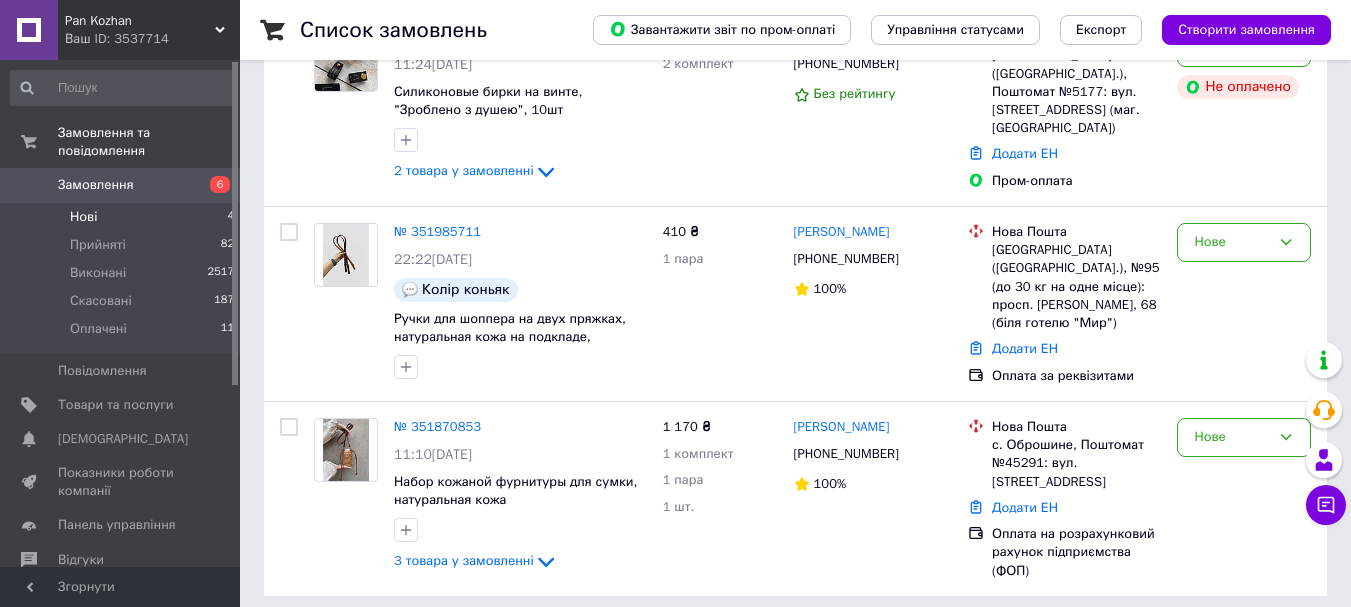 click on "Нові 4" at bounding box center [123, 217] 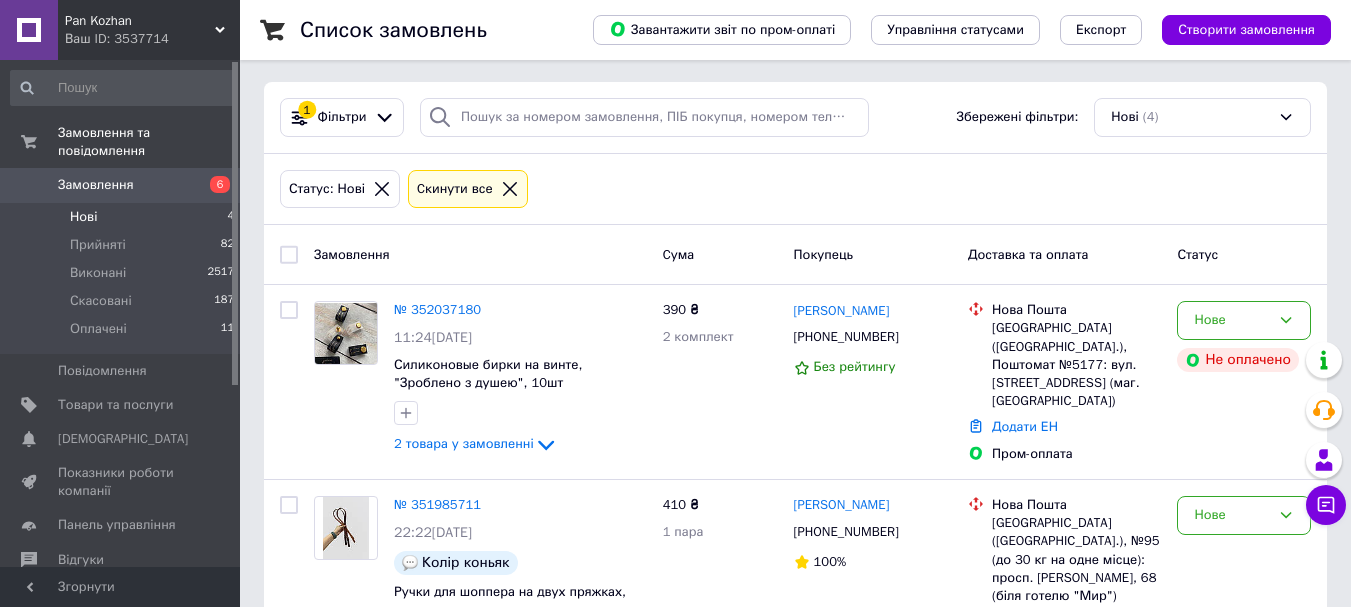 scroll, scrollTop: 0, scrollLeft: 0, axis: both 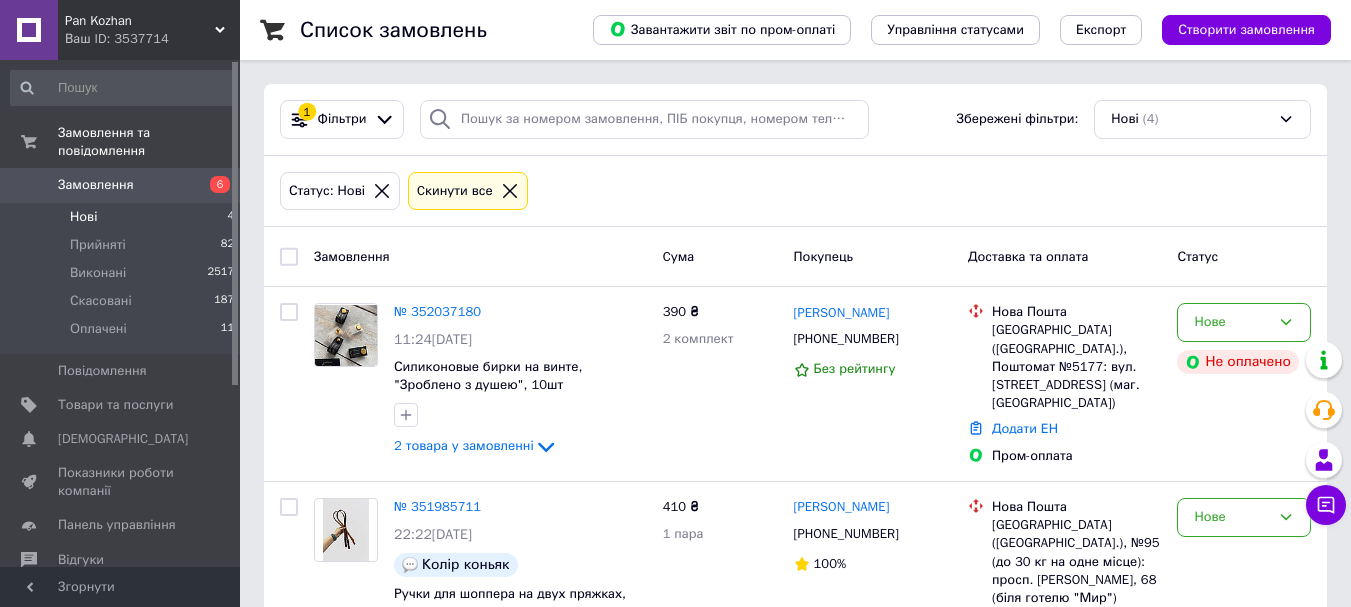drag, startPoint x: 506, startPoint y: 178, endPoint x: 474, endPoint y: 245, distance: 74.24958 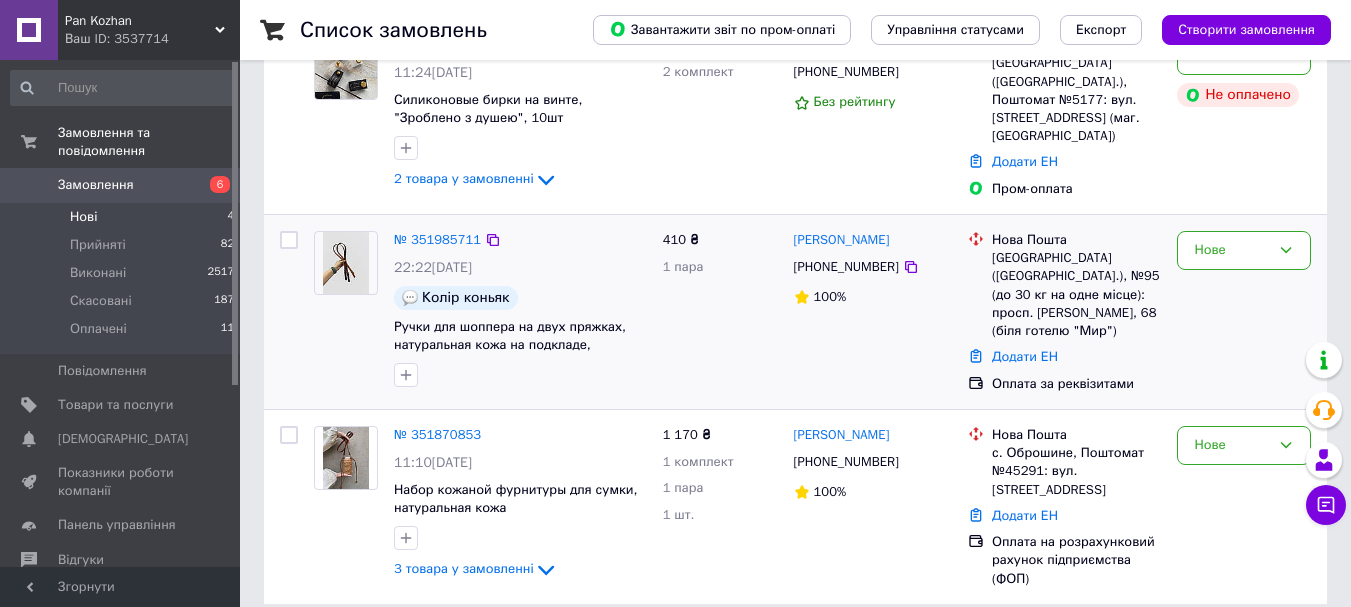 scroll, scrollTop: 275, scrollLeft: 0, axis: vertical 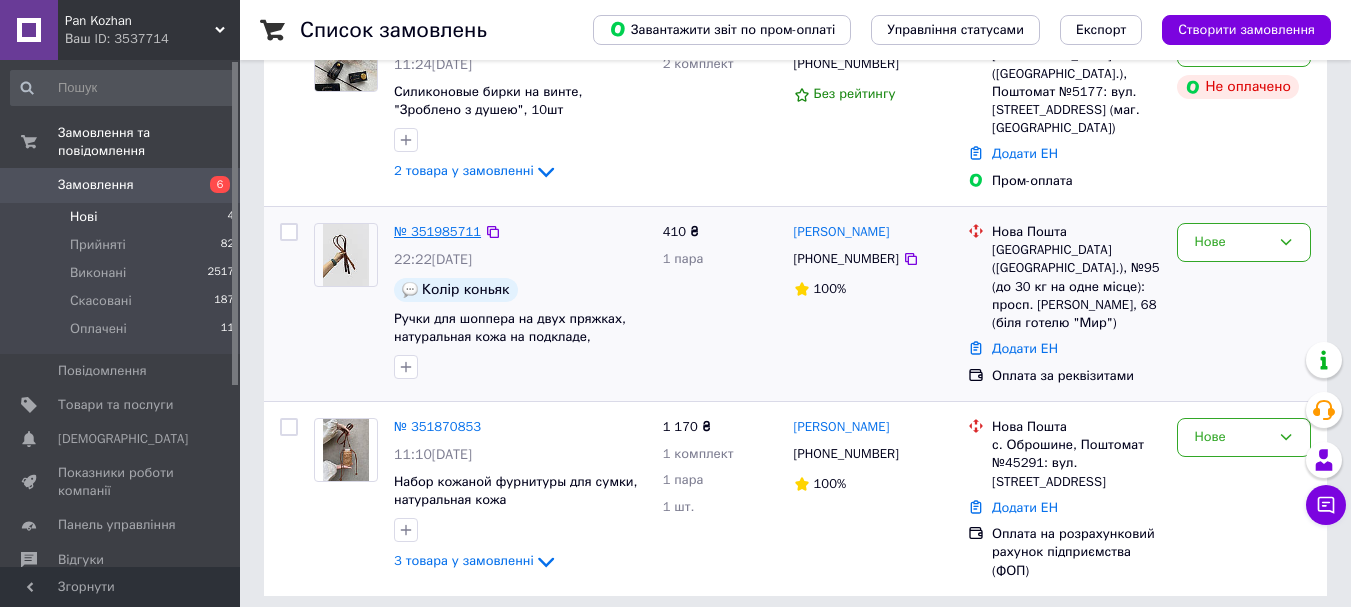 click on "№ 351985711" at bounding box center [437, 231] 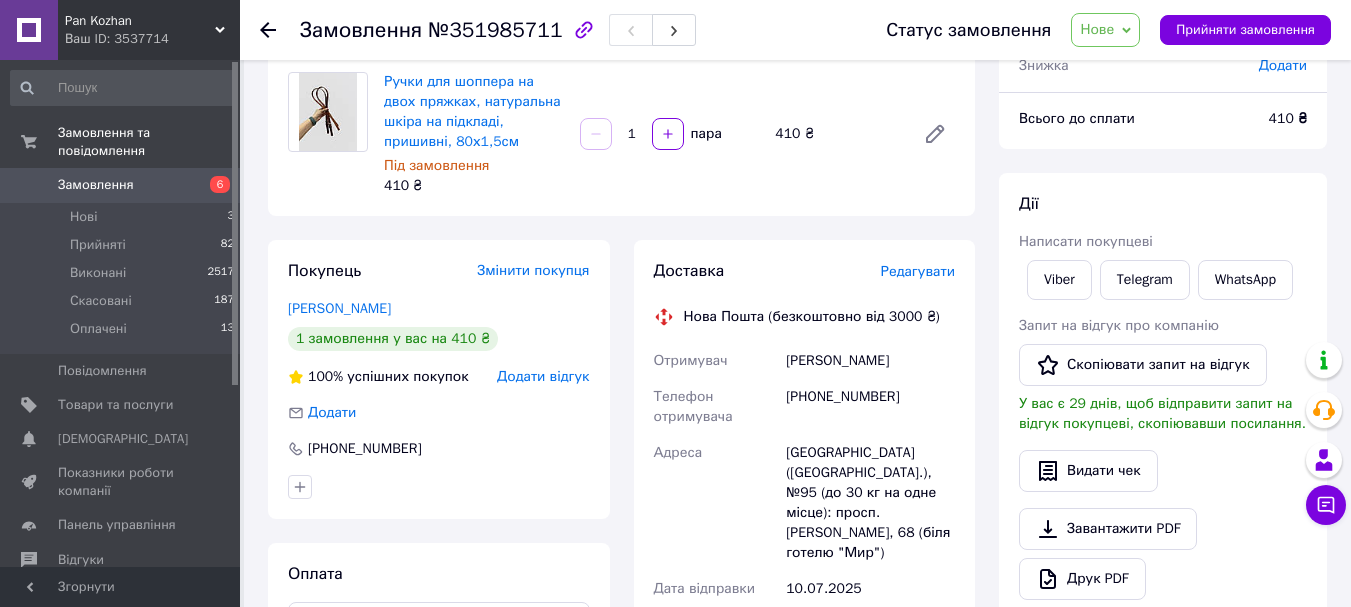 scroll, scrollTop: 0, scrollLeft: 0, axis: both 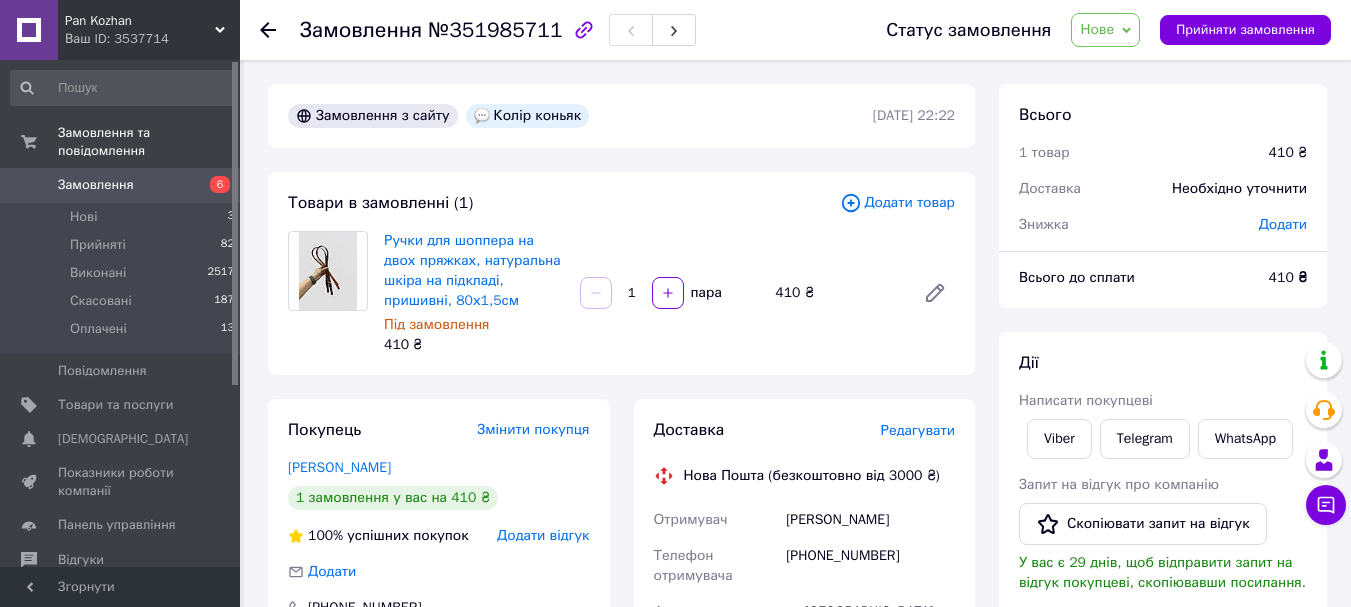 click on "Дії Написати покупцеві Viber Telegram WhatsApp Запит на відгук про компанію   Скопіювати запит на відгук У вас є 29 днів, щоб відправити запит на відгук покупцеві, скопіювавши посилання.   Видати чек   Завантажити PDF   Друк PDF   Дублювати замовлення" at bounding box center [1163, 580] 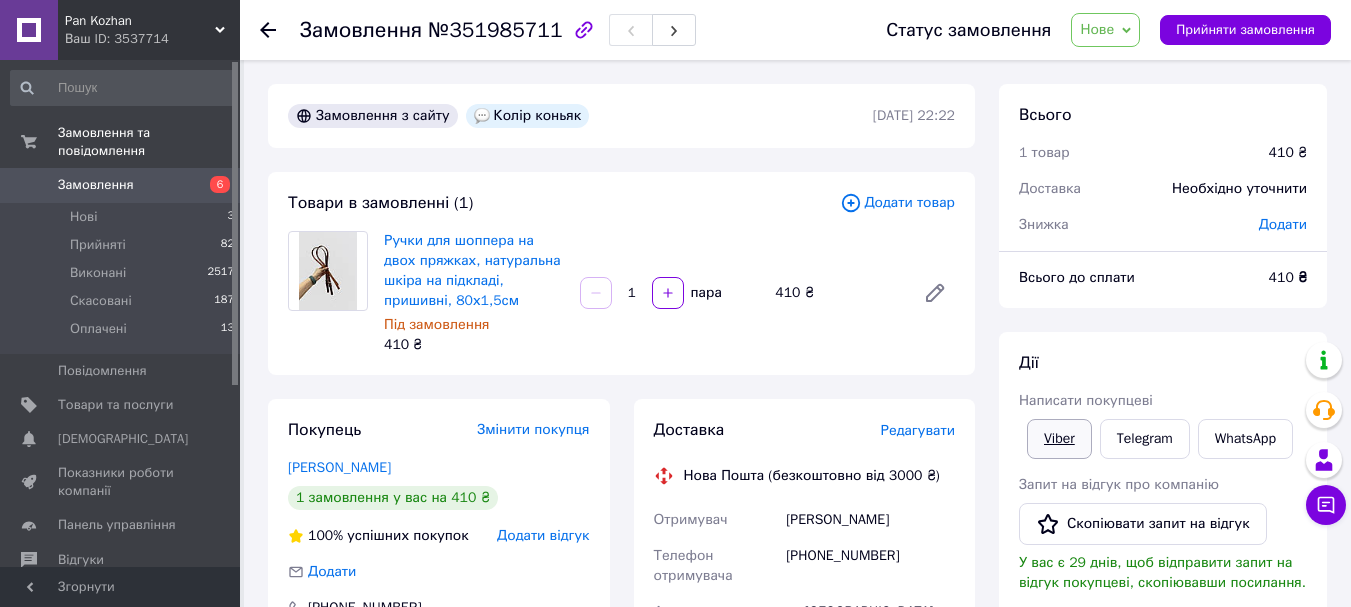click on "Viber" at bounding box center (1059, 439) 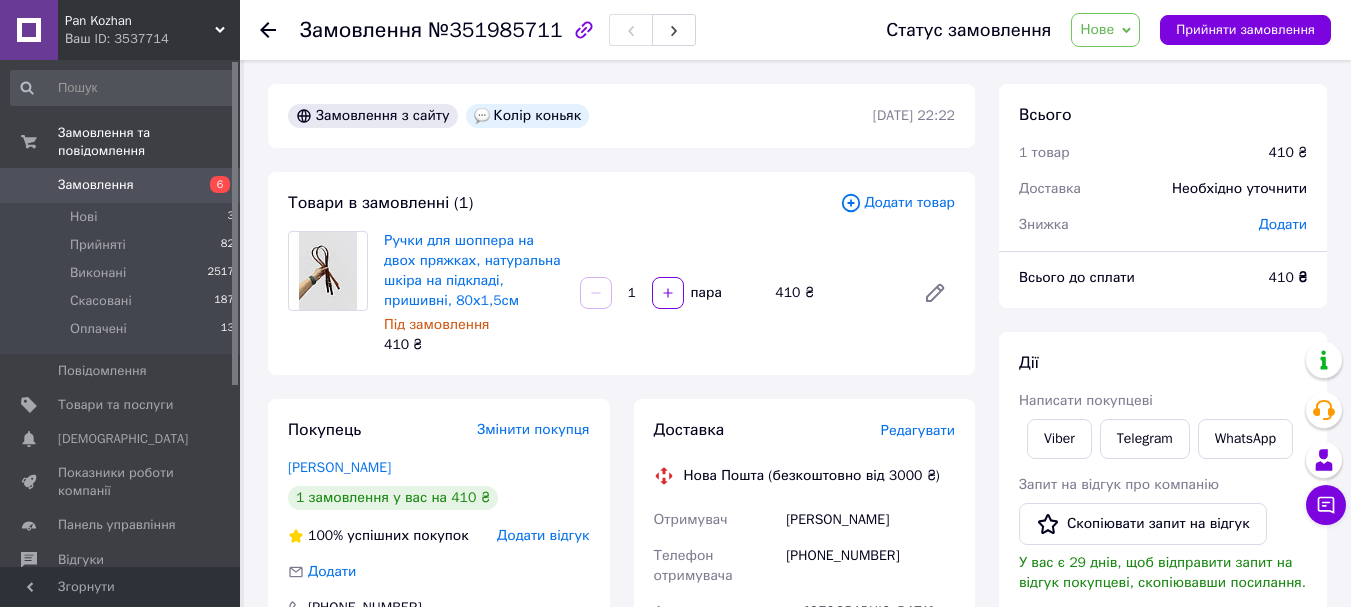 click at bounding box center [280, 30] 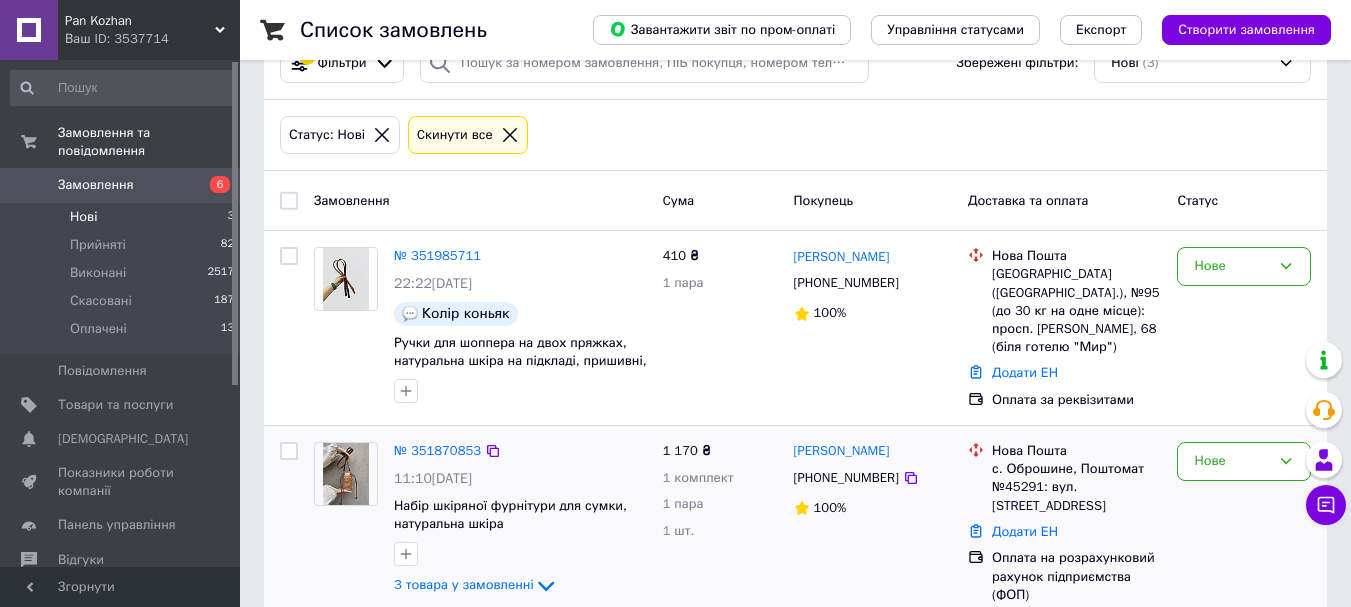 scroll, scrollTop: 87, scrollLeft: 0, axis: vertical 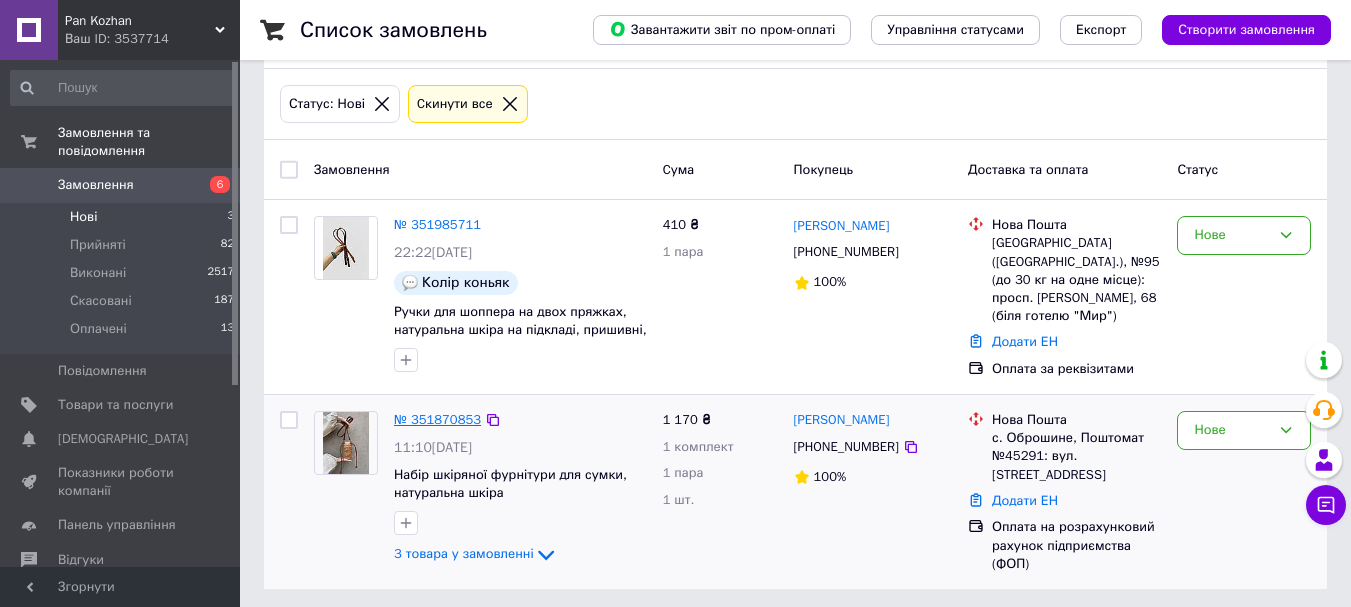click on "№ 351870853" at bounding box center [437, 419] 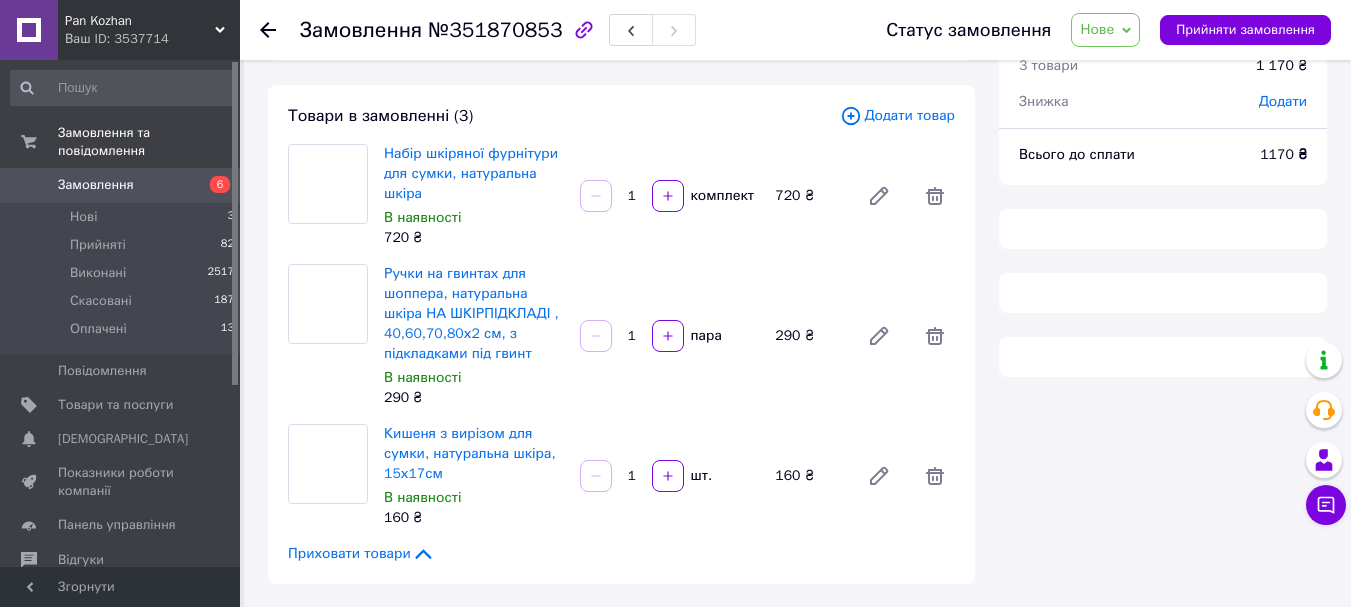 scroll, scrollTop: 0, scrollLeft: 0, axis: both 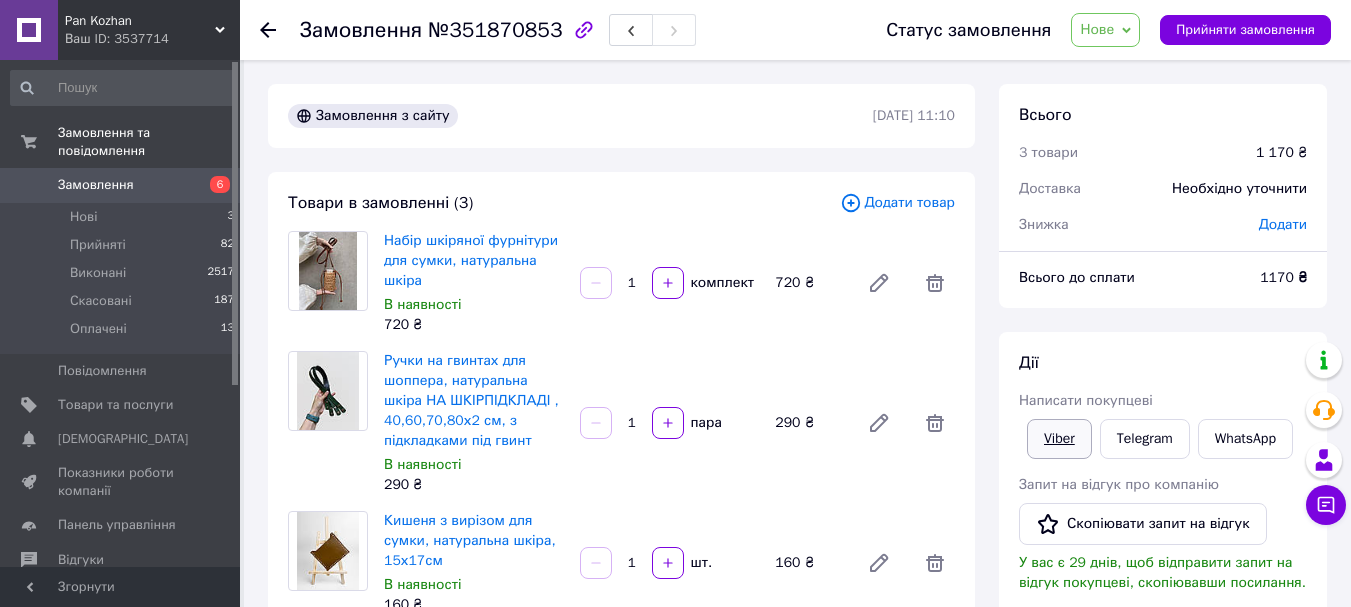 click on "Viber" at bounding box center [1059, 439] 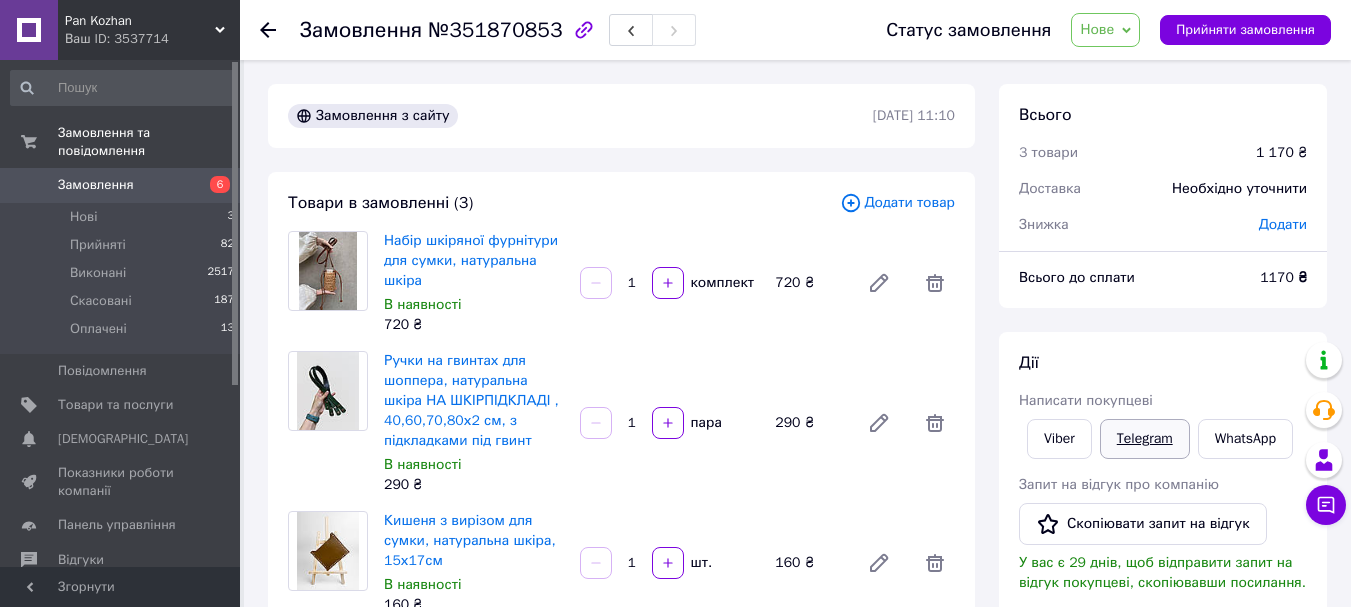 click on "Telegram" at bounding box center (1145, 439) 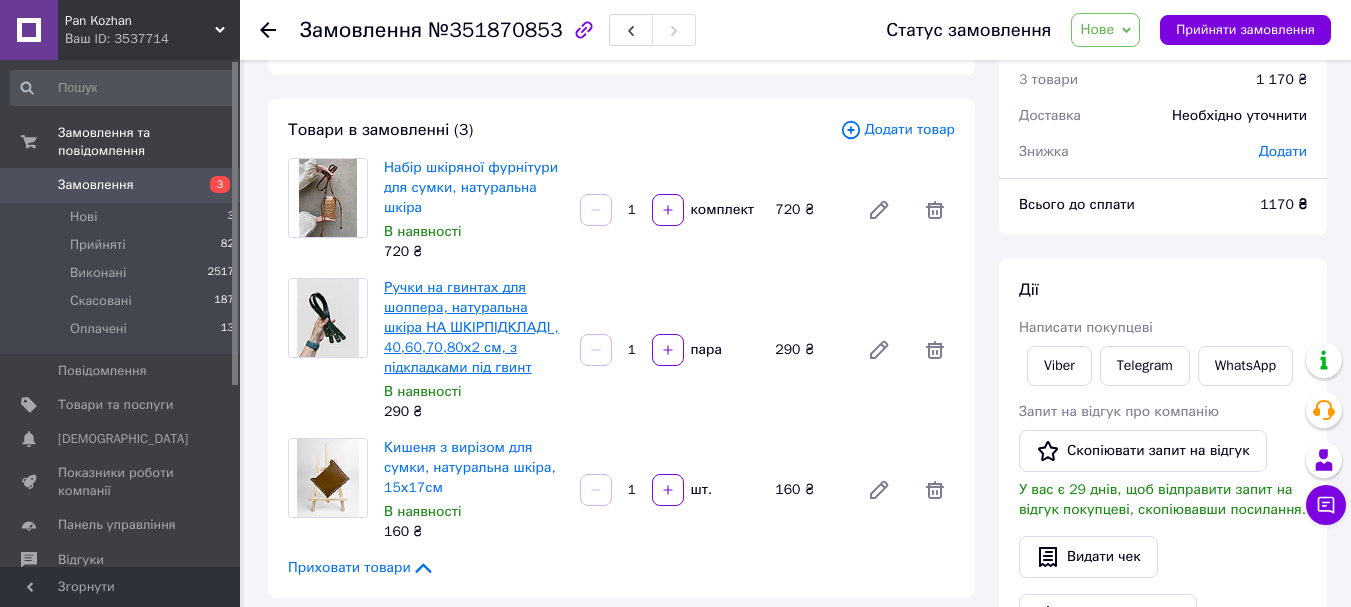 scroll, scrollTop: 0, scrollLeft: 0, axis: both 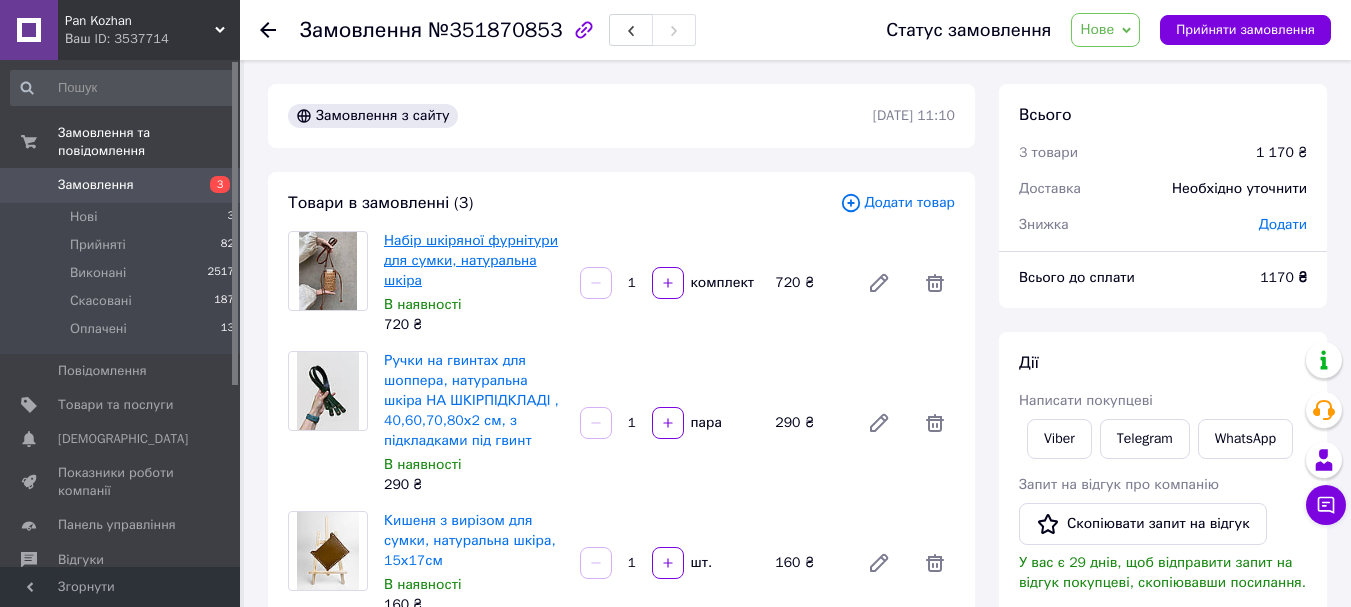 click on "Набір шкіряної фурнітури для сумки, натуральна шкіра" at bounding box center [471, 260] 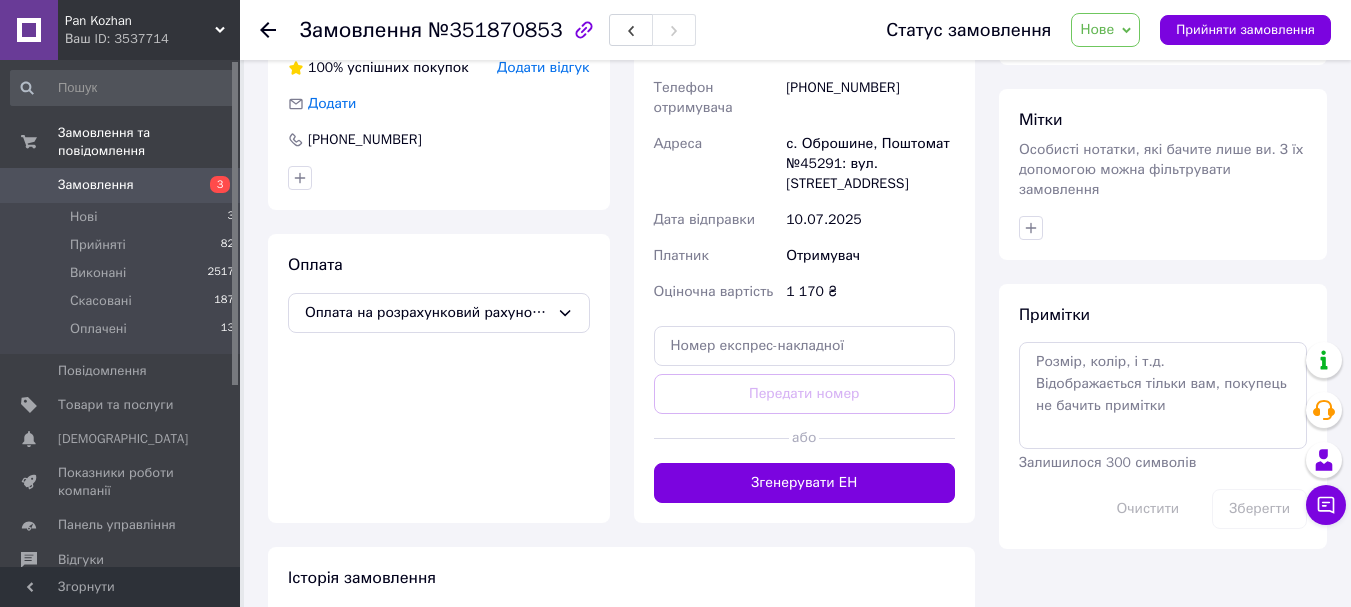 scroll, scrollTop: 800, scrollLeft: 0, axis: vertical 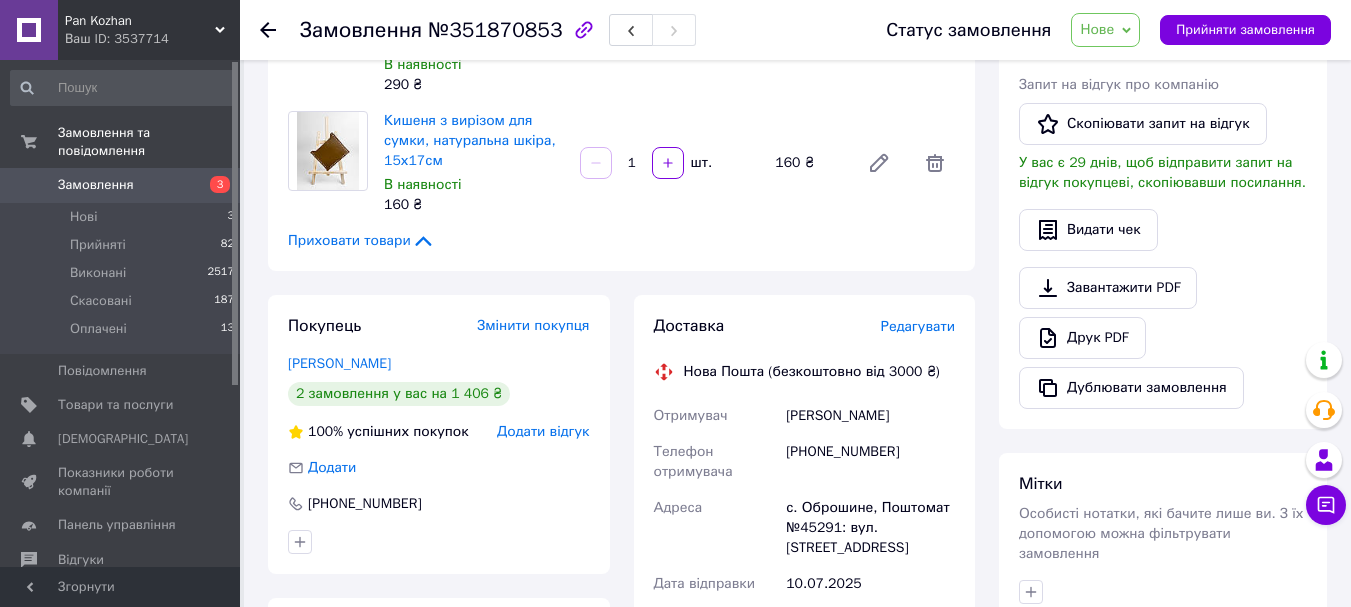click on "Замовлення" at bounding box center (121, 185) 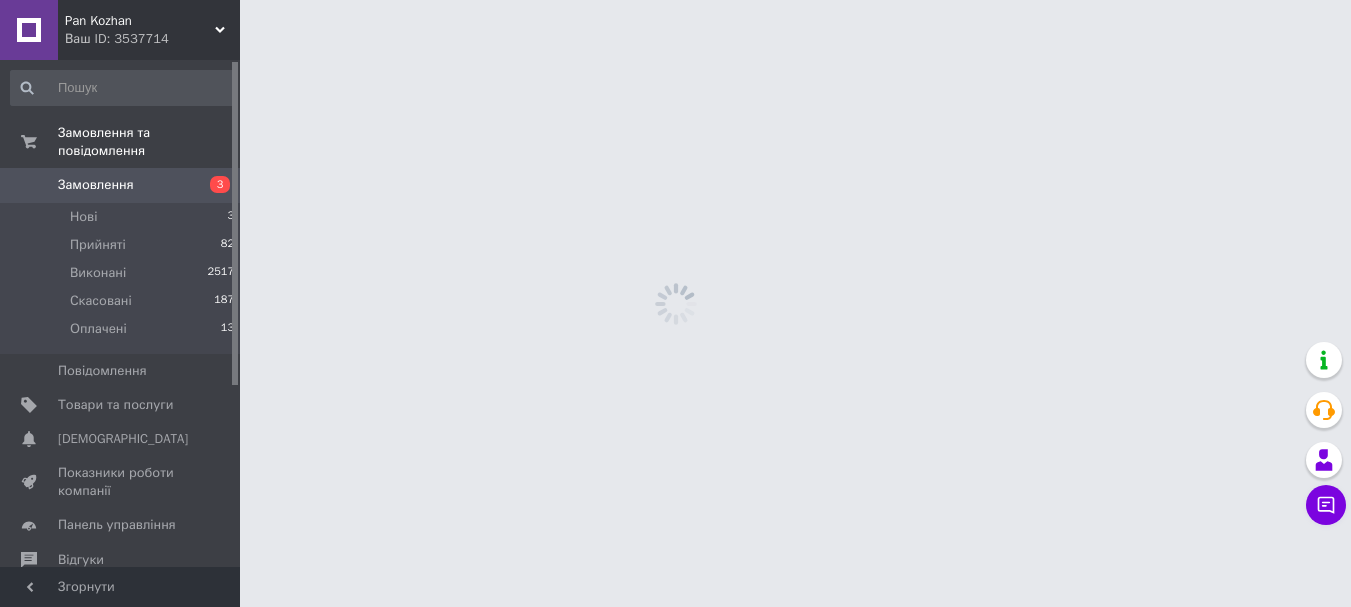 scroll, scrollTop: 0, scrollLeft: 0, axis: both 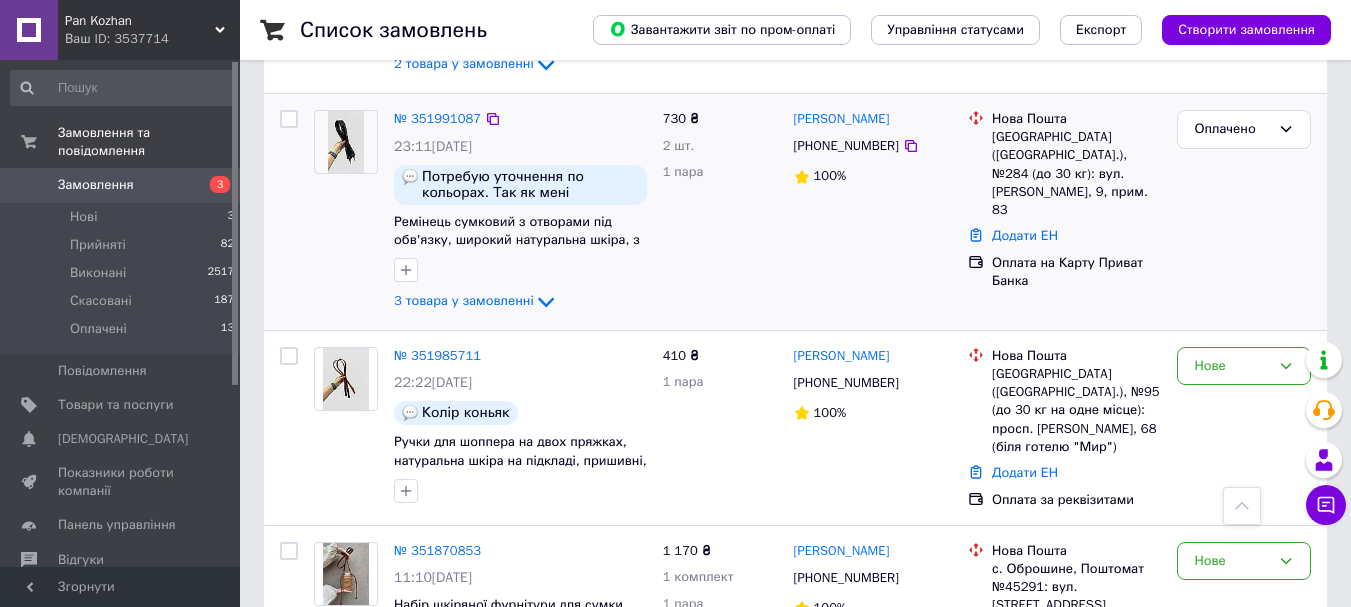 click on "№ 351991087 23:11, 09.07.2025 Потребую уточнення по кольорах. Так як мені необхідний колір темно-коричневий. І щоб і ручки, ремінь і шльовки -все було в одному тоні. Ремінець сумковий з отворами під обв'язку, широкий натуральна шкіра, з карабінами, 65х4см, на шкірпідкладі 3 товара у замовленні" at bounding box center [520, 212] 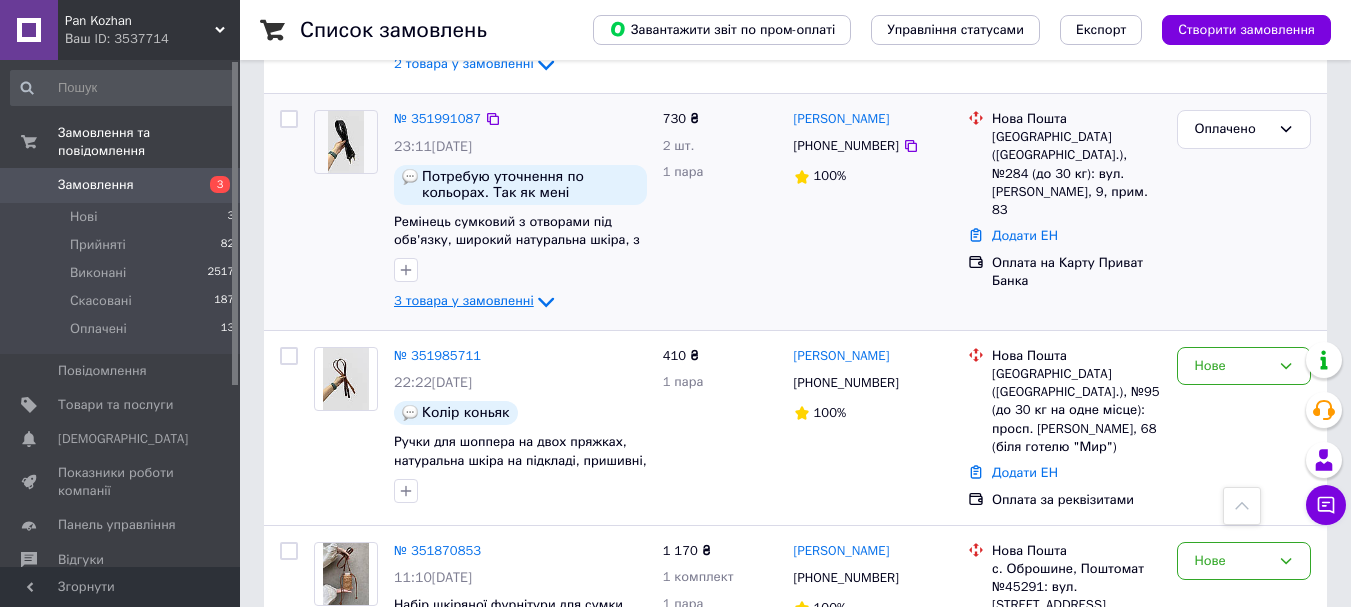 click on "3 товара у замовленні" at bounding box center [464, 301] 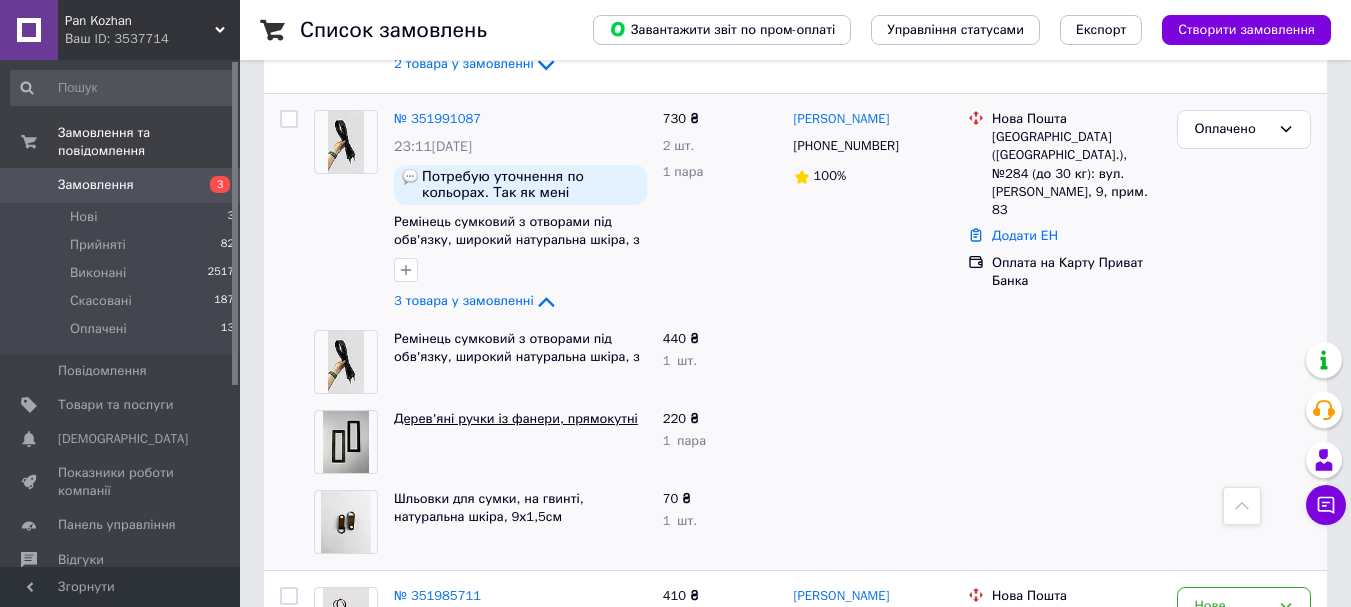 click on "Дерев'яні ручки із фанери, прямокутні" at bounding box center [516, 418] 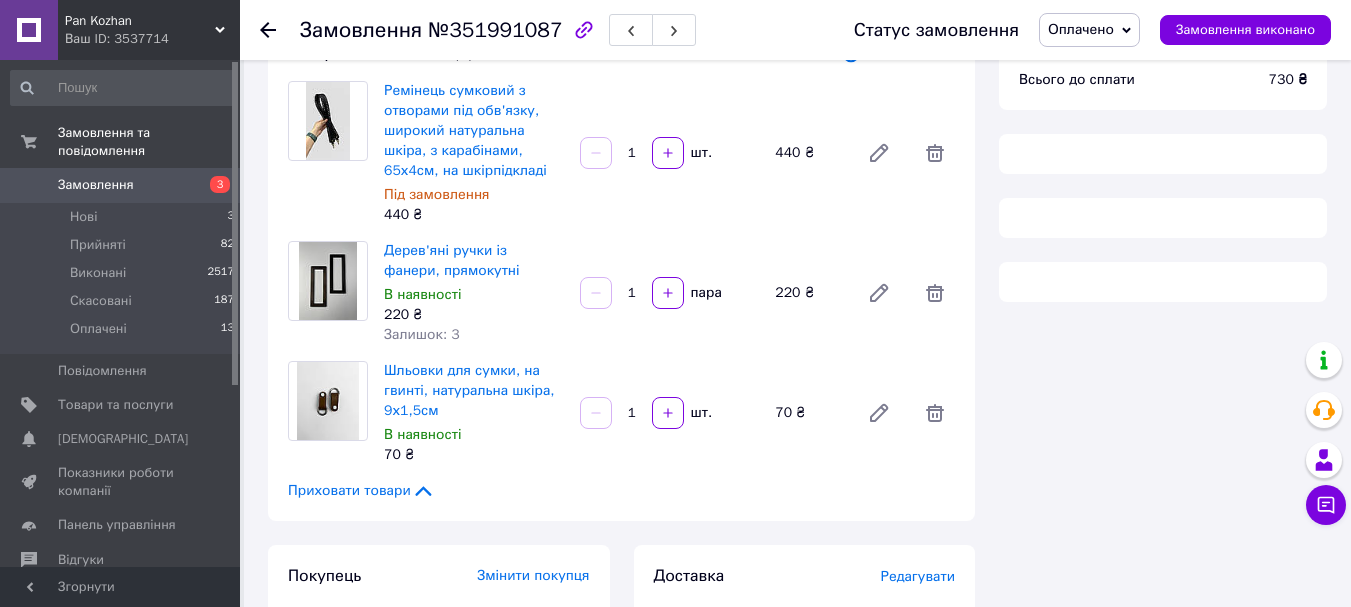 scroll, scrollTop: 200, scrollLeft: 0, axis: vertical 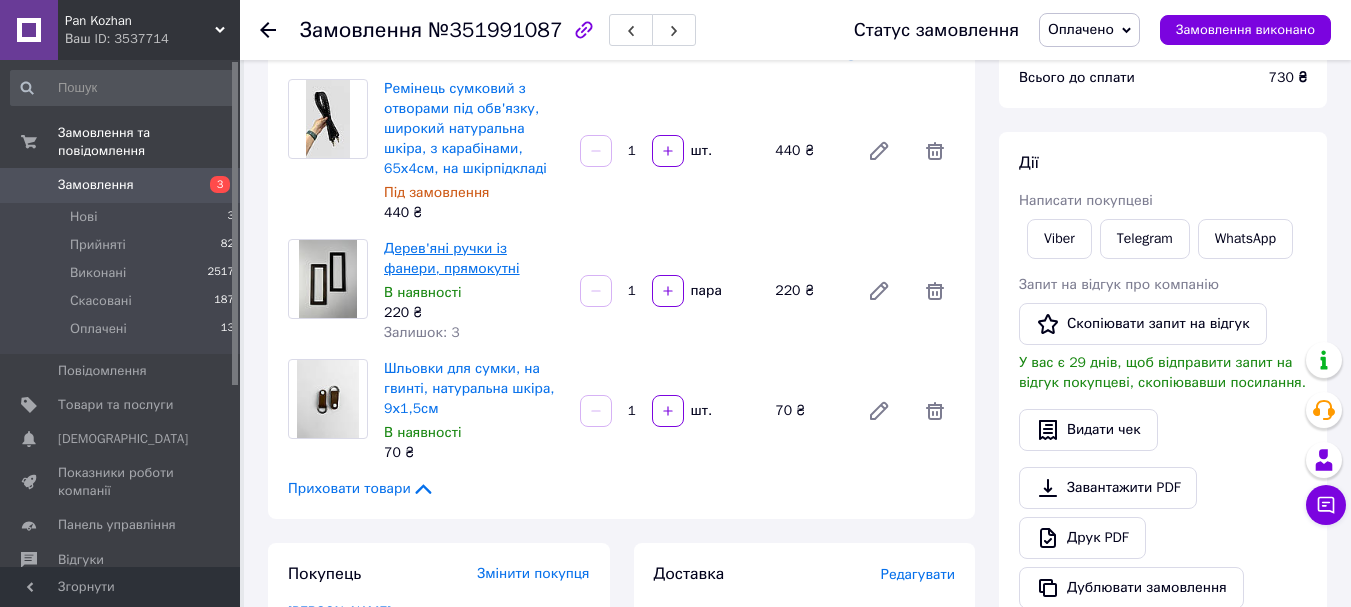 click on "Дерев'яні ручки із фанери, прямокутні" at bounding box center [452, 258] 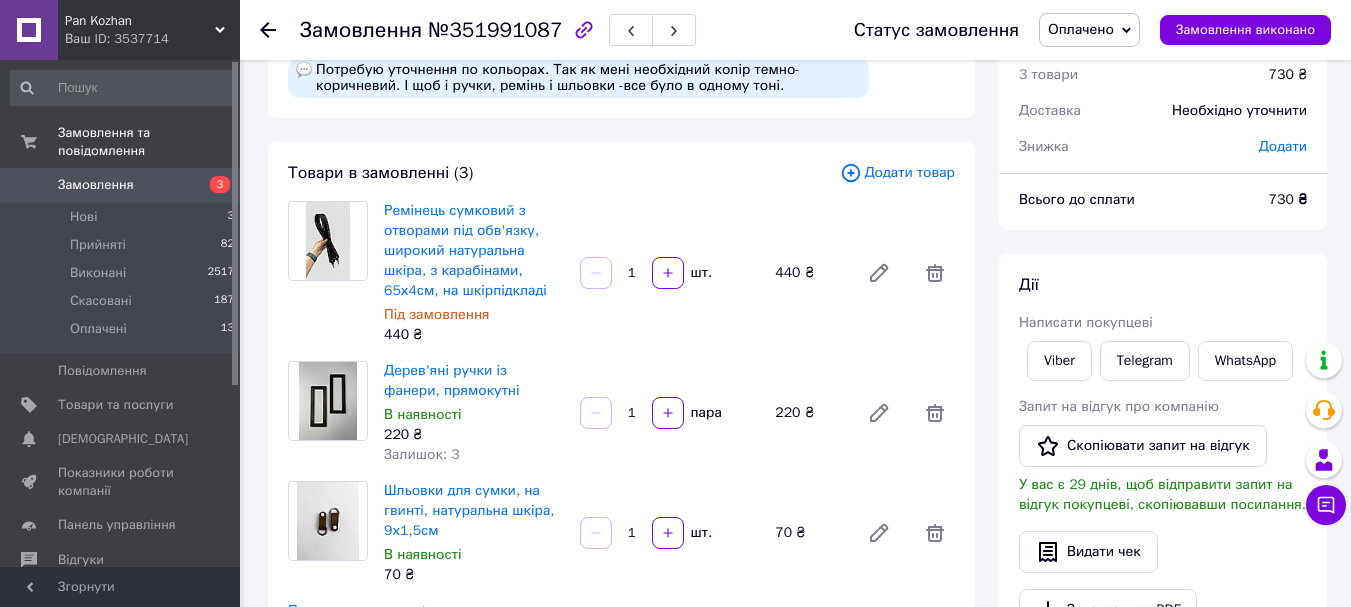 scroll, scrollTop: 0, scrollLeft: 0, axis: both 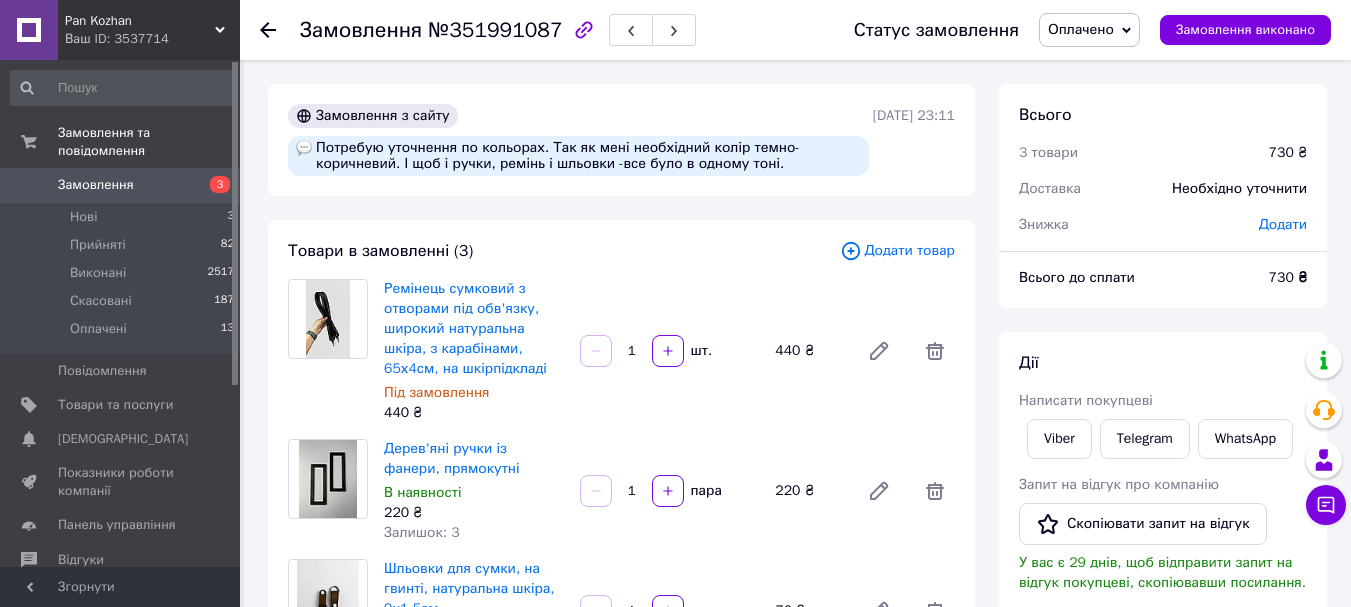 click on "Замовлення 3" at bounding box center [123, 185] 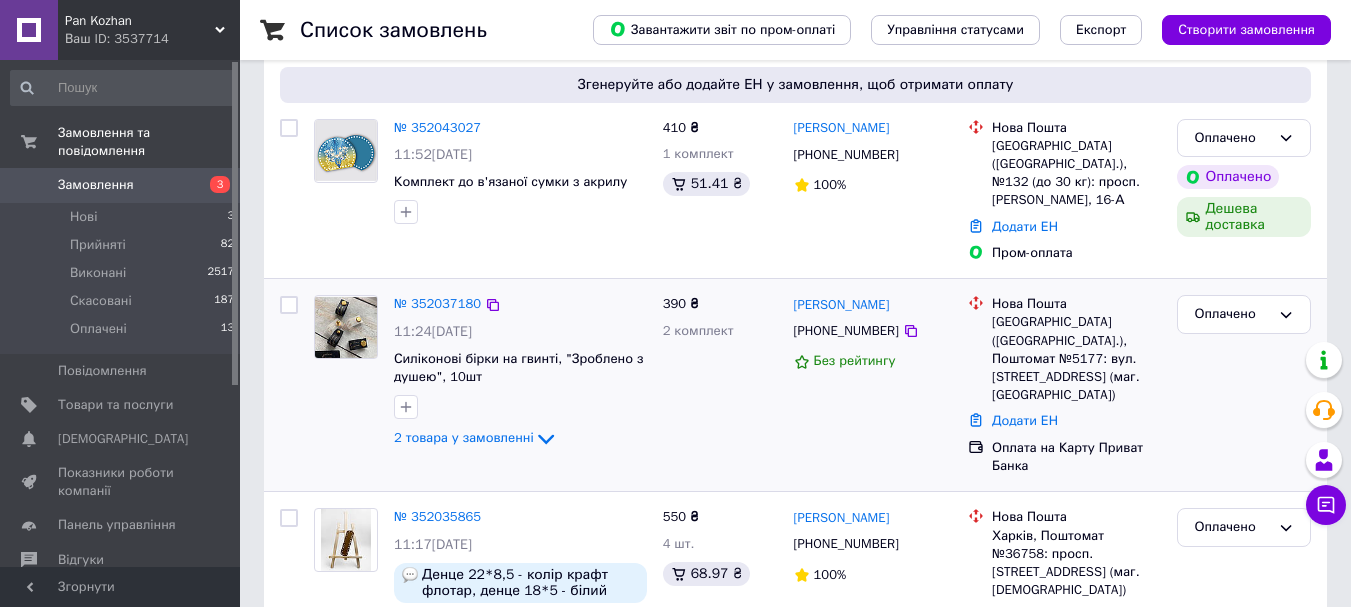 scroll, scrollTop: 200, scrollLeft: 0, axis: vertical 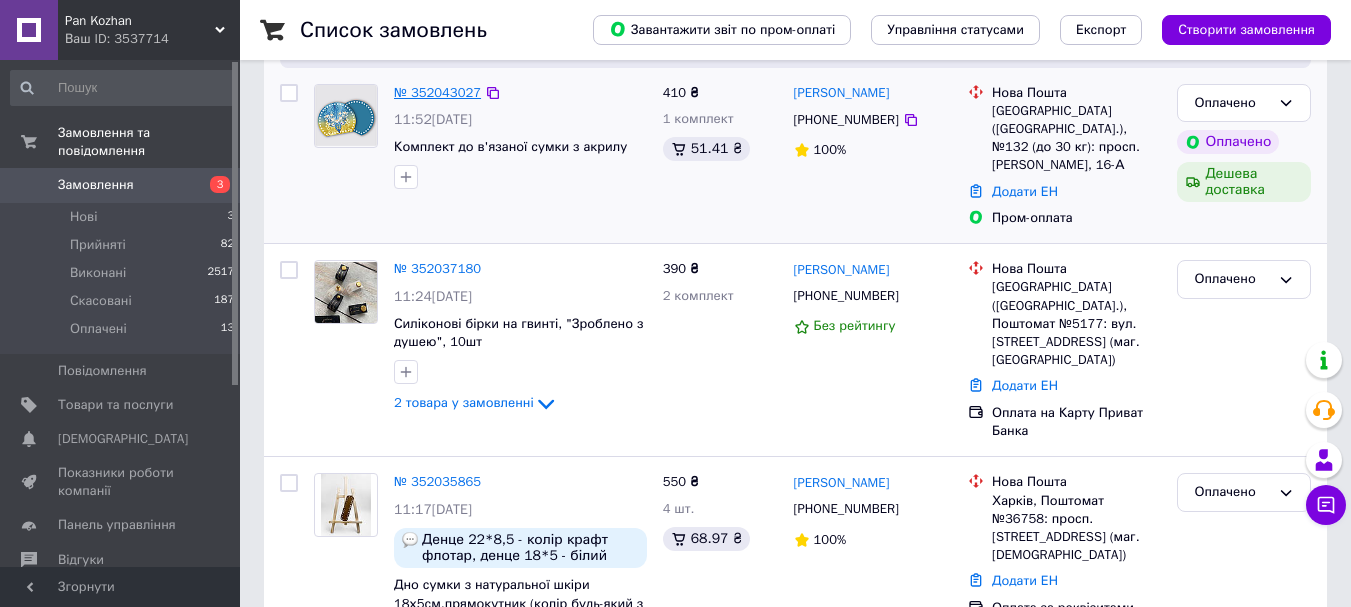 click on "№ 352043027" at bounding box center [437, 92] 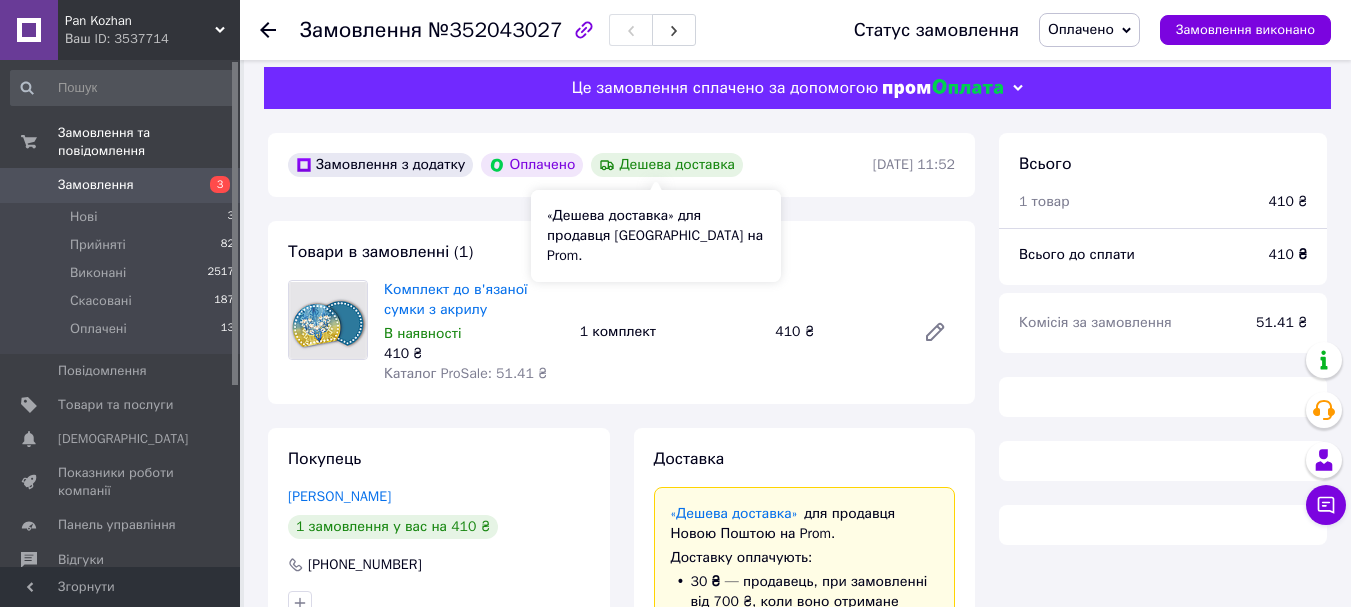 scroll, scrollTop: 100, scrollLeft: 0, axis: vertical 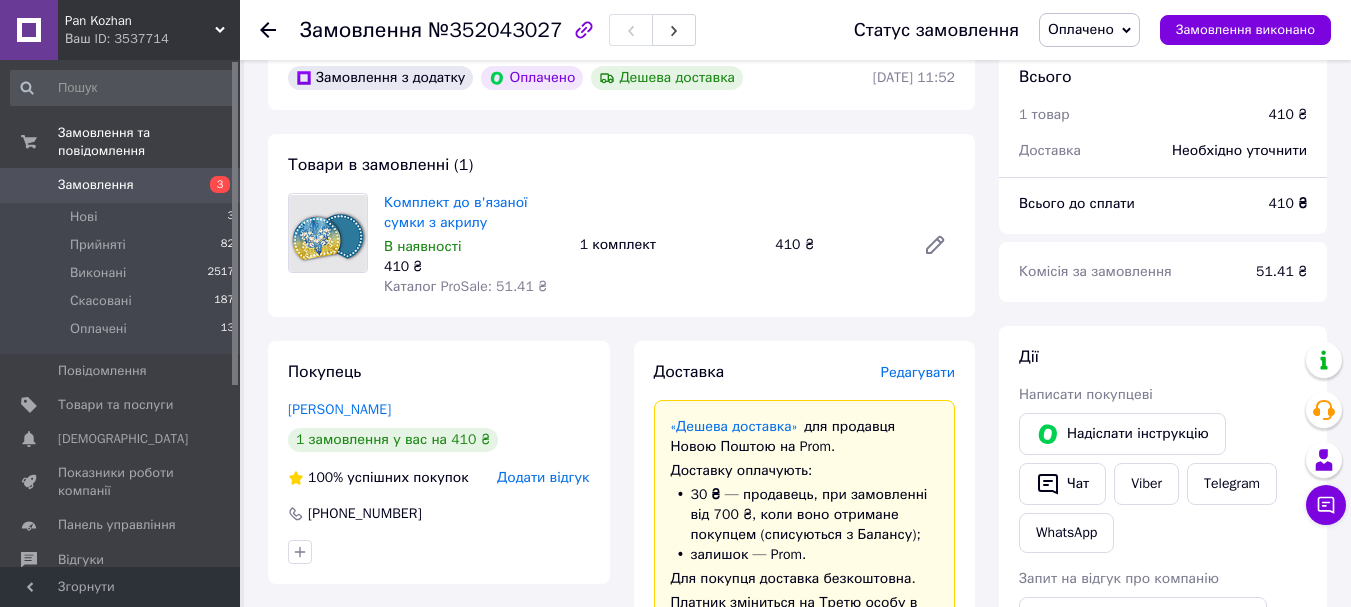 click on "Комплект до в'язаної сумки з акрилу" at bounding box center (474, 213) 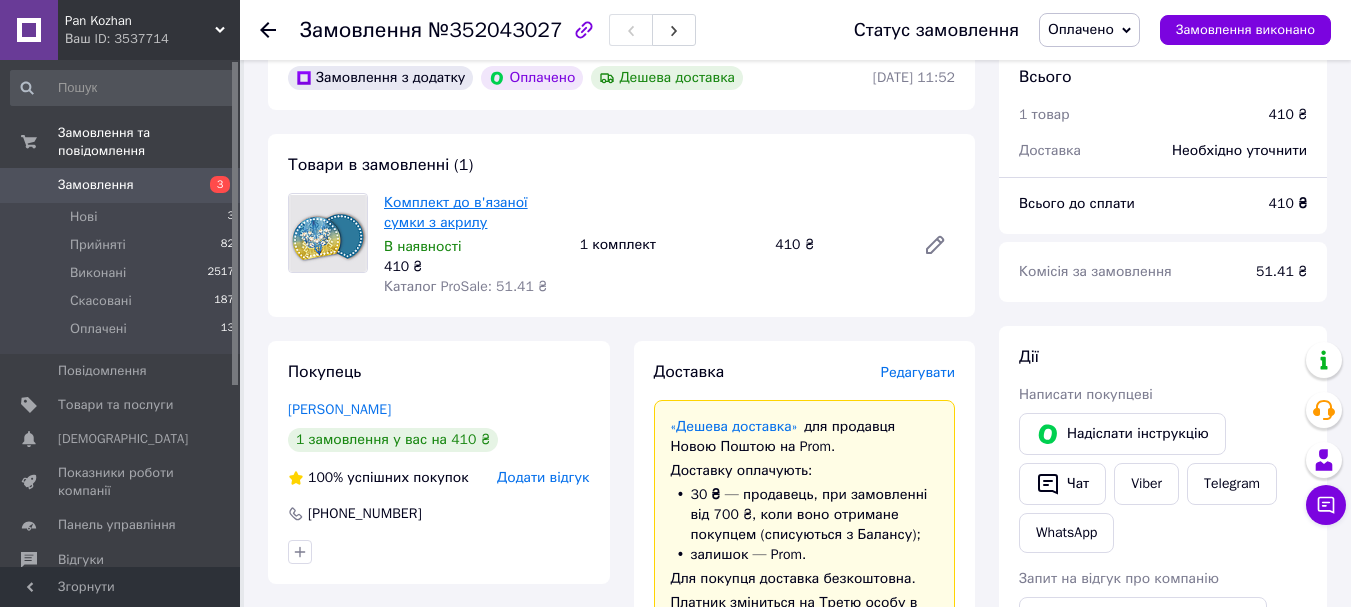 click on "Комплект до в'язаної сумки з акрилу" at bounding box center [456, 212] 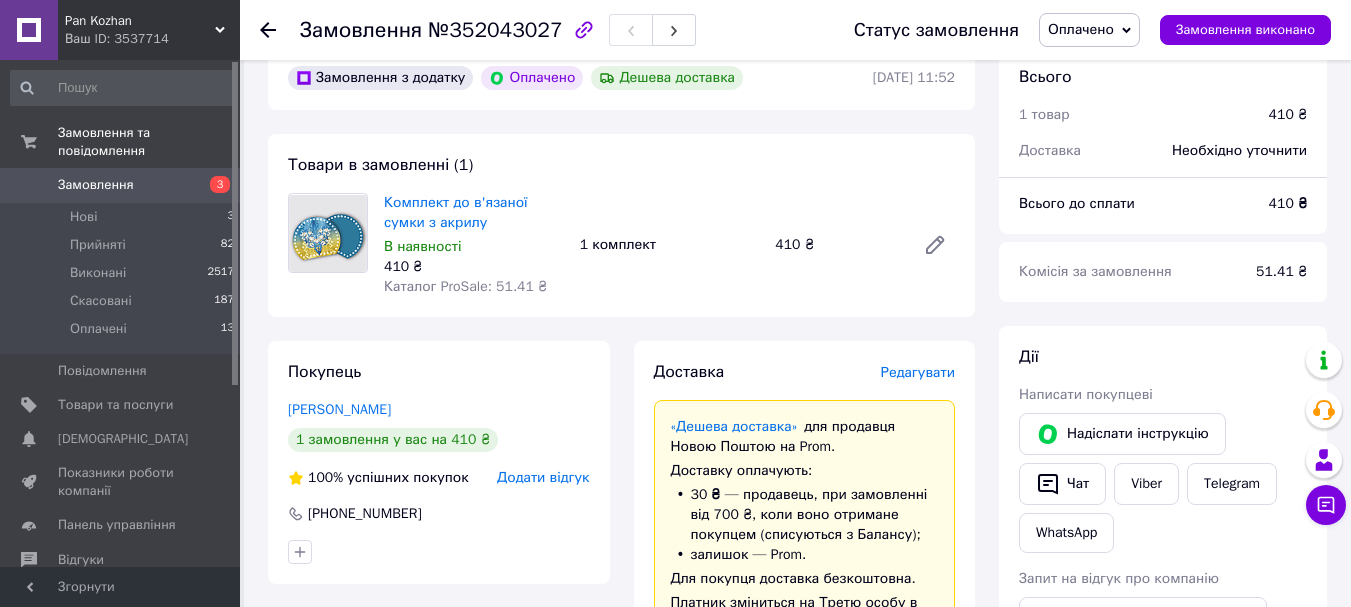 click 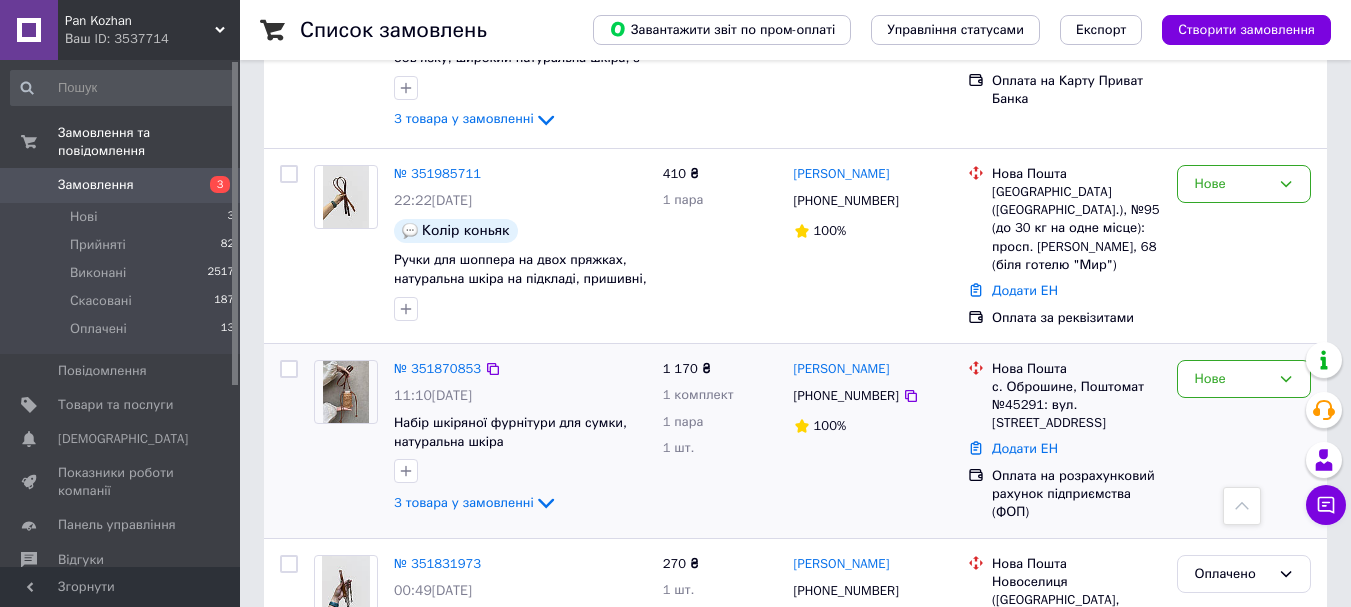 scroll, scrollTop: 1100, scrollLeft: 0, axis: vertical 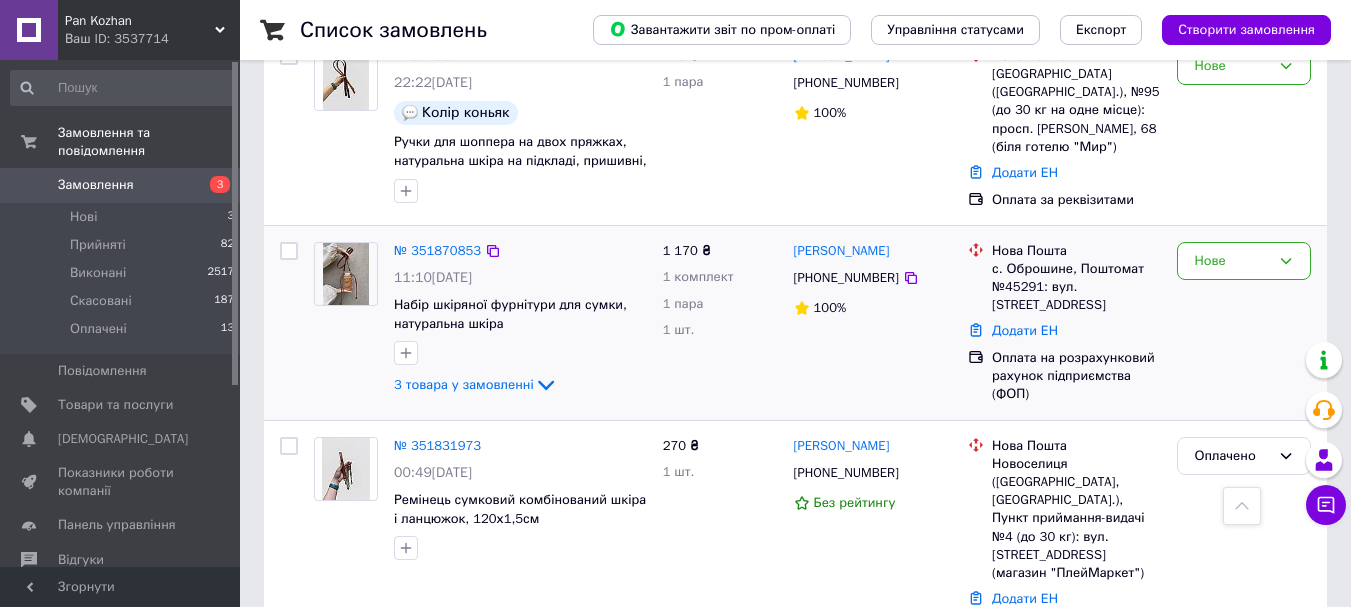 click on "№ 351870853 11:10, 09.07.2025 Набір шкіряної фурнітури для сумки, натуральна шкіра 3 товара у замовленні" at bounding box center (520, 320) 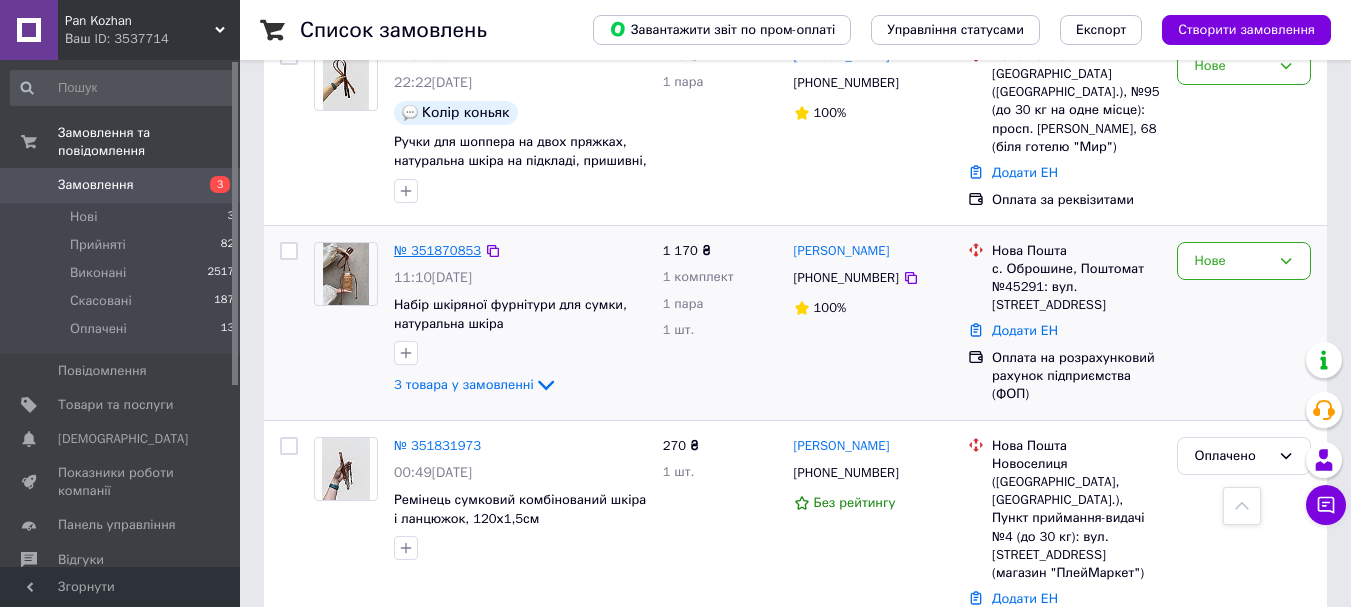 click on "№ 351870853" at bounding box center [437, 250] 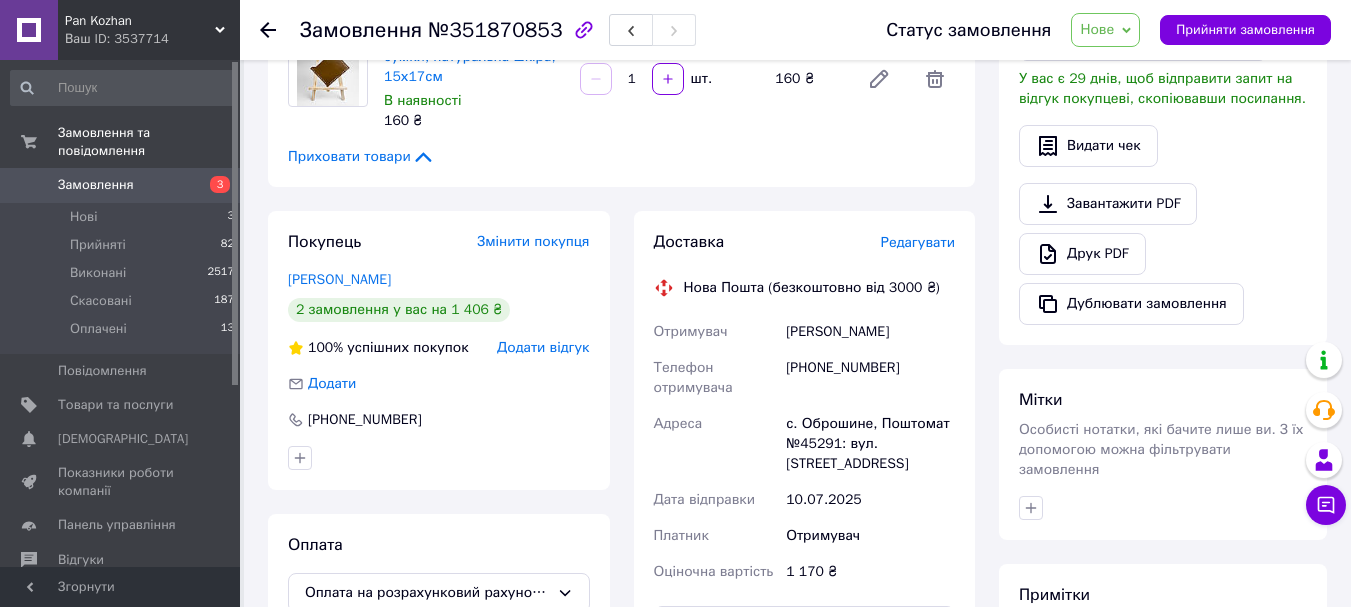 scroll, scrollTop: 176, scrollLeft: 0, axis: vertical 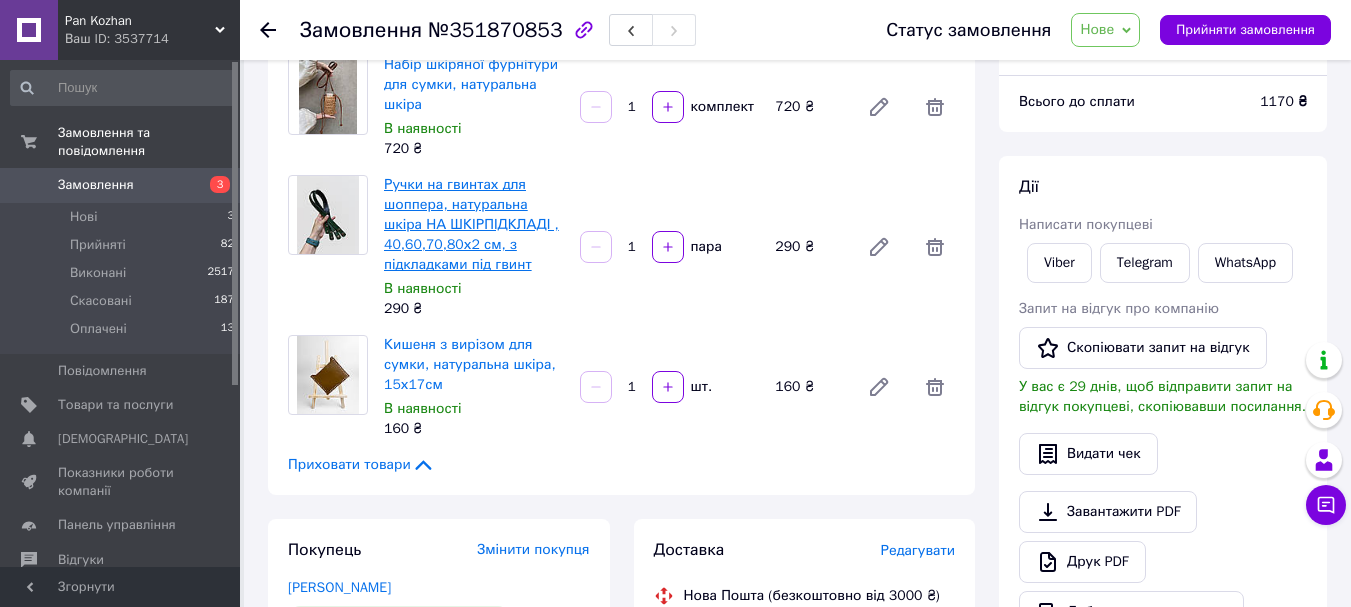 click on "Ручки на гвинтах для шоппера, натуральна шкіра НА ШКІРПІДКЛАДІ , 40,60,70,80х2 см, з підкладками під гвинт" at bounding box center [471, 224] 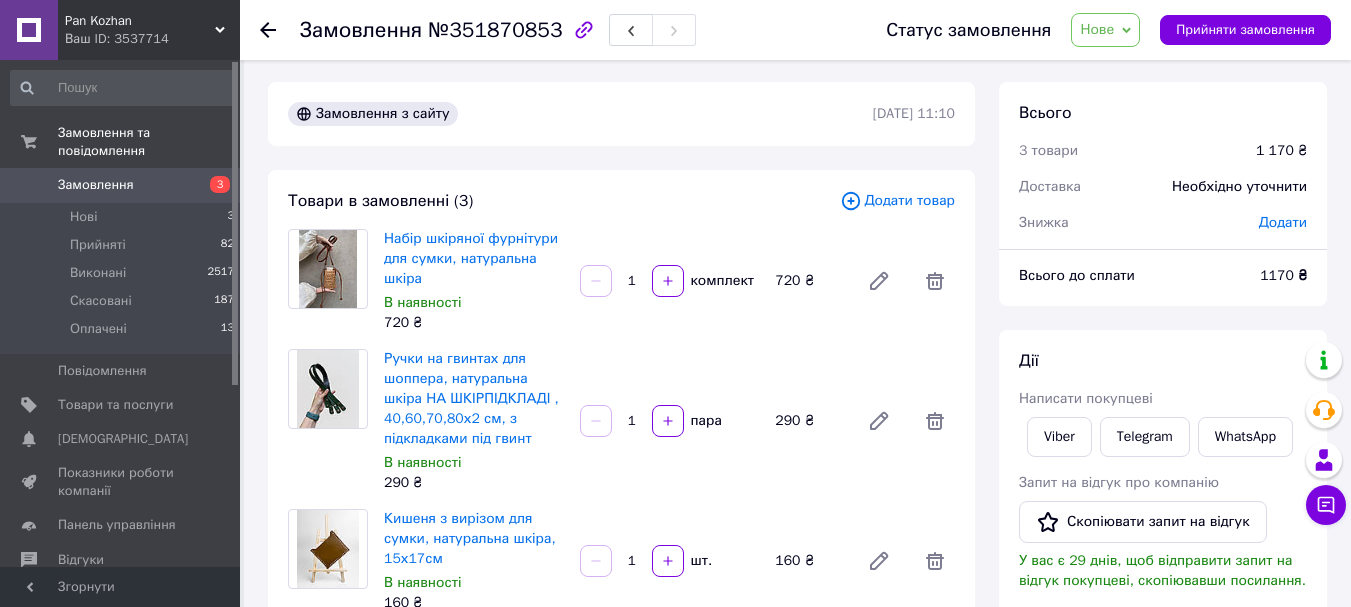 scroll, scrollTop: 0, scrollLeft: 0, axis: both 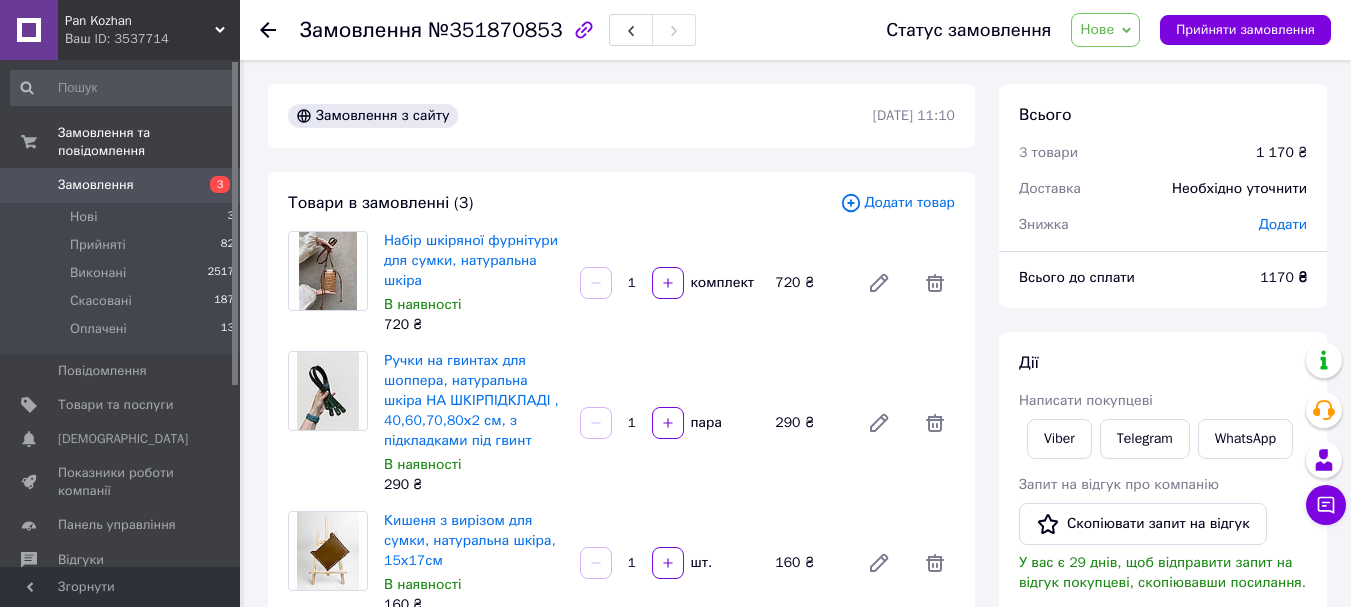 click 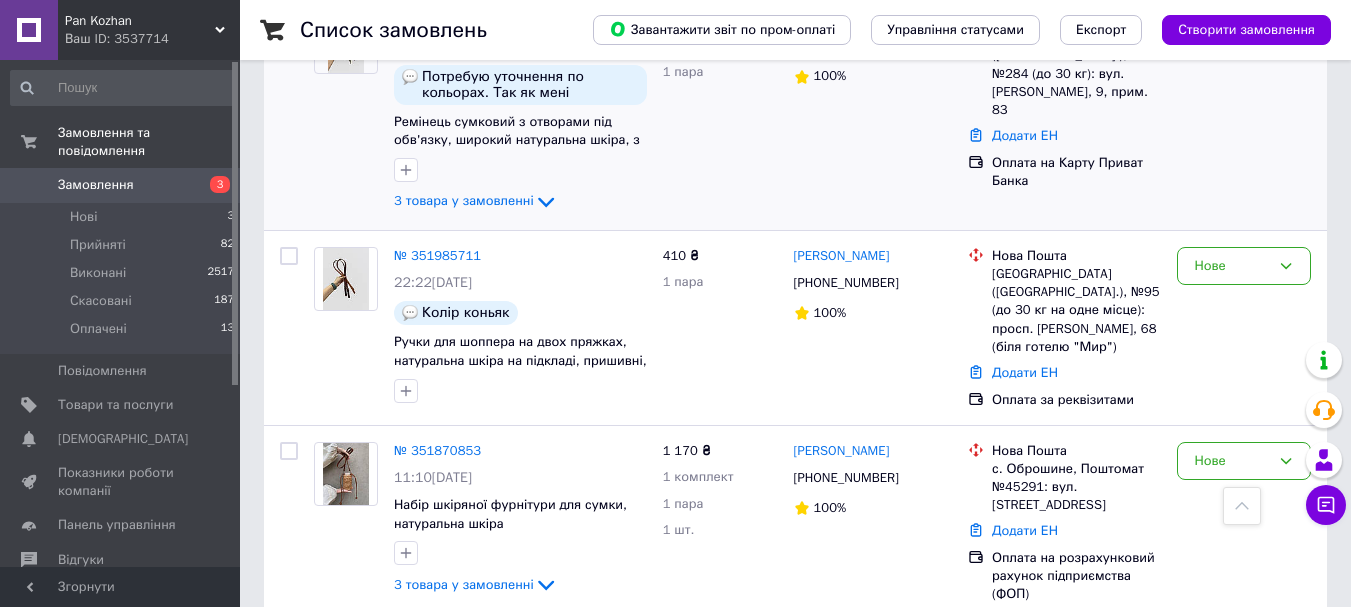 scroll, scrollTop: 700, scrollLeft: 0, axis: vertical 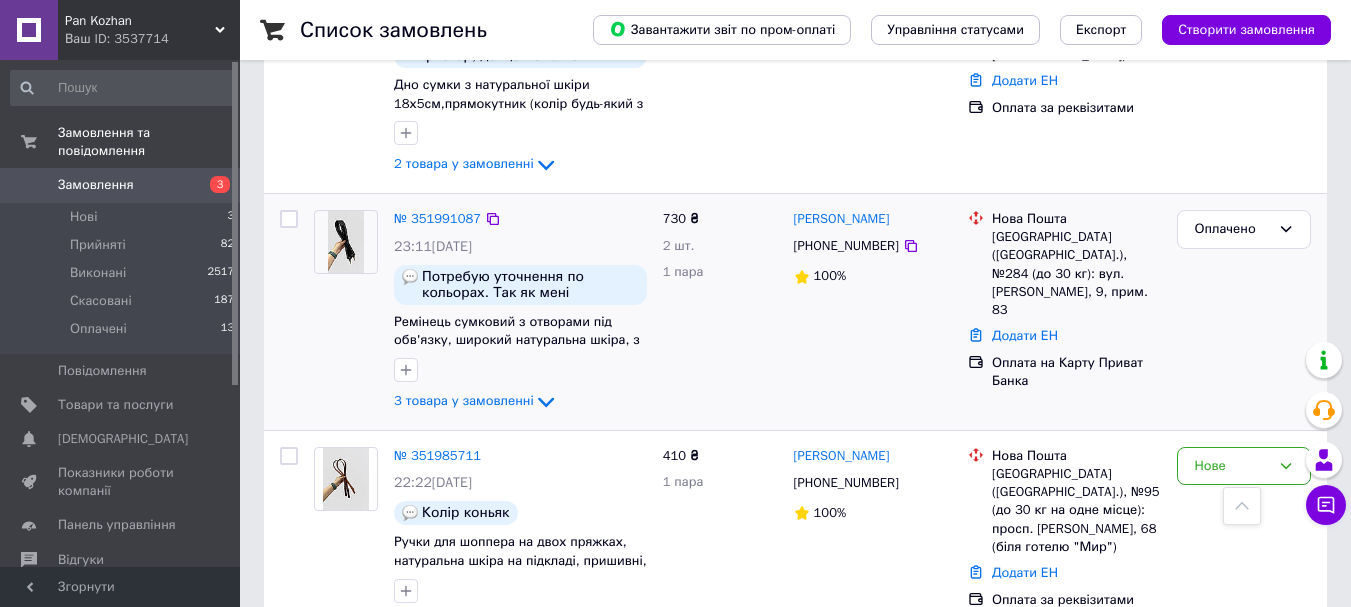 click on "№ 351991087" at bounding box center (437, 219) 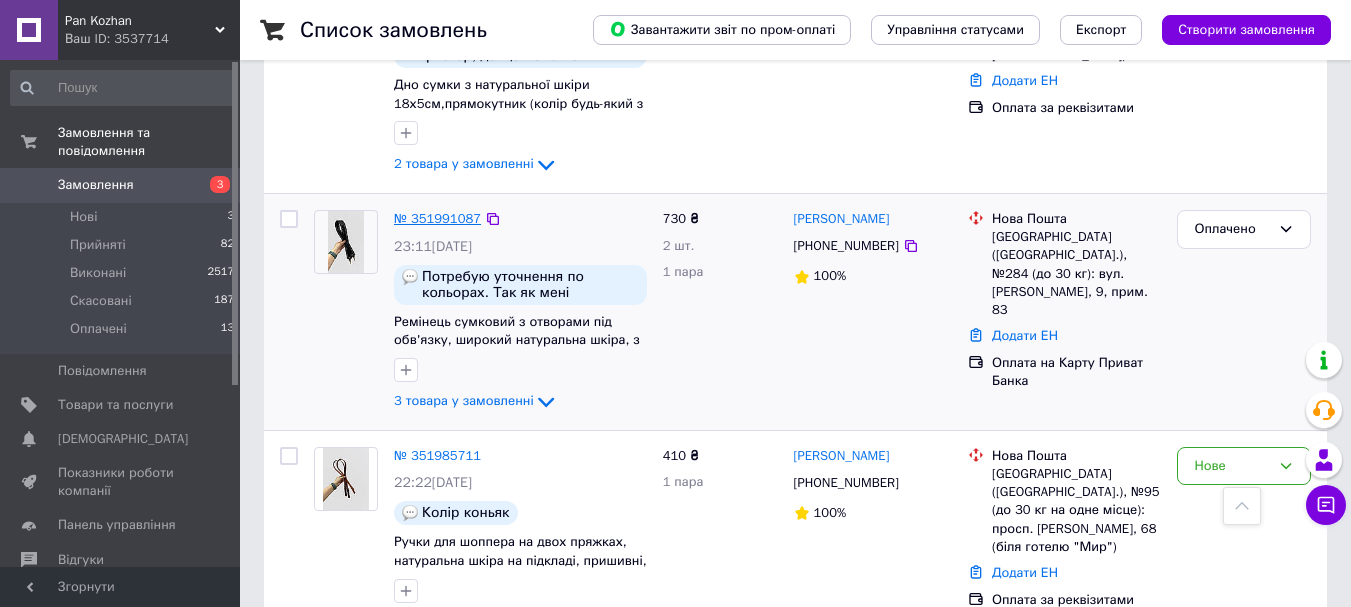 click on "№ 351991087" at bounding box center (437, 218) 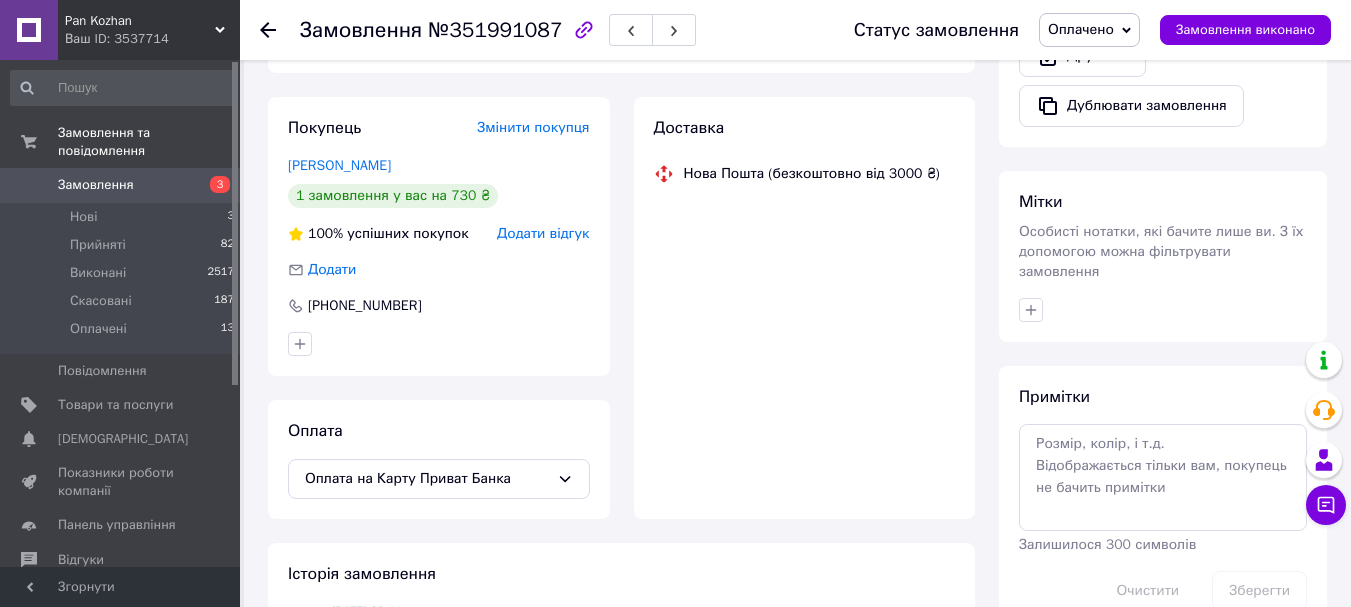 scroll, scrollTop: 300, scrollLeft: 0, axis: vertical 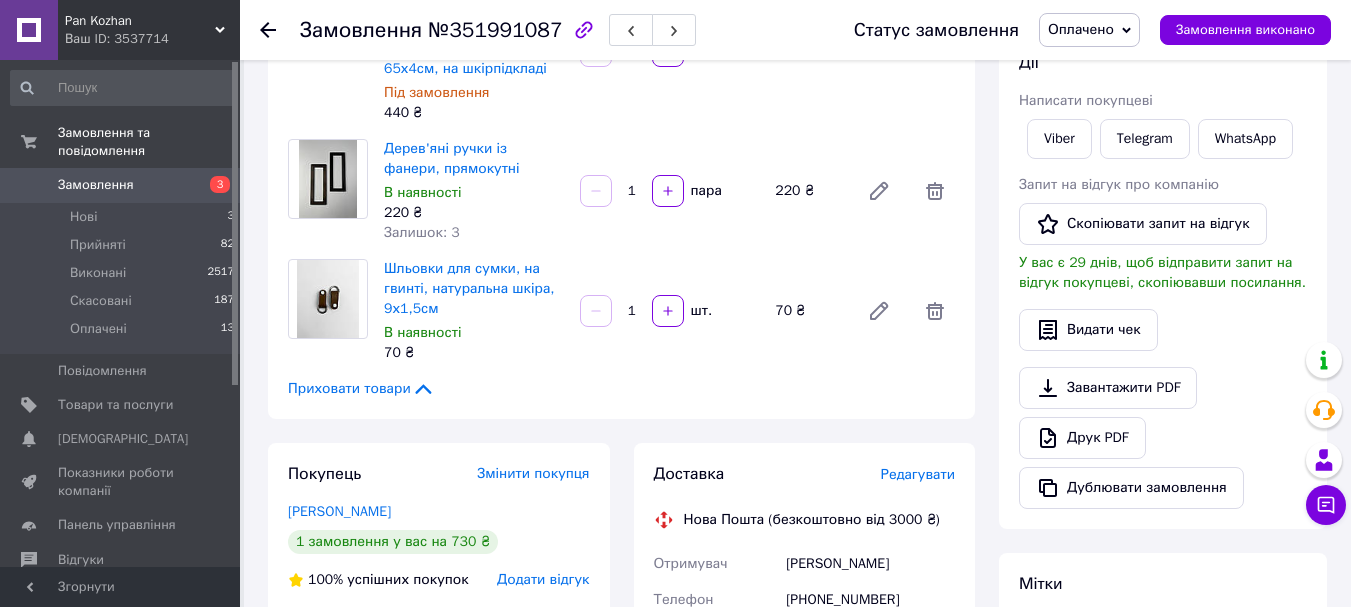 click on "В наявності" at bounding box center [422, 192] 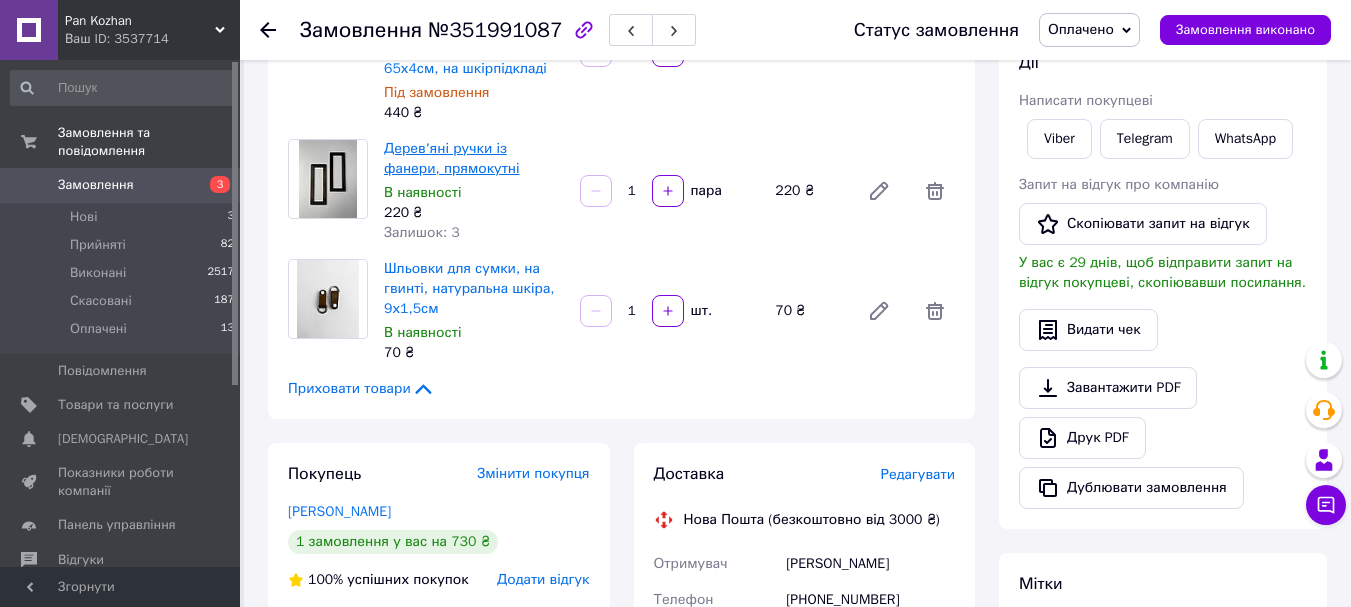 click on "Дерев'яні ручки із фанери, прямокутні" at bounding box center [452, 158] 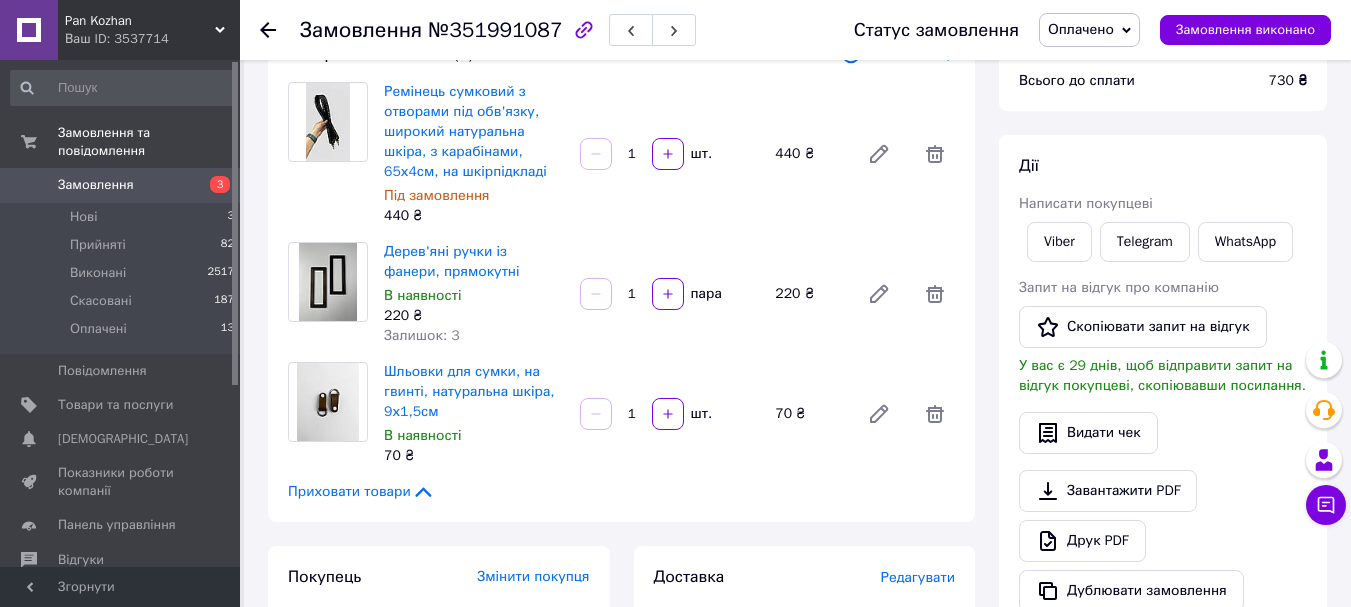 scroll, scrollTop: 100, scrollLeft: 0, axis: vertical 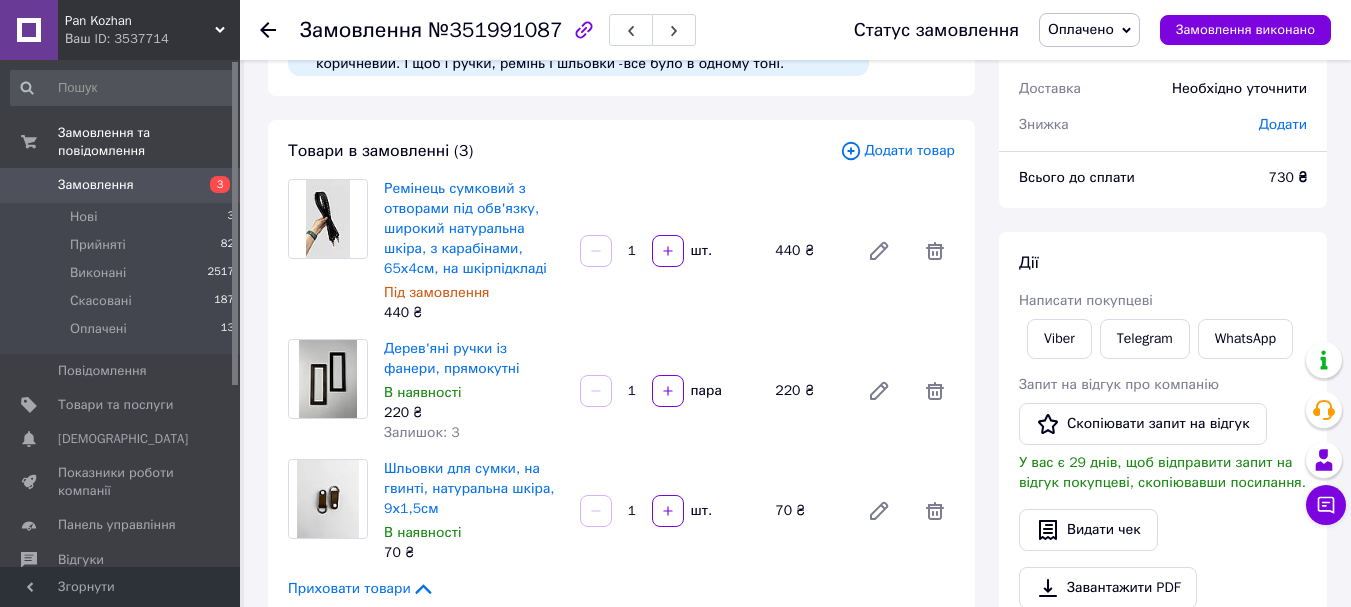 click at bounding box center (280, 30) 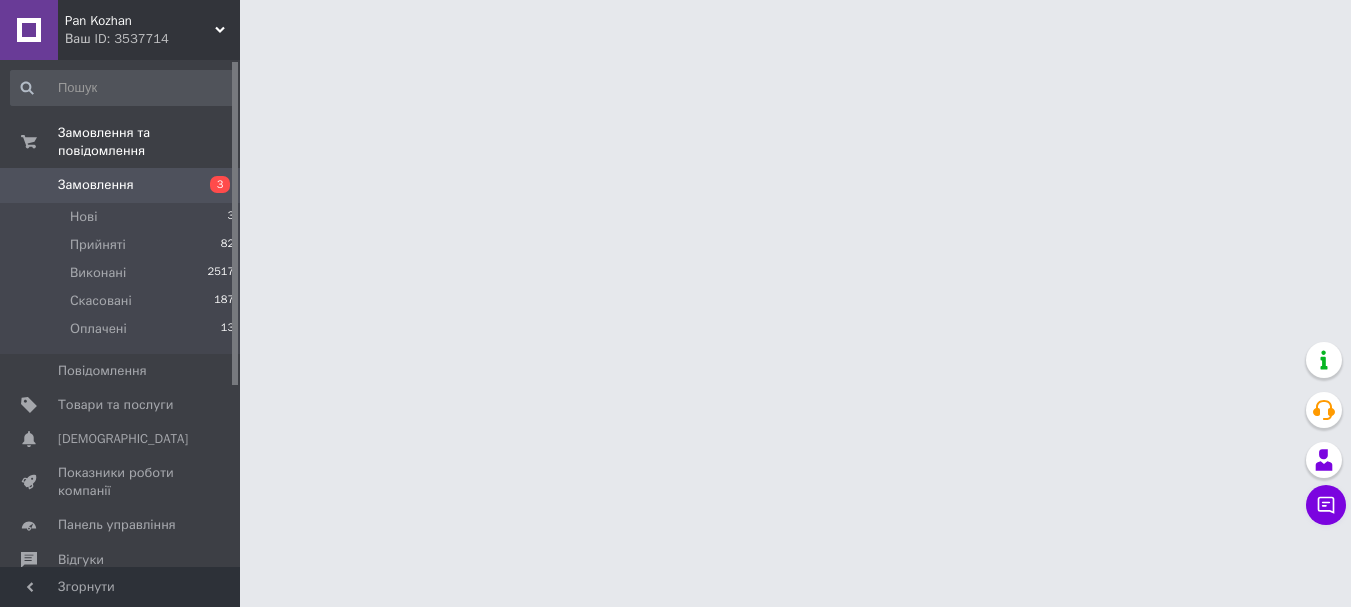 scroll, scrollTop: 0, scrollLeft: 0, axis: both 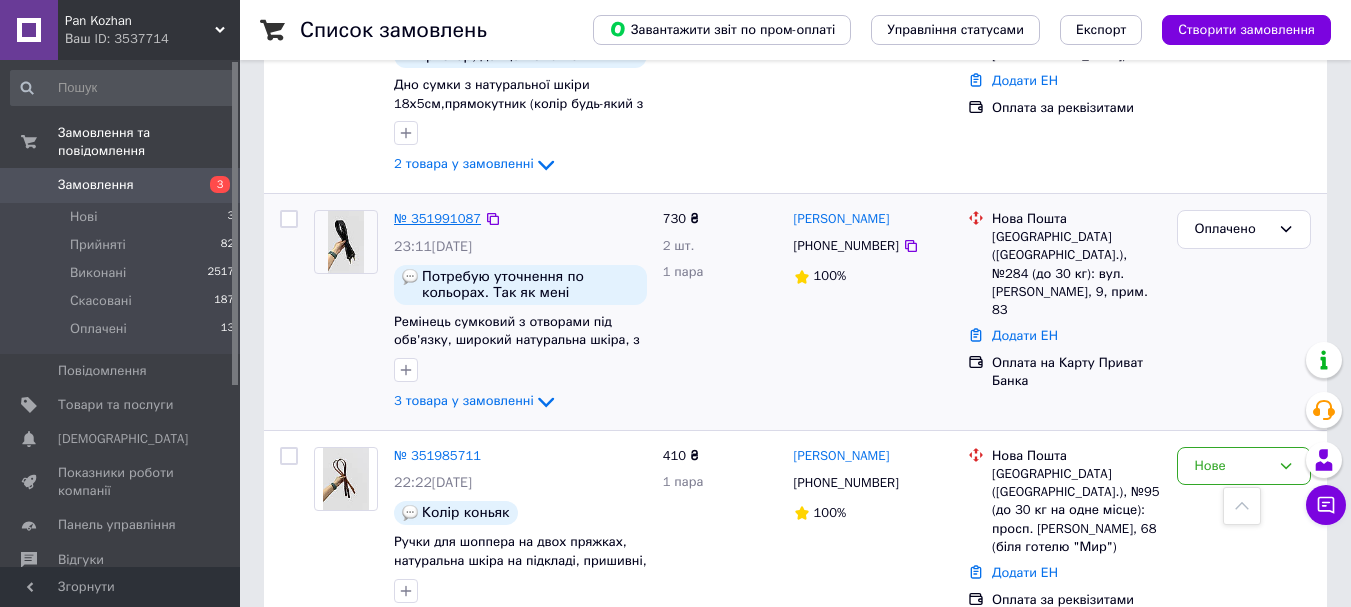 click on "№ 351991087" at bounding box center [437, 218] 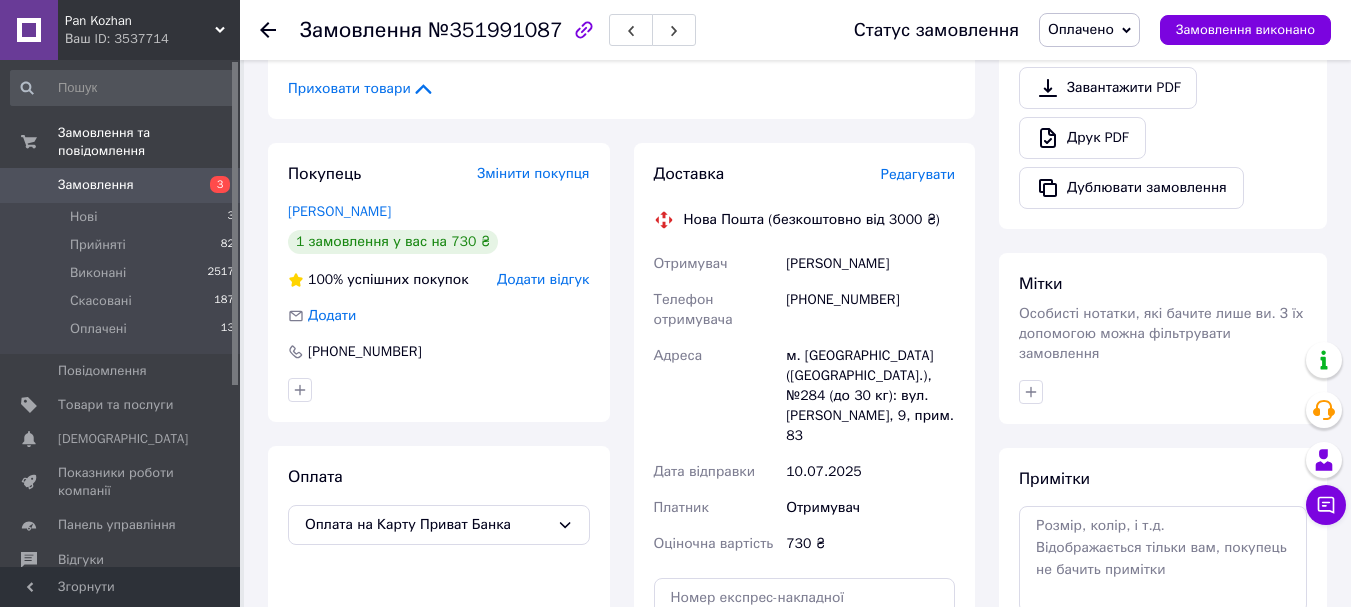 scroll, scrollTop: 800, scrollLeft: 0, axis: vertical 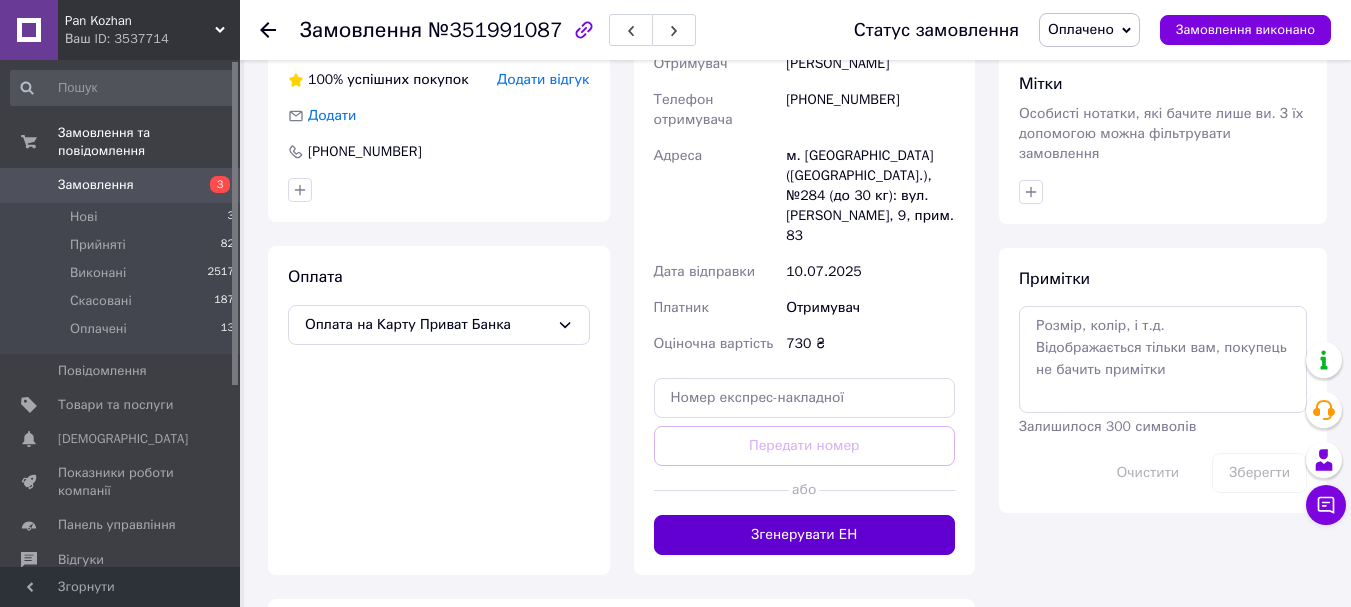 click on "Згенерувати ЕН" at bounding box center [805, 535] 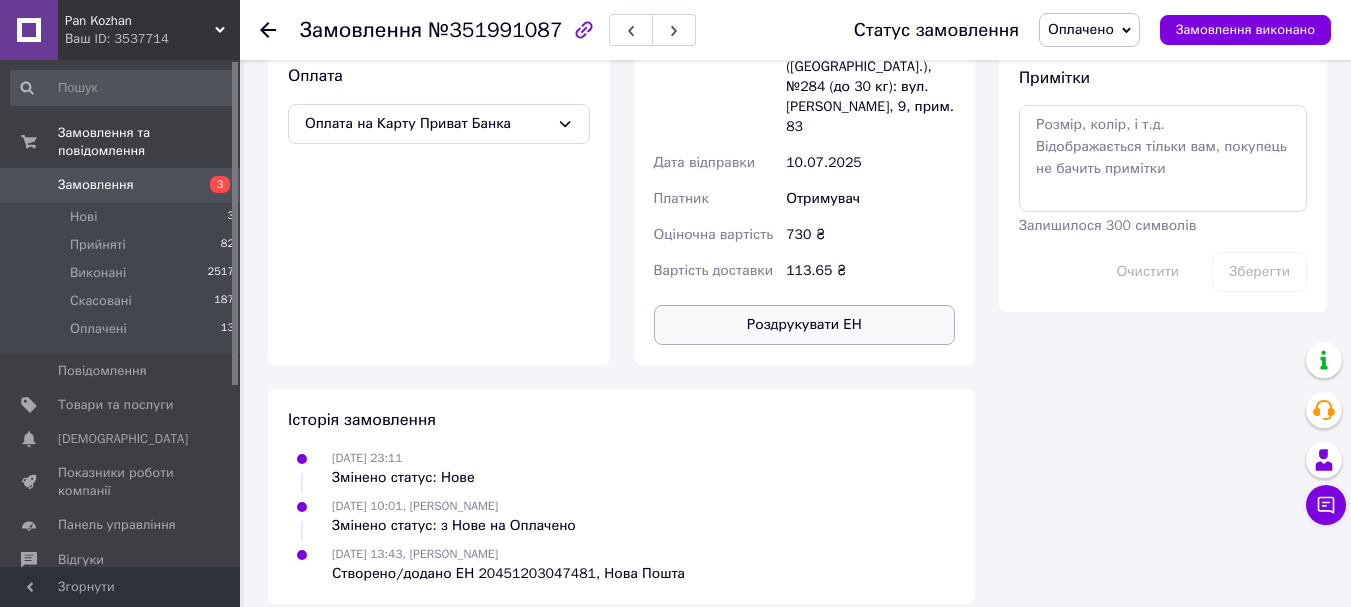scroll, scrollTop: 1002, scrollLeft: 0, axis: vertical 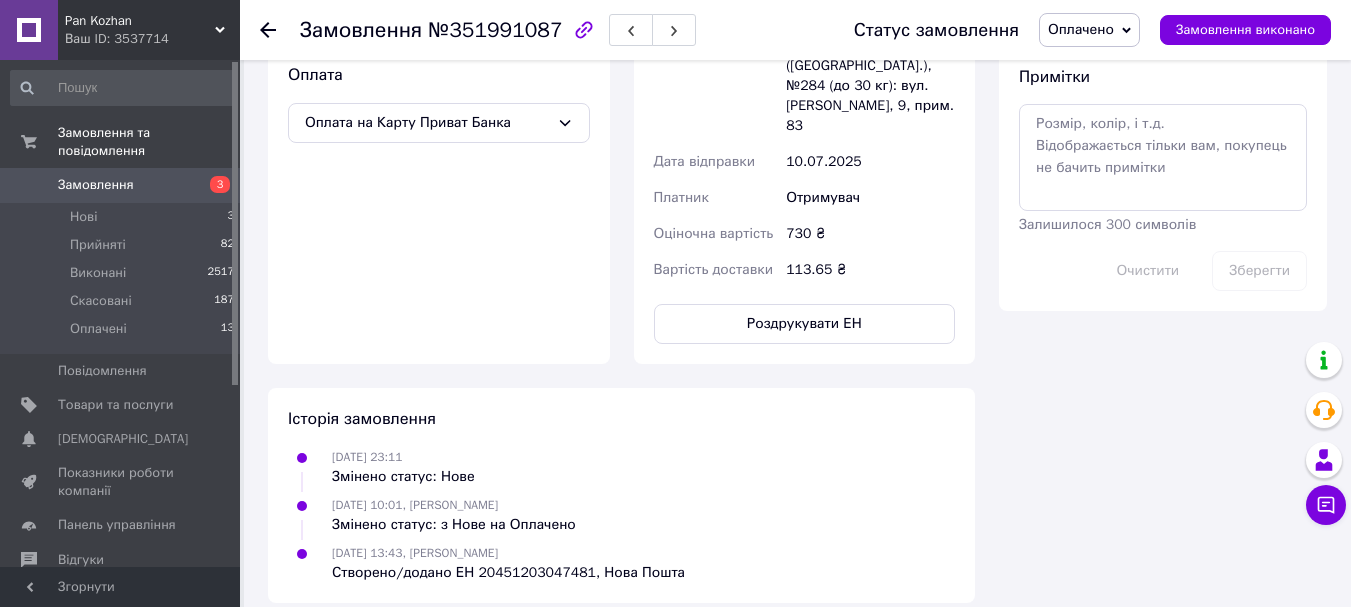 click on "Оплачено" at bounding box center (1089, 30) 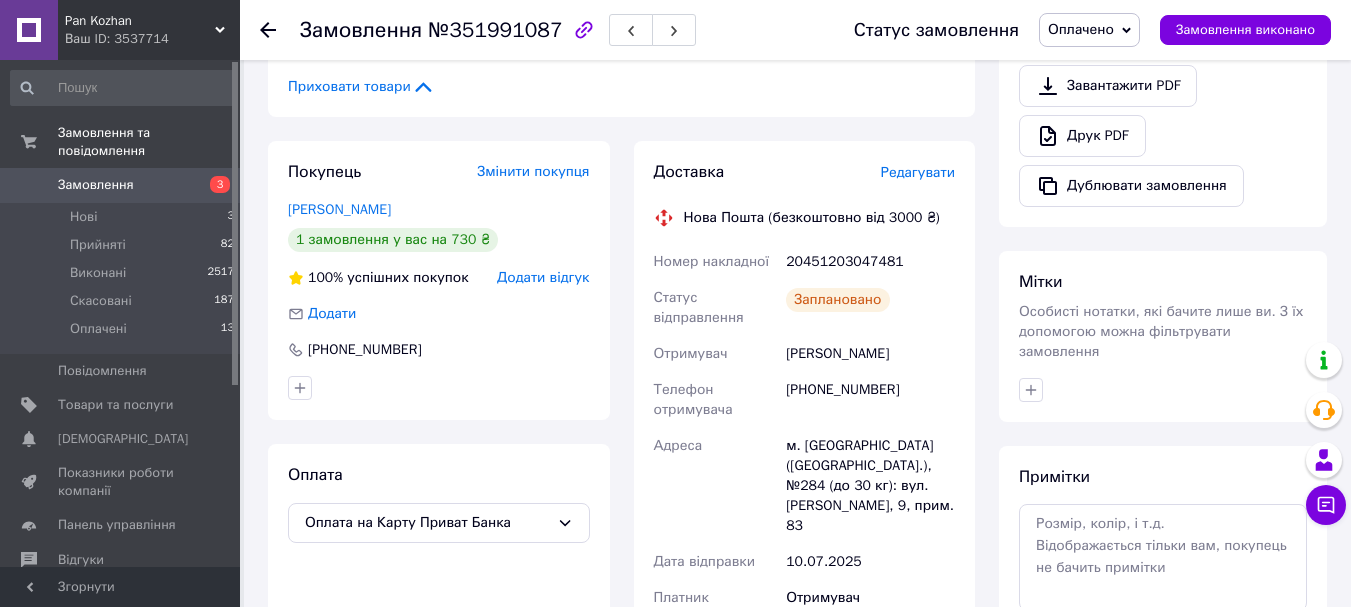 click on "Редагувати" at bounding box center (918, 172) 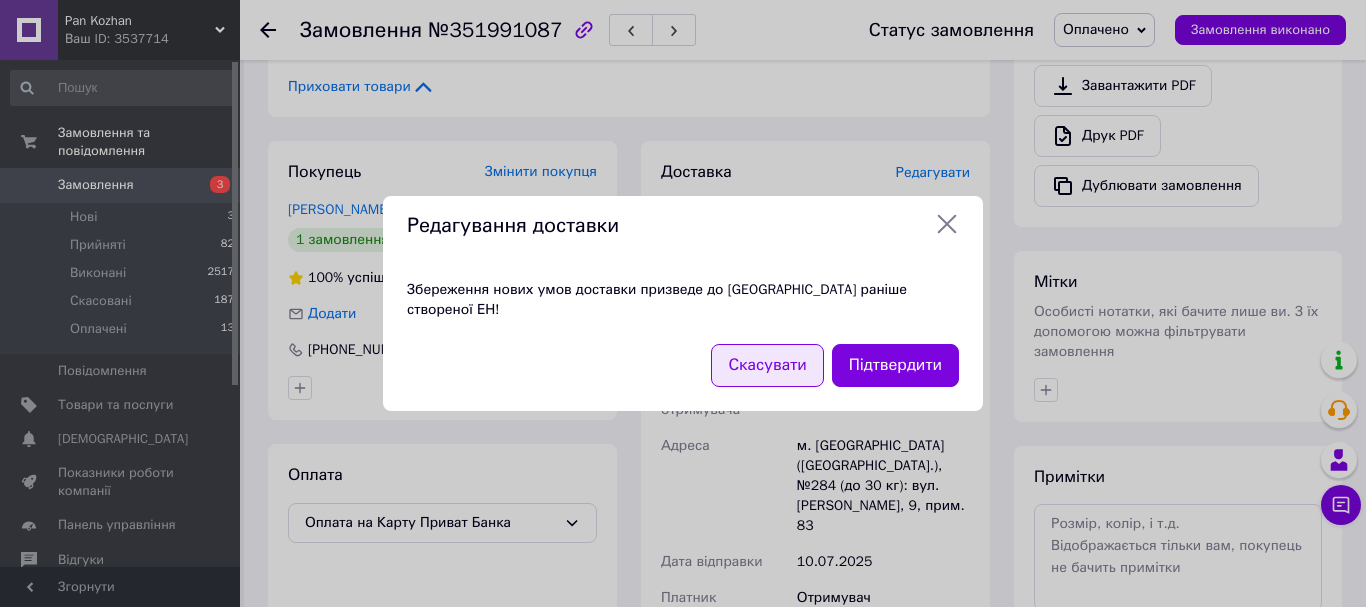 click on "Скасувати" at bounding box center [767, 365] 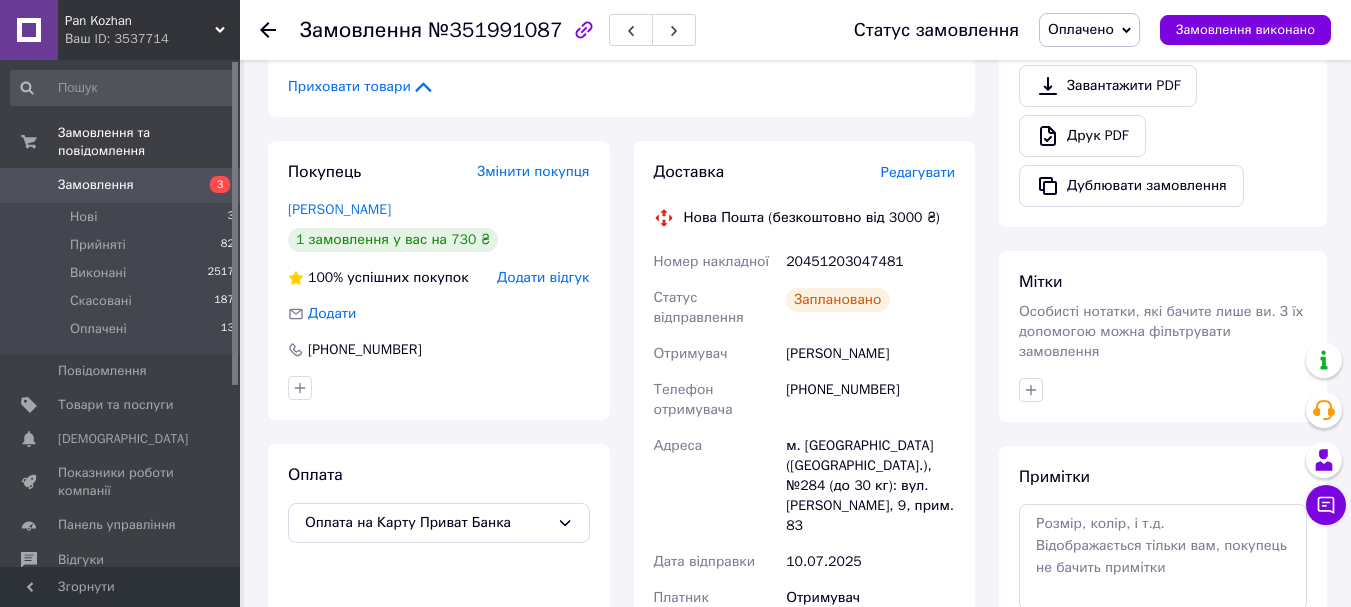 click on "Редагувати" at bounding box center (918, 172) 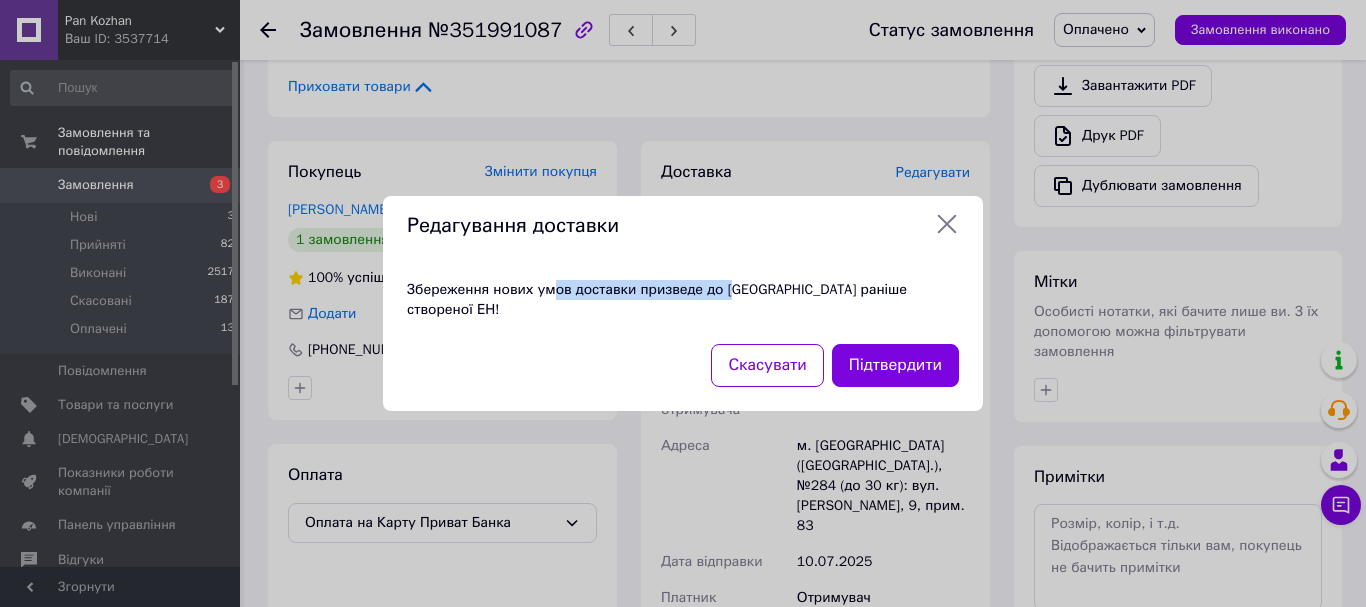 drag, startPoint x: 573, startPoint y: 306, endPoint x: 723, endPoint y: 303, distance: 150.03 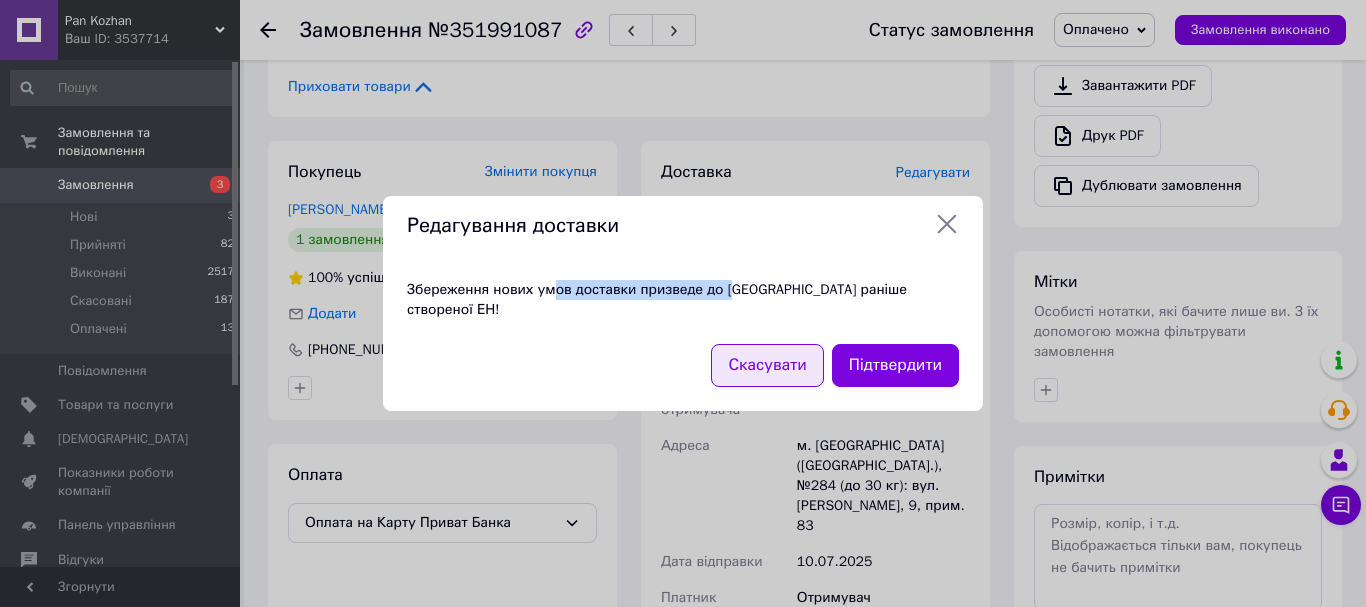 click on "Скасувати" at bounding box center (767, 365) 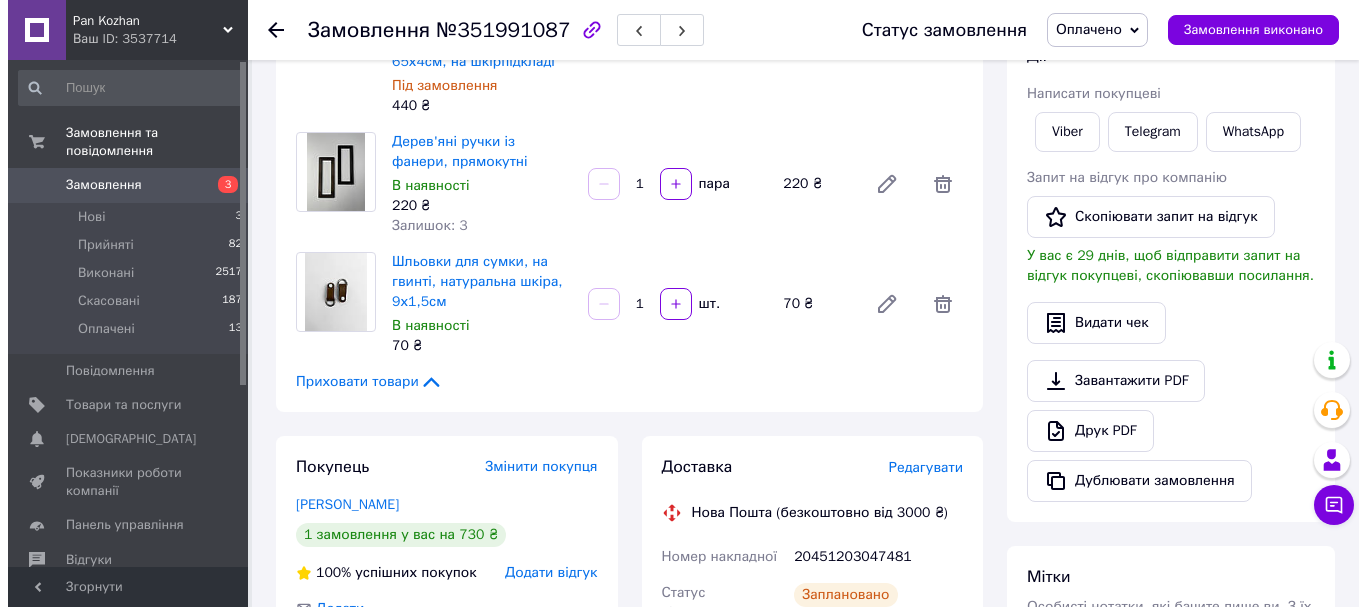 scroll, scrollTop: 407, scrollLeft: 0, axis: vertical 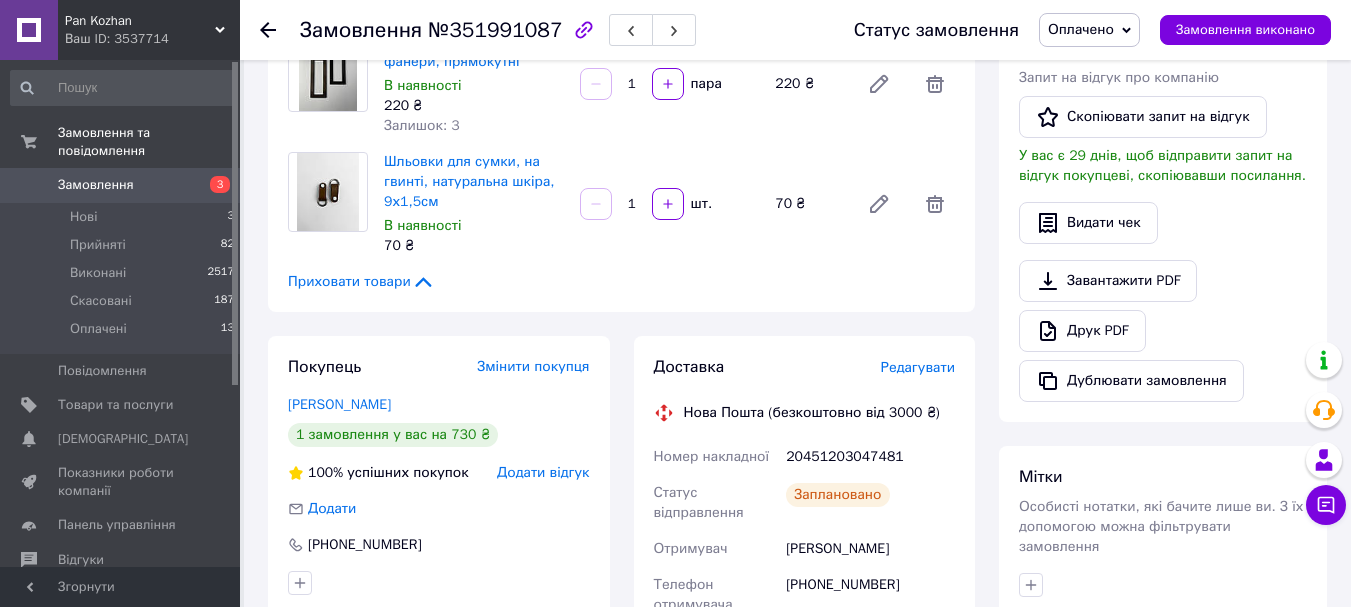 click on "Редагувати" at bounding box center (918, 367) 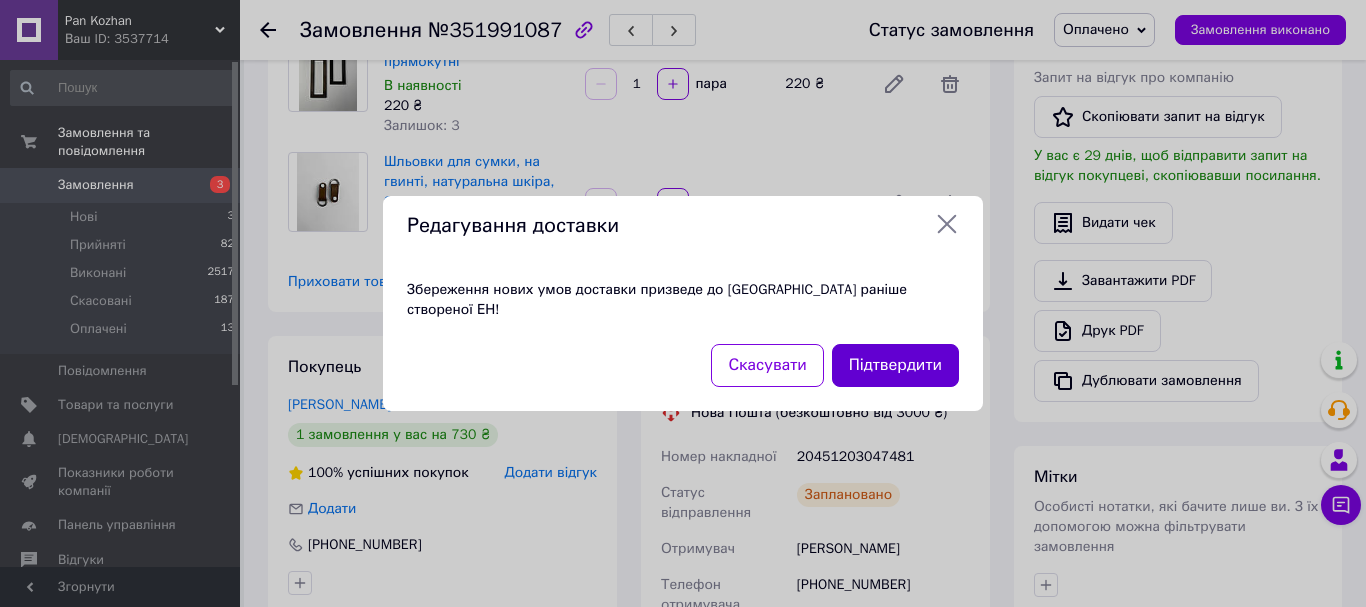 click on "Підтвердити" at bounding box center [895, 365] 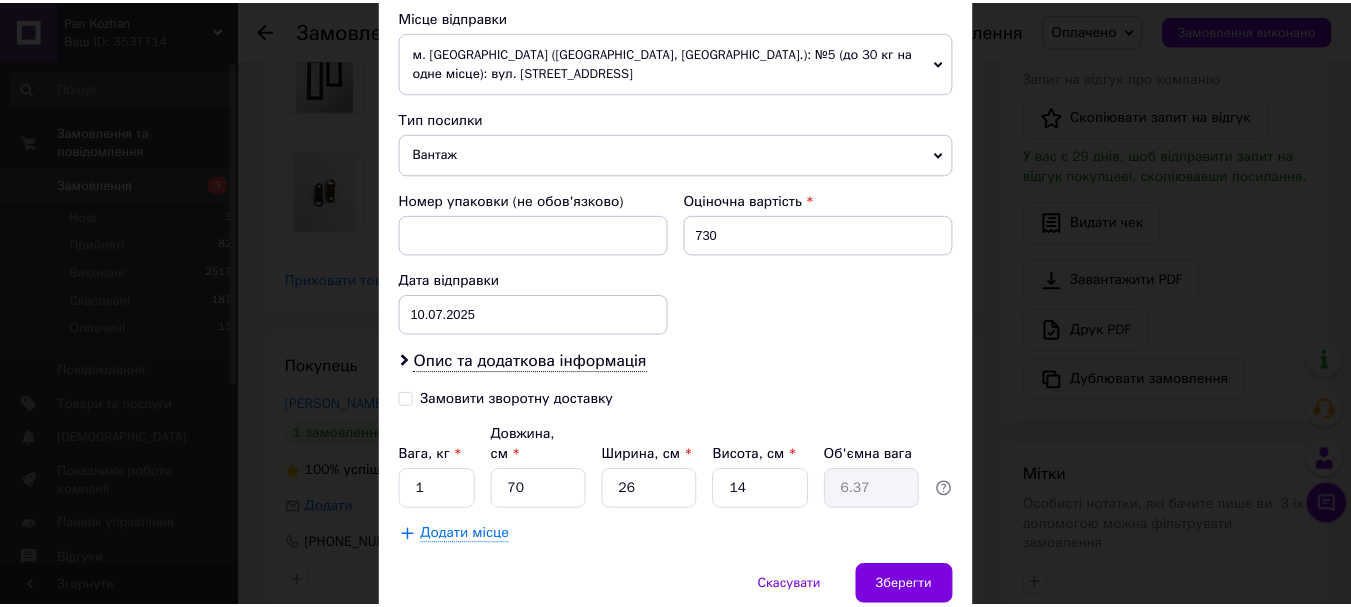 scroll, scrollTop: 777, scrollLeft: 0, axis: vertical 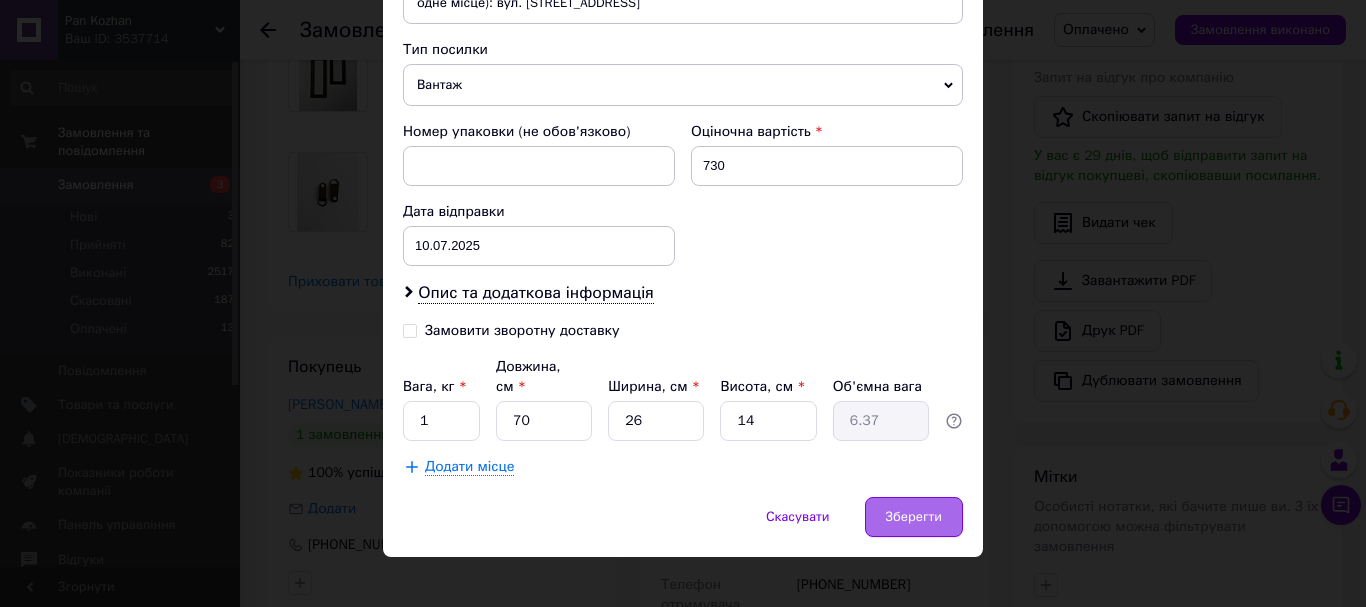 click on "Зберегти" at bounding box center (914, 517) 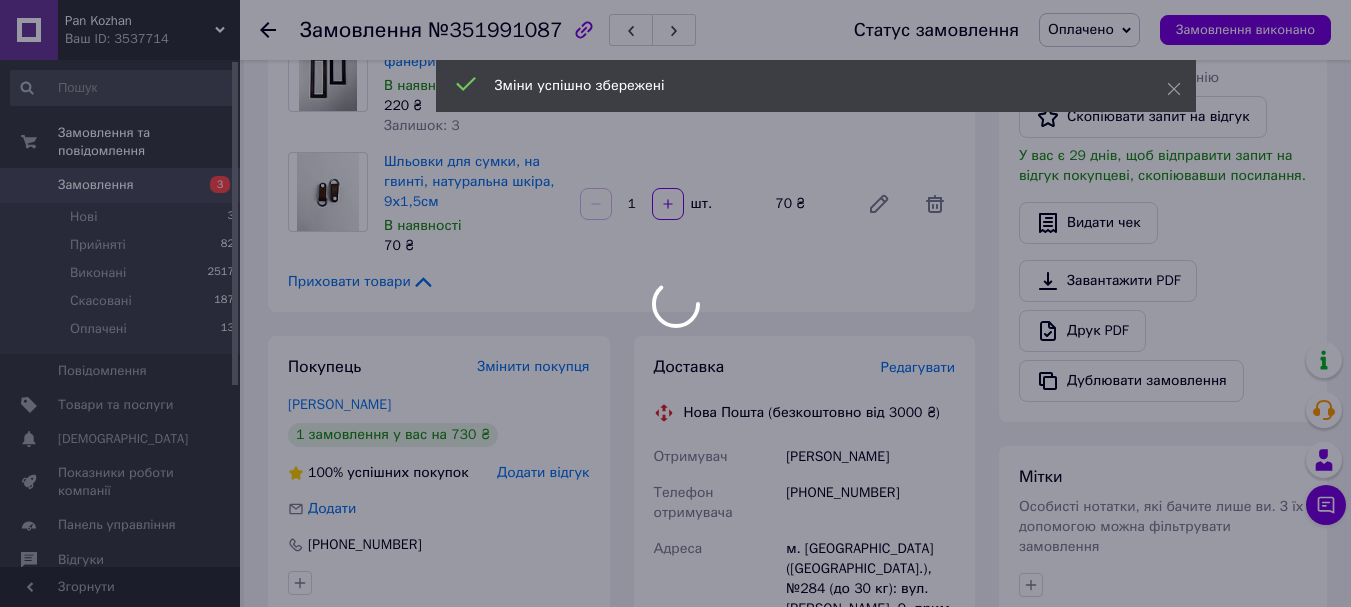 click on "[PHONE_NUMBER]" at bounding box center [870, 503] 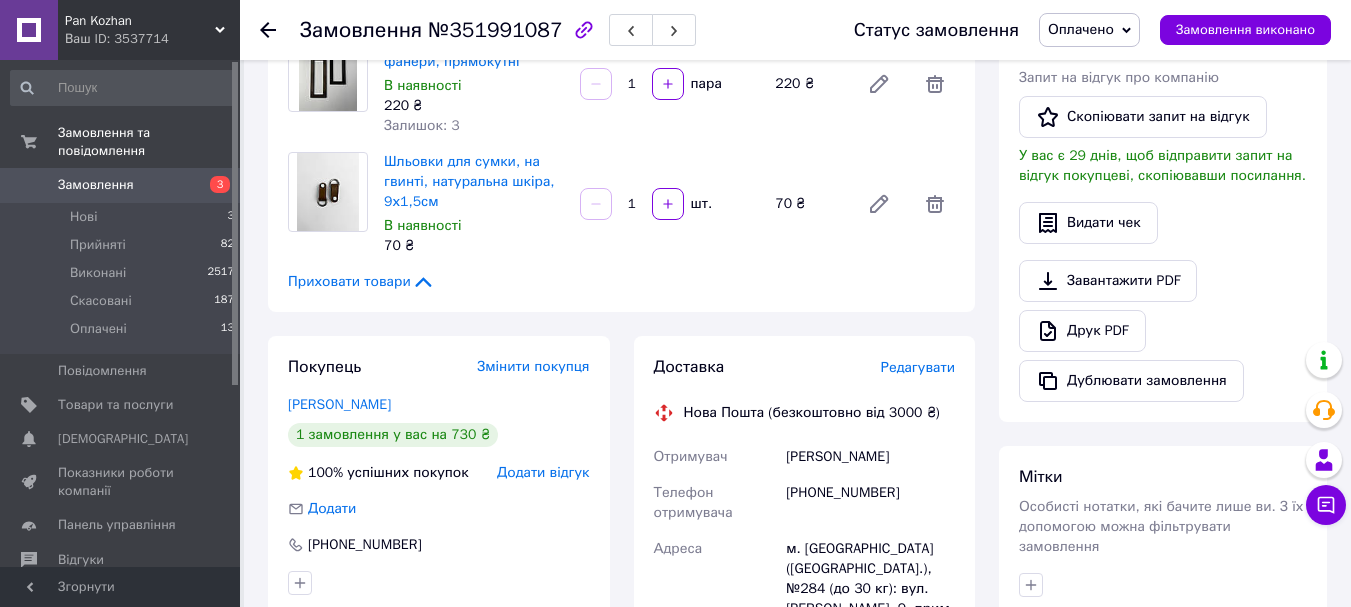 click 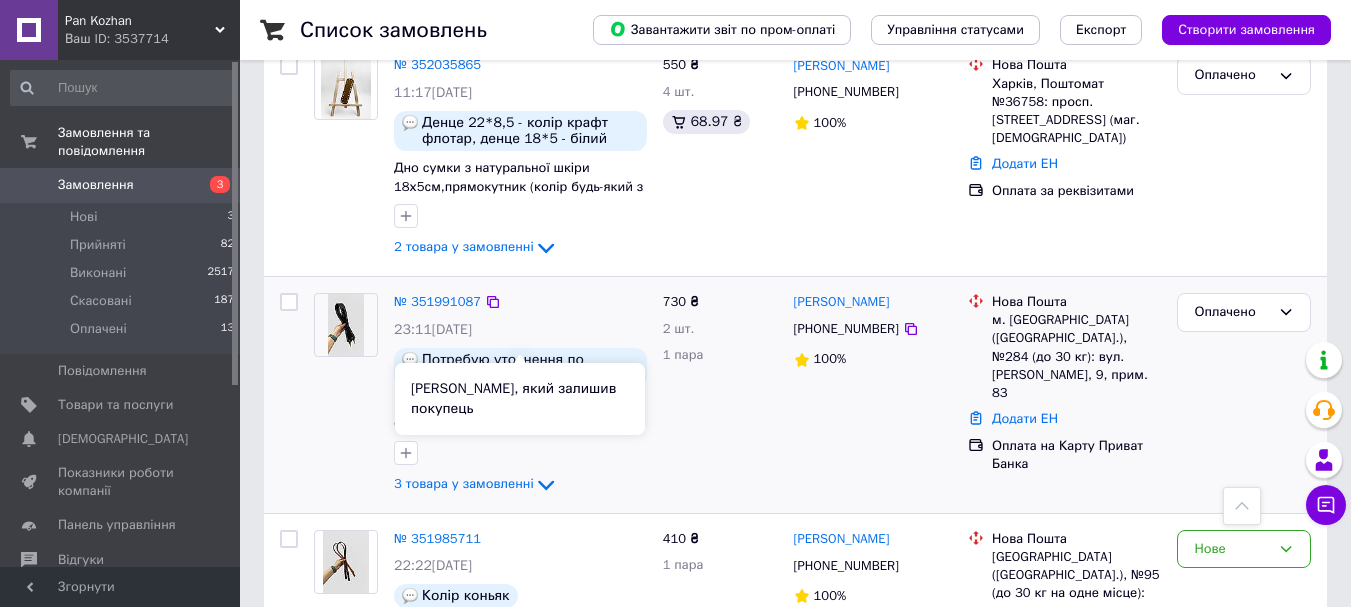 scroll, scrollTop: 800, scrollLeft: 0, axis: vertical 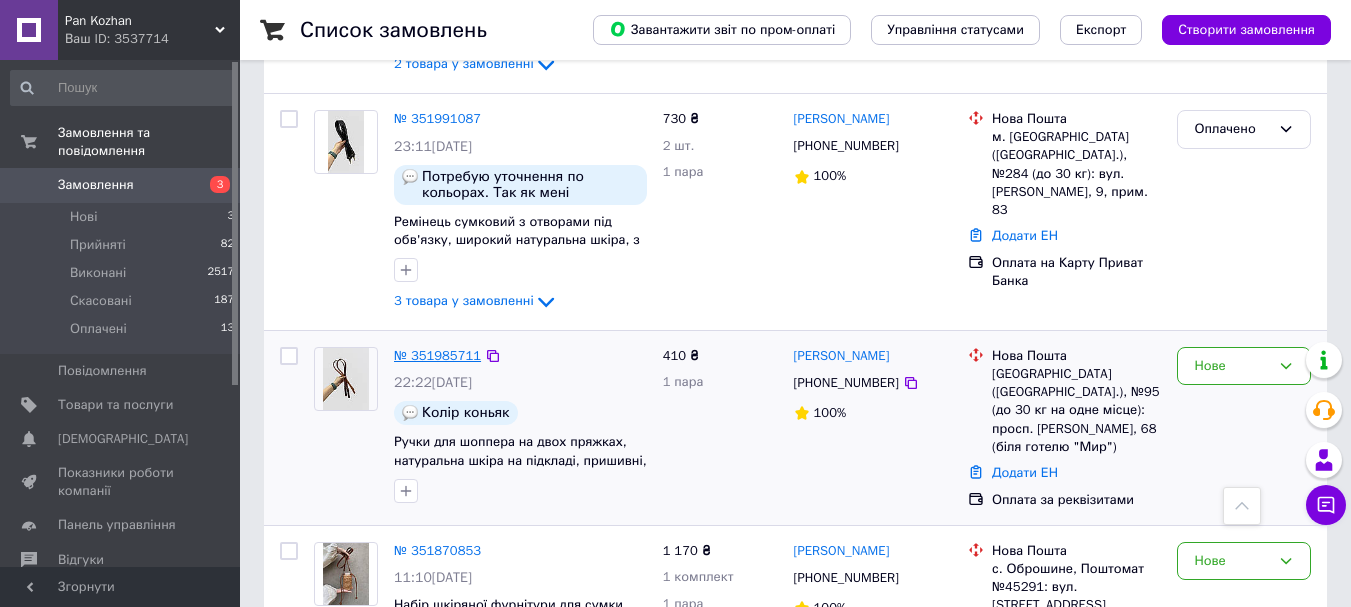 click on "№ 351985711" at bounding box center [437, 355] 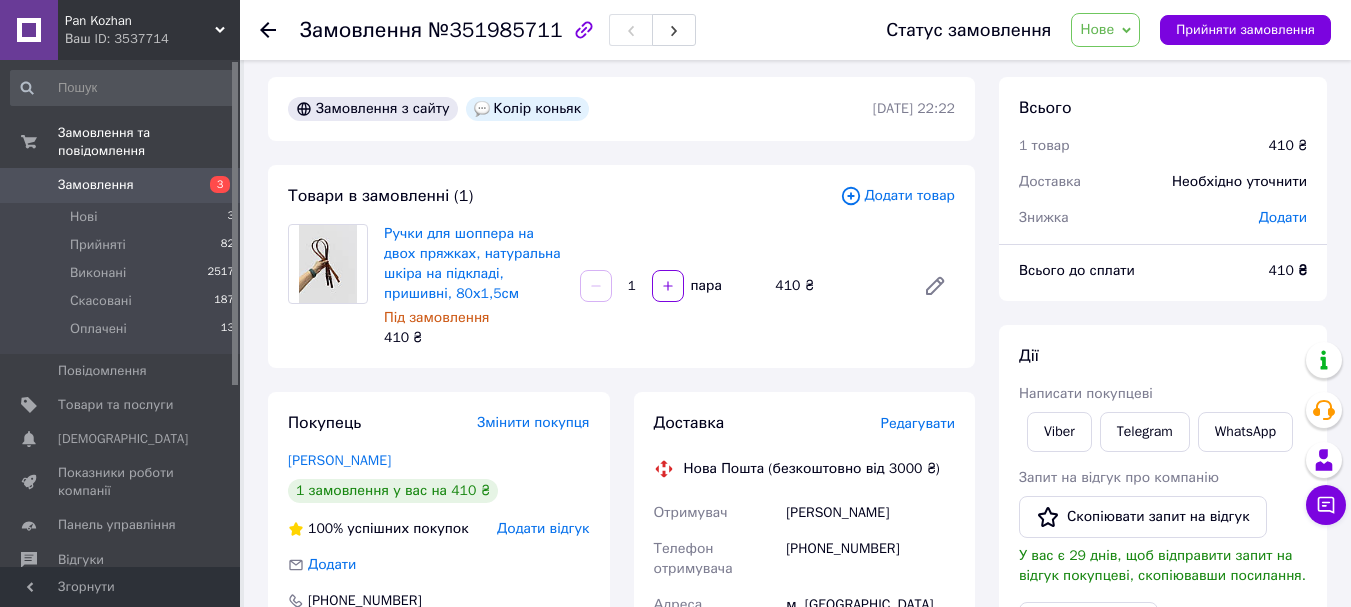 scroll, scrollTop: 0, scrollLeft: 0, axis: both 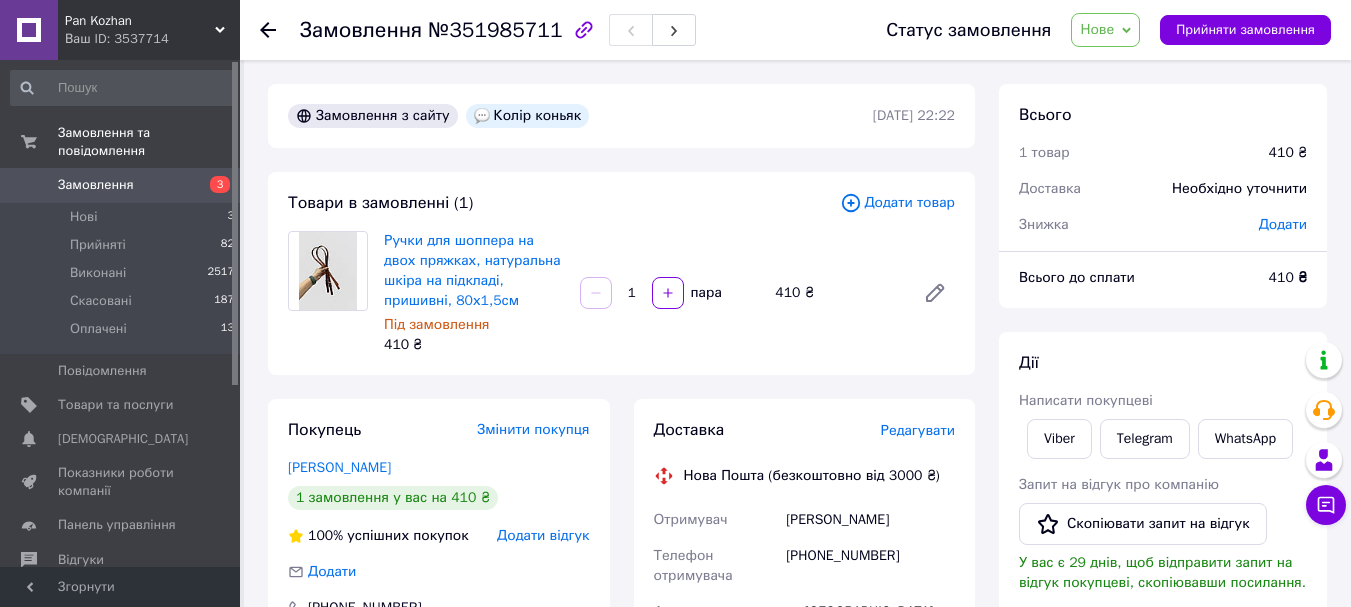 click on "Нове" at bounding box center [1097, 29] 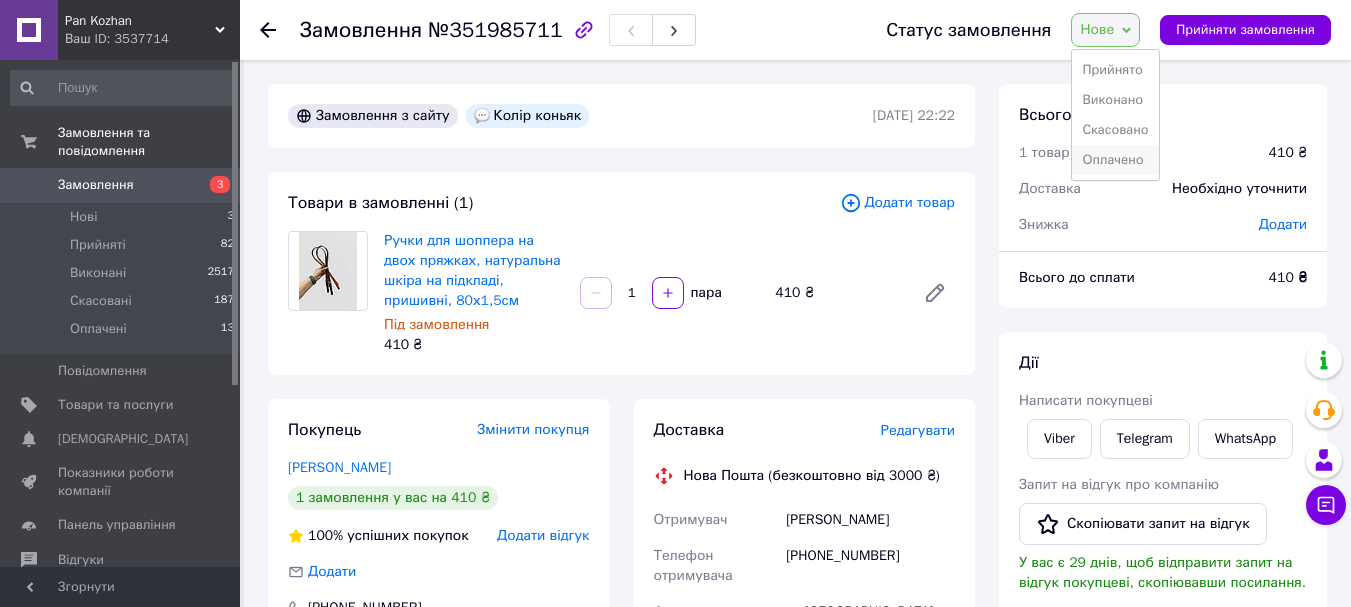 click on "Оплачено" at bounding box center [1115, 160] 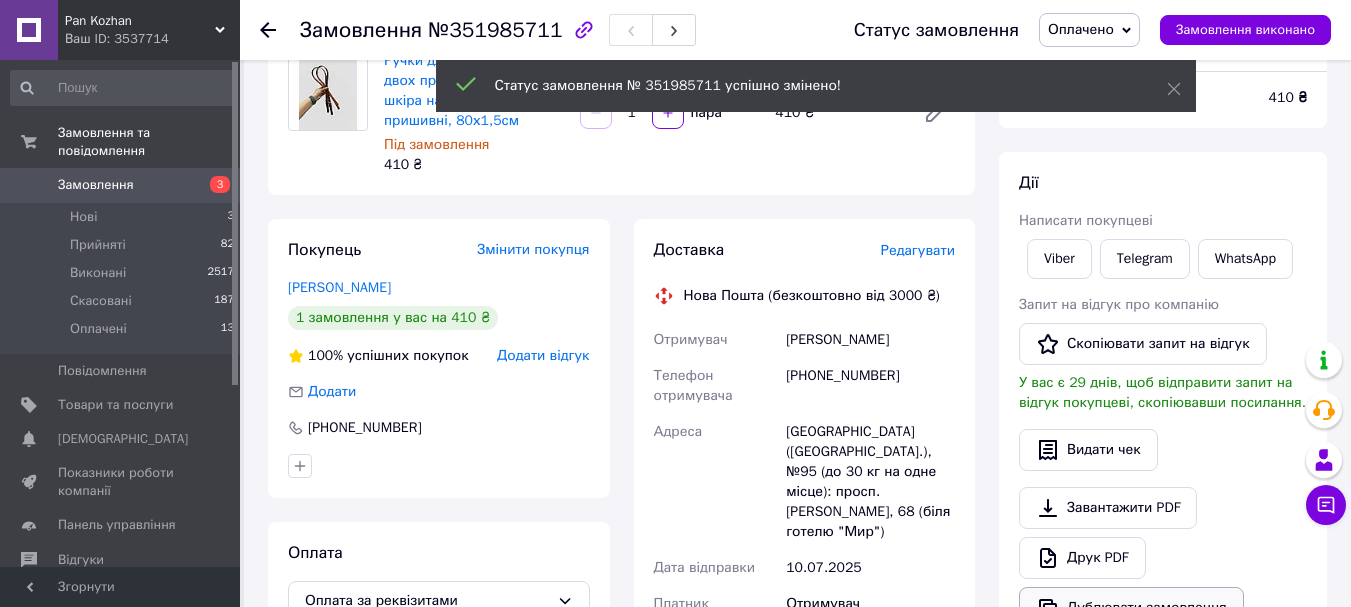 scroll, scrollTop: 200, scrollLeft: 0, axis: vertical 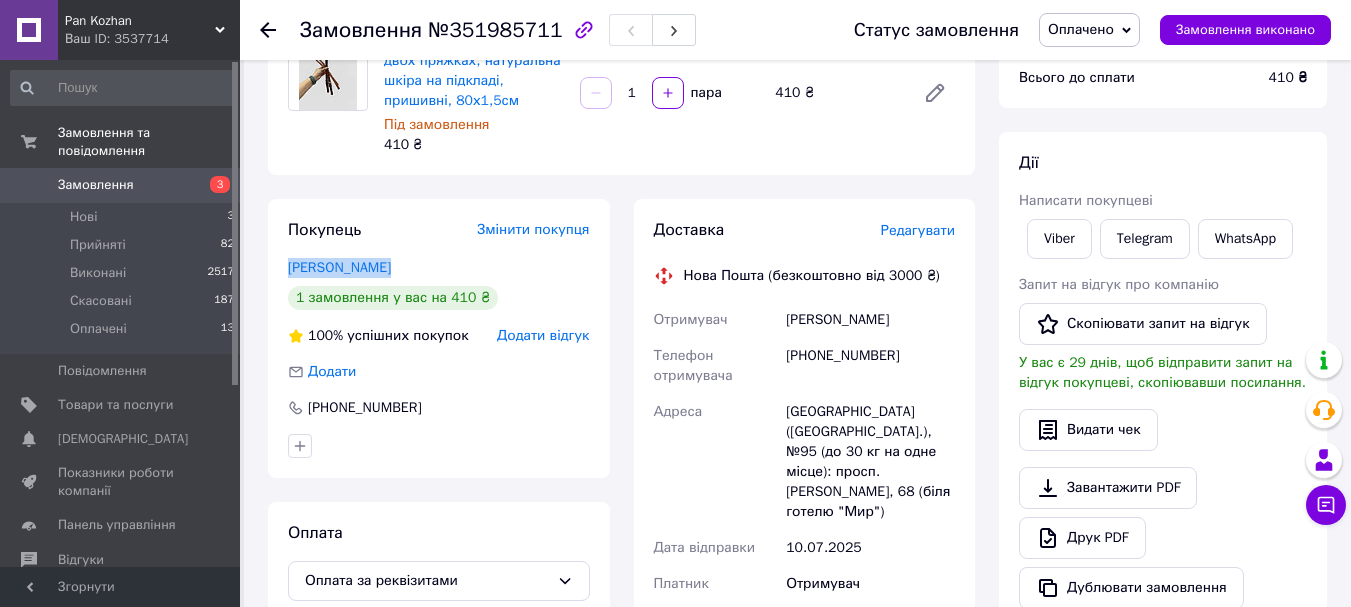 drag, startPoint x: 397, startPoint y: 264, endPoint x: 263, endPoint y: 267, distance: 134.03358 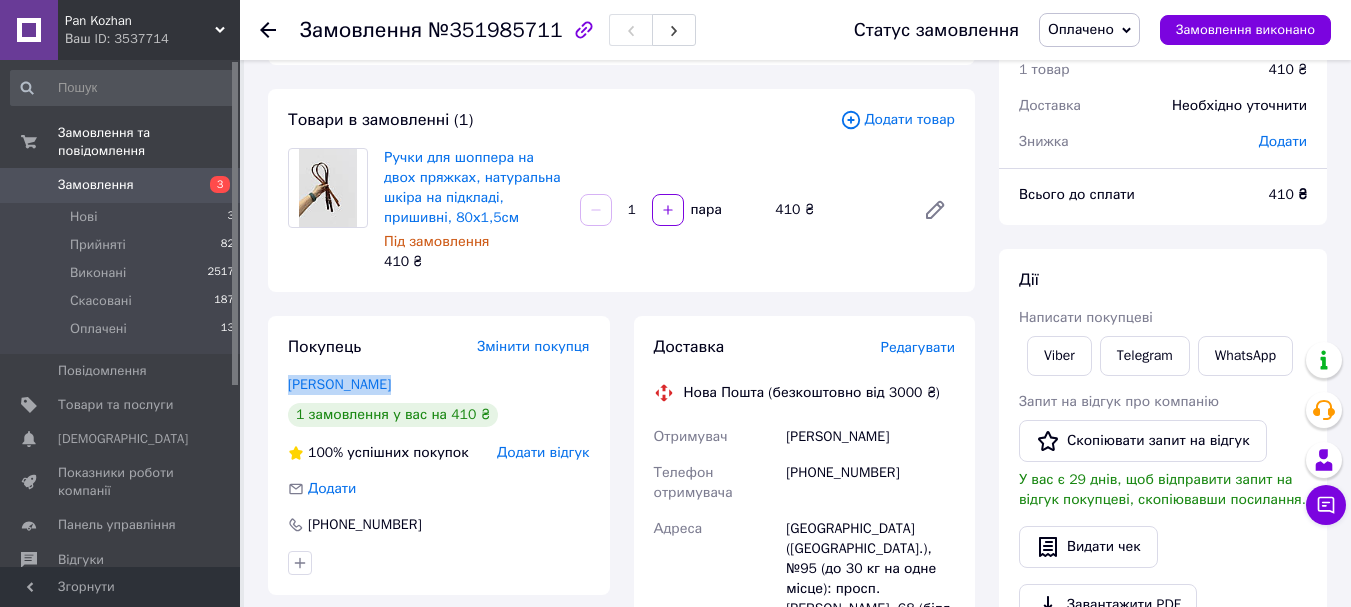 scroll, scrollTop: 0, scrollLeft: 0, axis: both 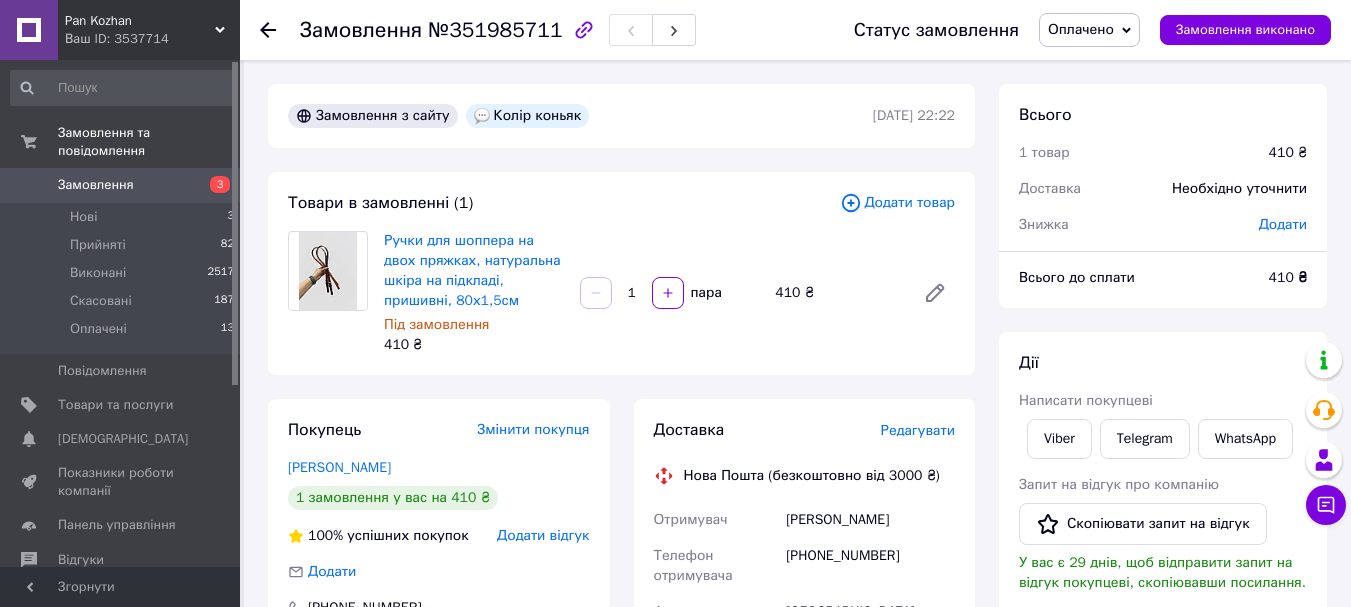 click at bounding box center [280, 30] 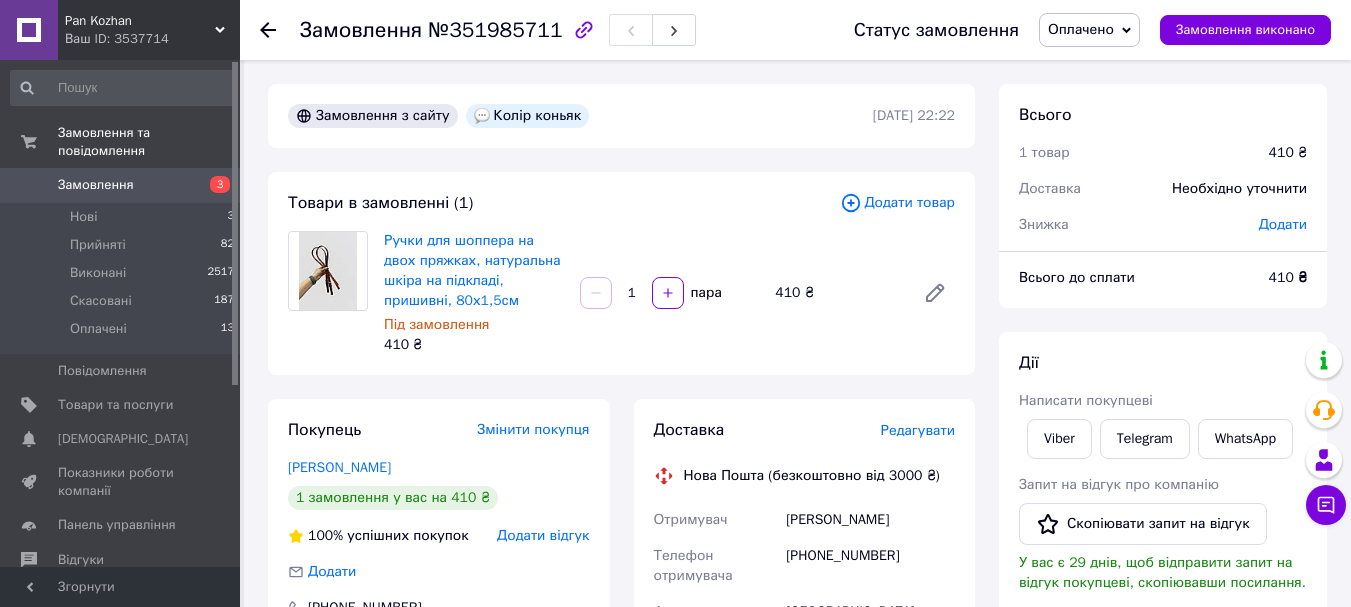 click 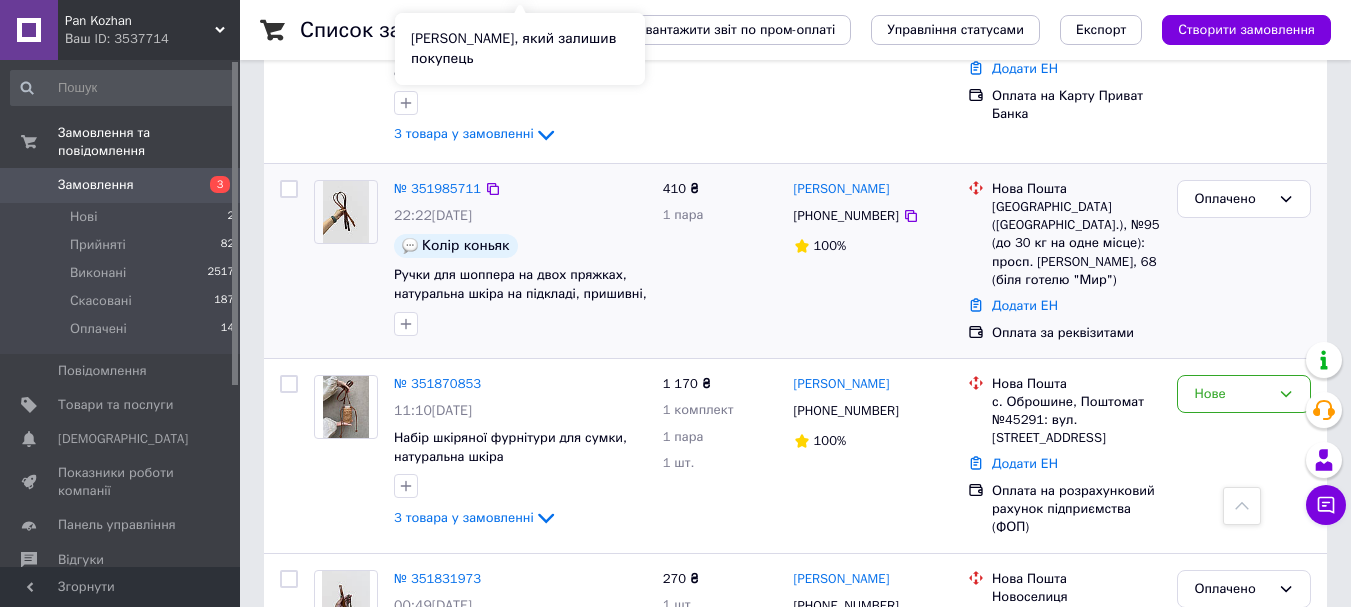 scroll, scrollTop: 1000, scrollLeft: 0, axis: vertical 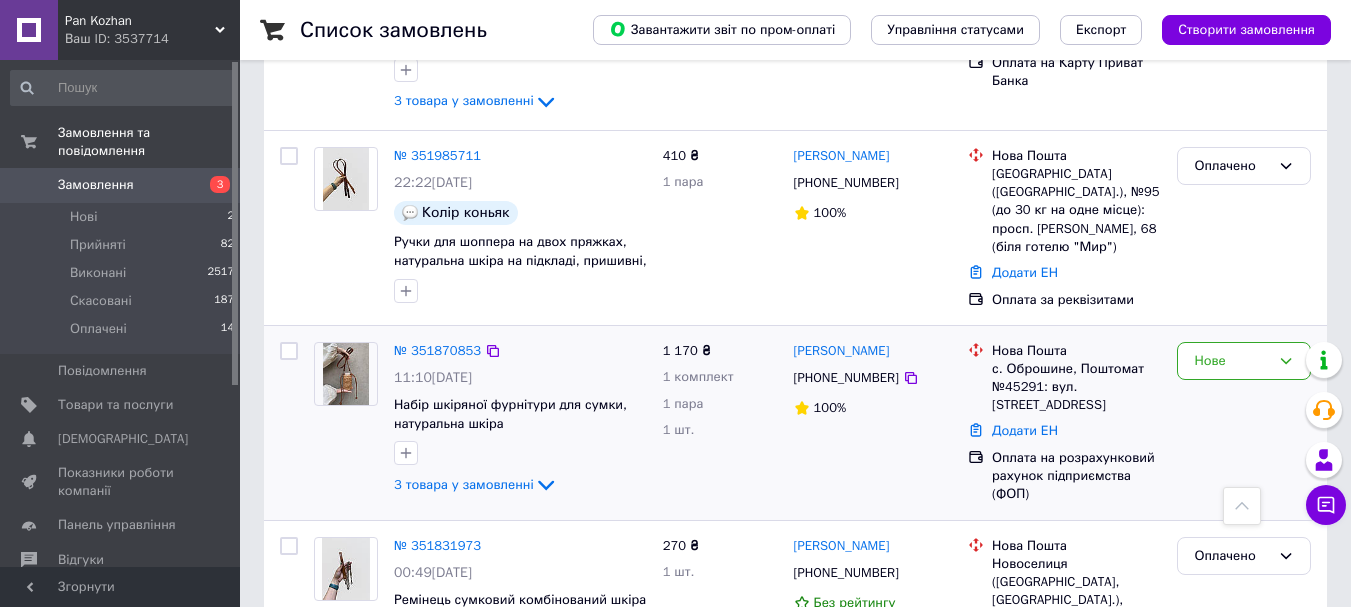 click on "№ 351870853" at bounding box center (437, 351) 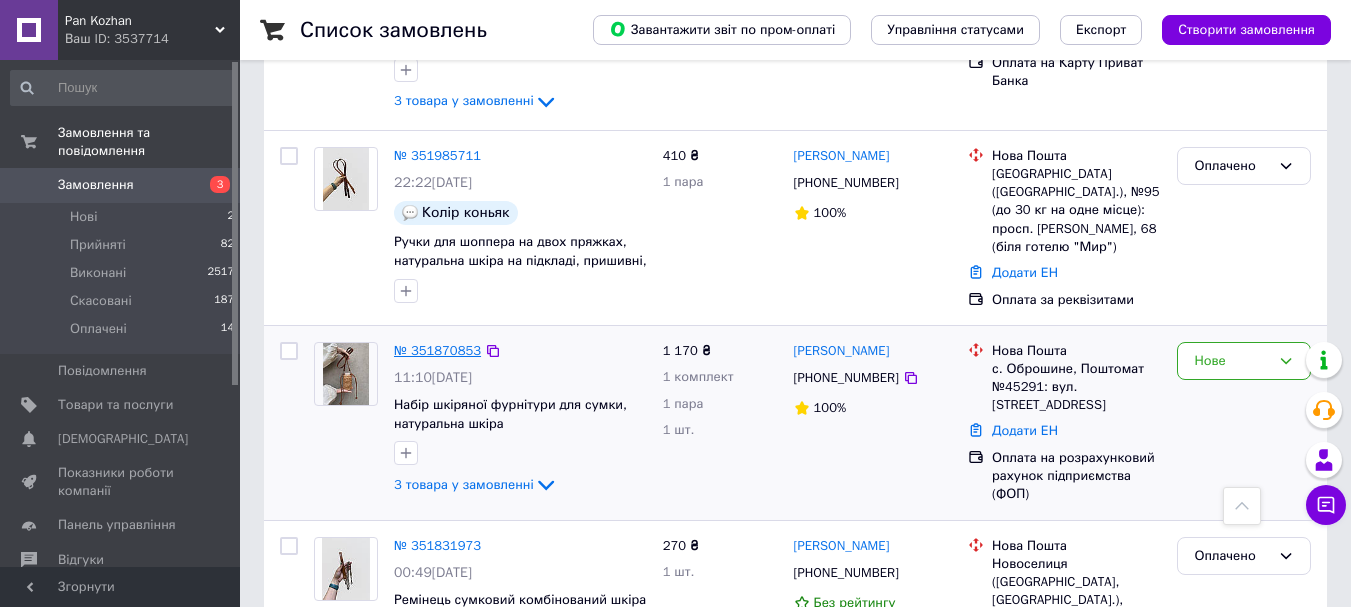 click on "№ 351870853" at bounding box center [437, 350] 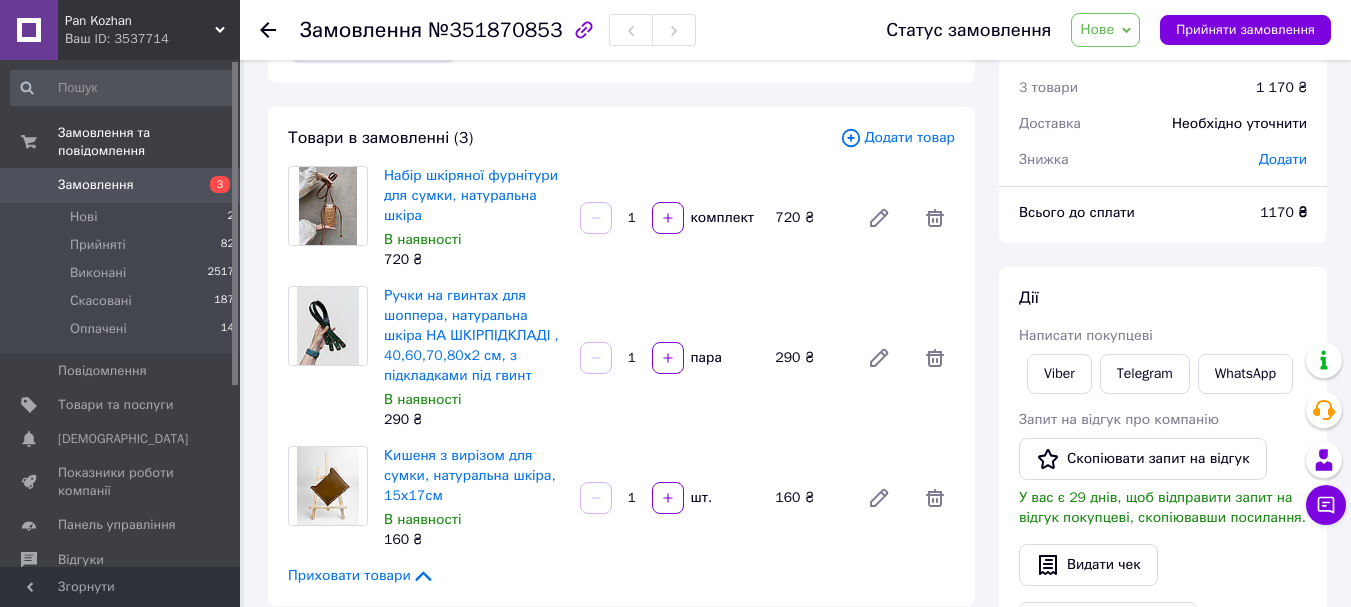 scroll, scrollTop: 100, scrollLeft: 0, axis: vertical 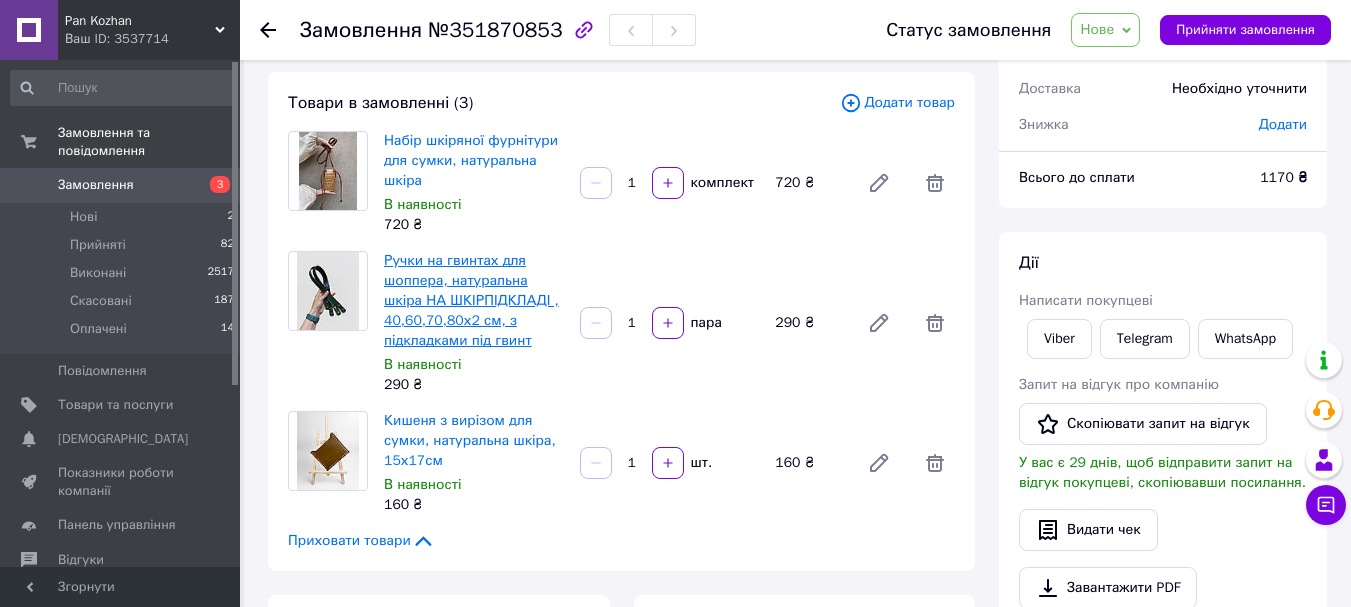 click on "Ручки на гвинтах для шоппера, натуральна шкіра НА ШКІРПІДКЛАДІ , 40,60,70,80х2 см, з підкладками під гвинт" at bounding box center [471, 300] 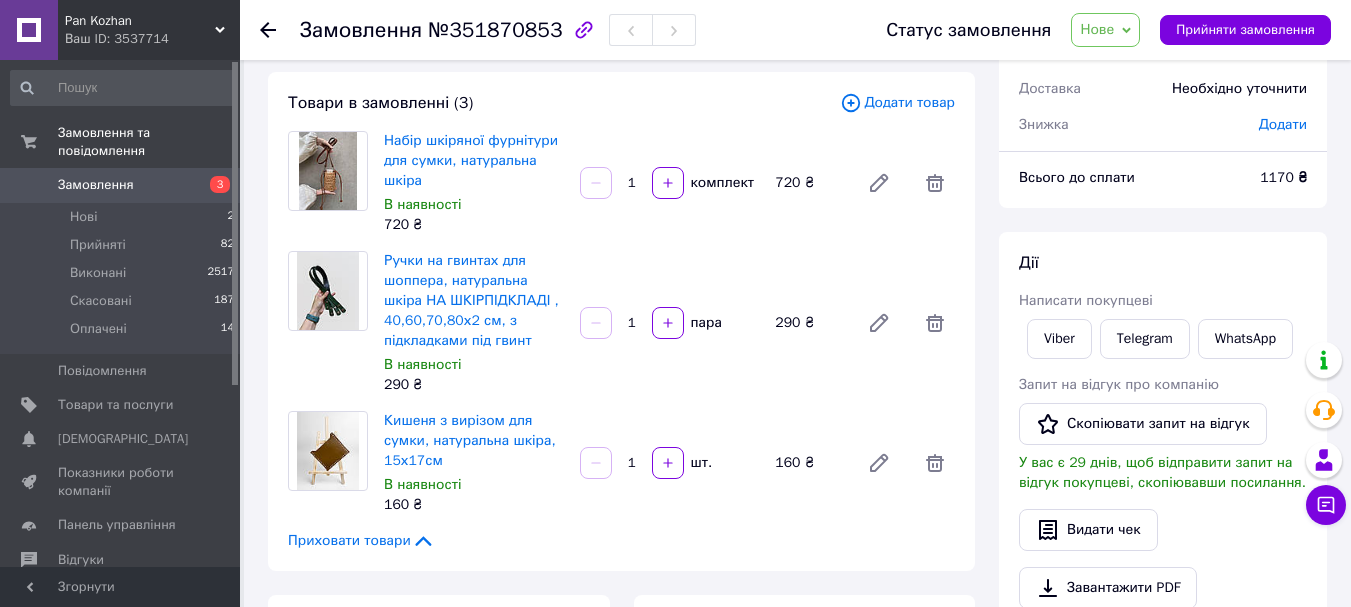 scroll, scrollTop: 0, scrollLeft: 0, axis: both 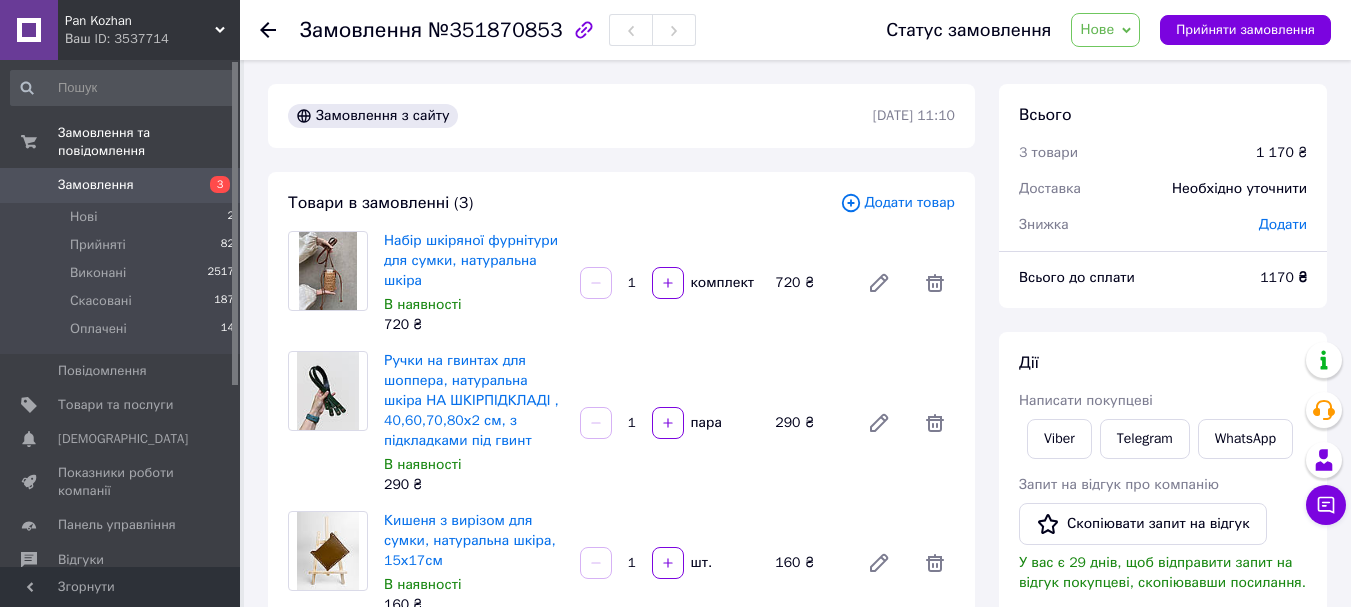 click 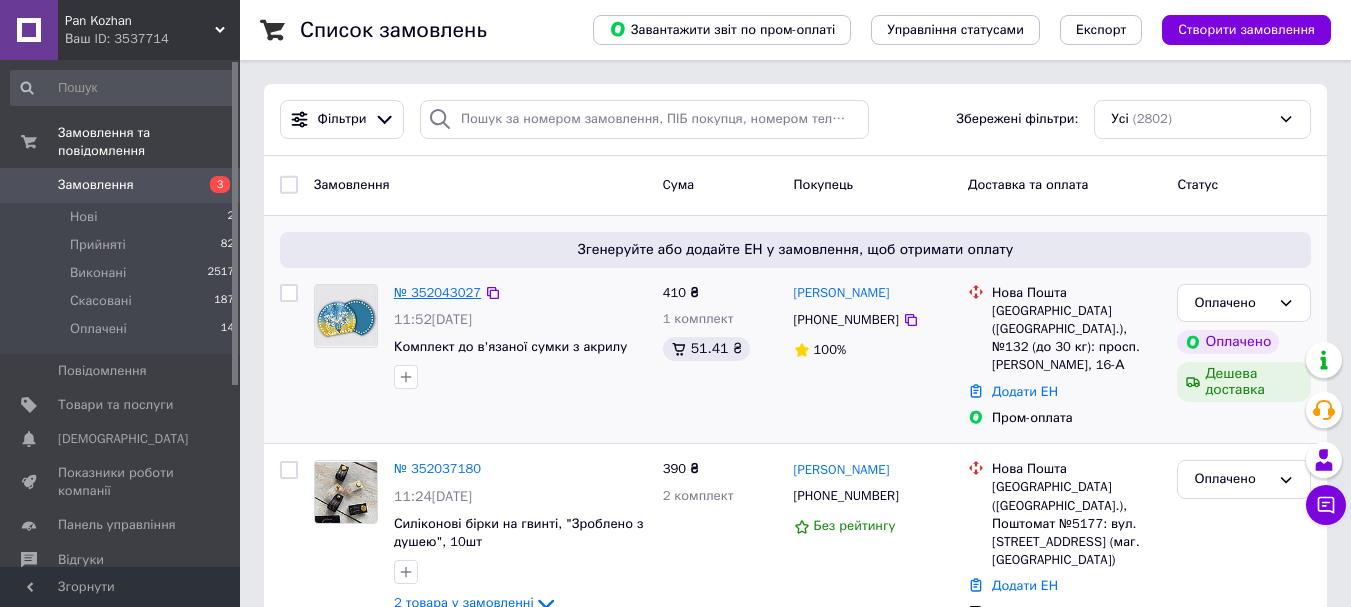 click on "№ 352043027" at bounding box center (437, 292) 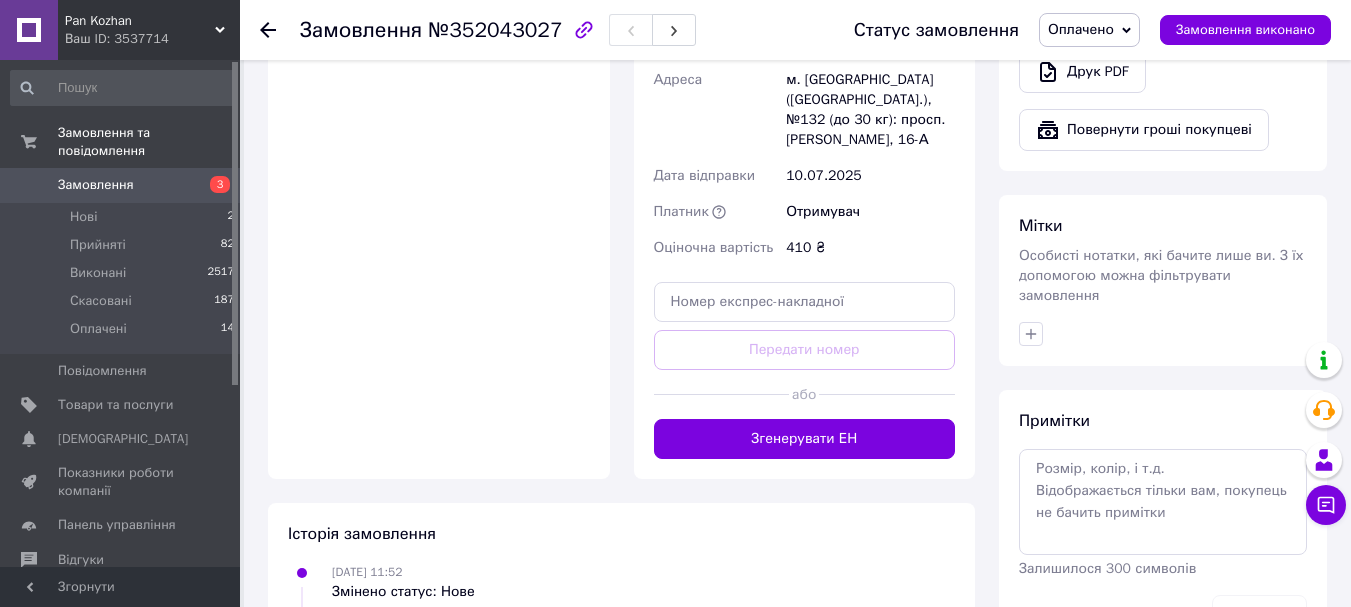 scroll, scrollTop: 900, scrollLeft: 0, axis: vertical 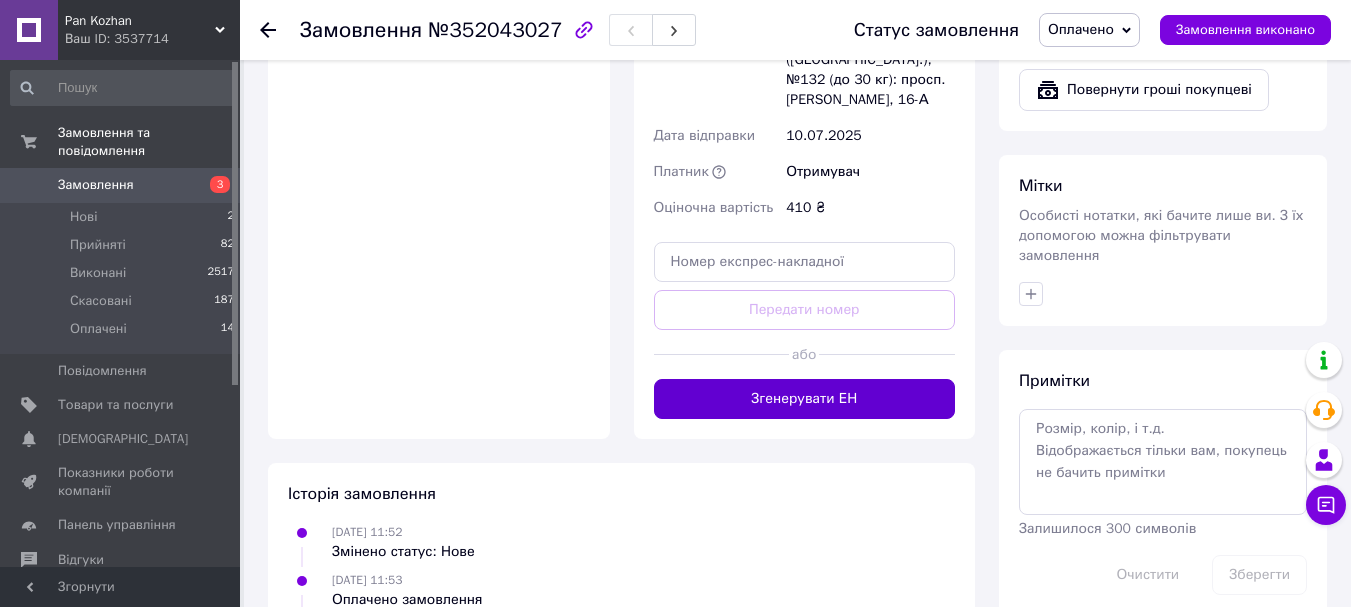 click on "Згенерувати ЕН" at bounding box center (805, 399) 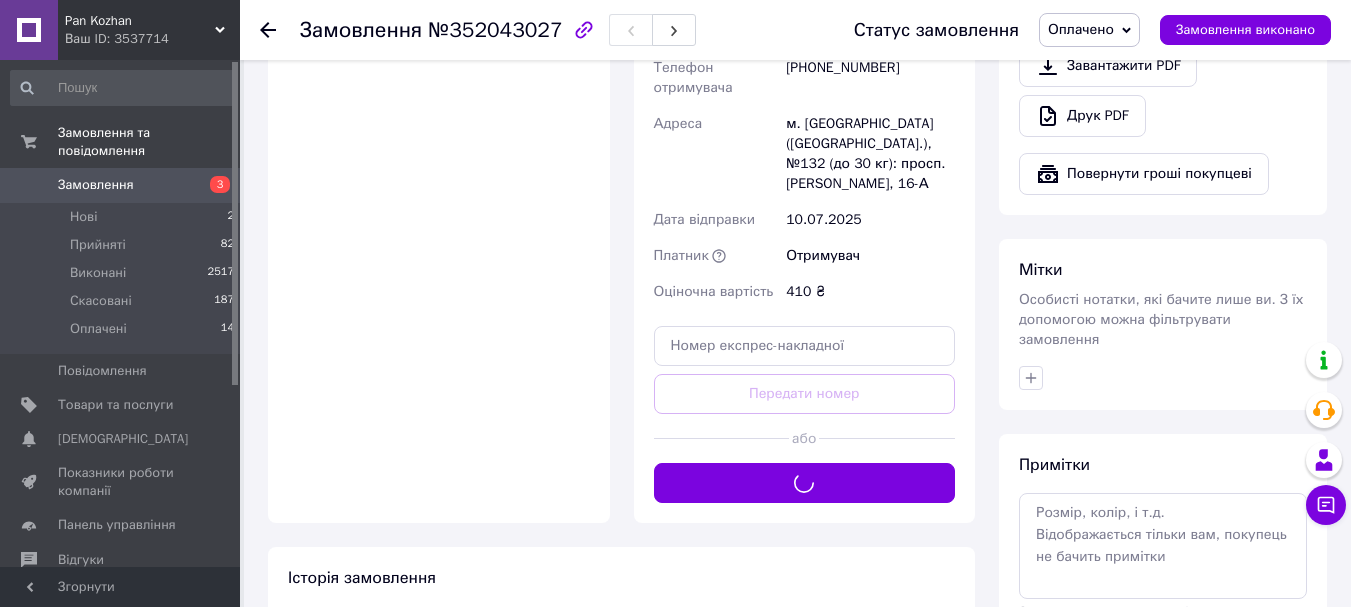 scroll, scrollTop: 700, scrollLeft: 0, axis: vertical 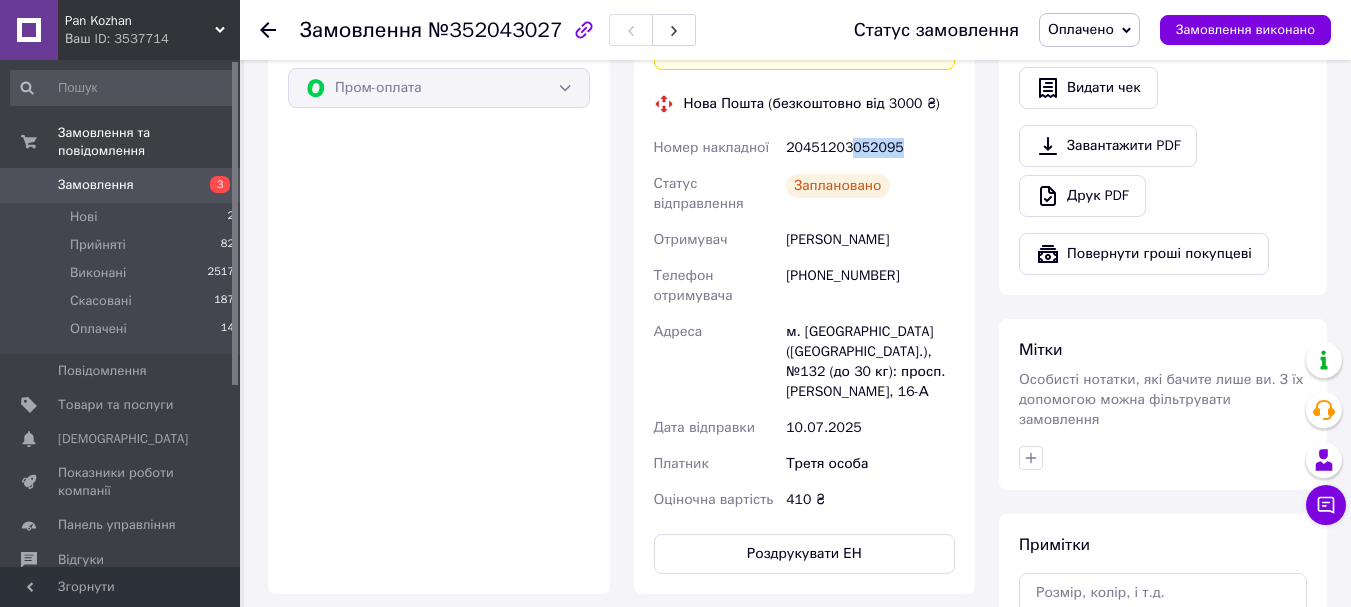 drag, startPoint x: 848, startPoint y: 148, endPoint x: 896, endPoint y: 153, distance: 48.259712 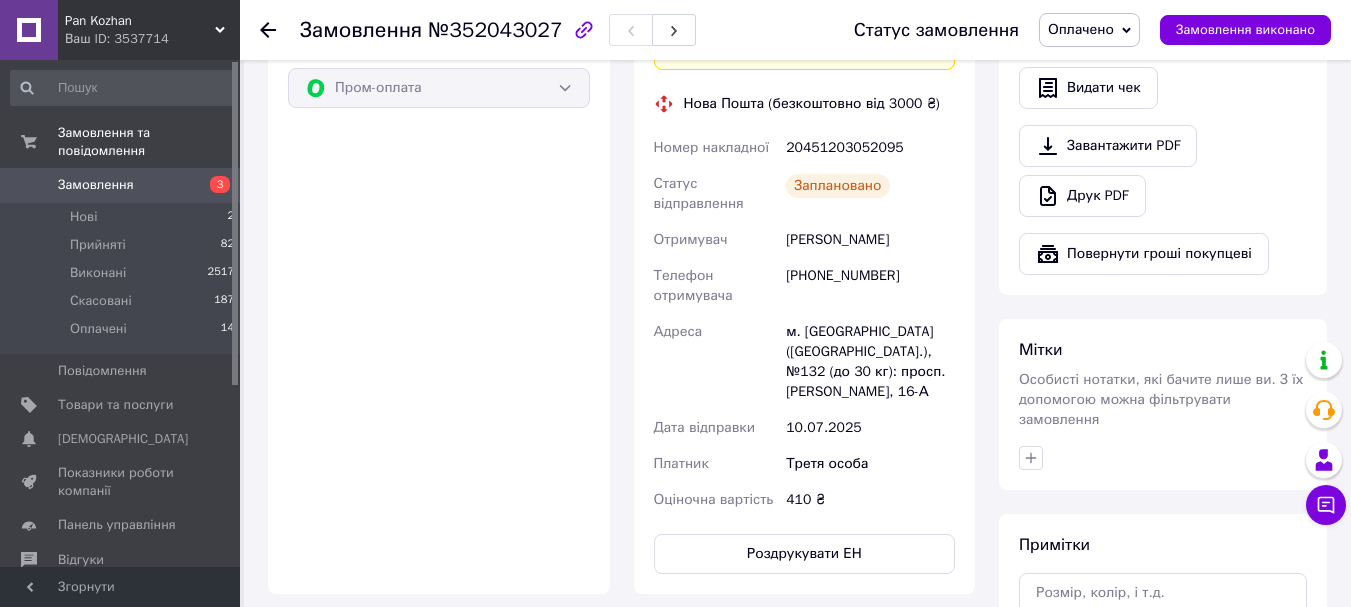 click on "20451203052095" at bounding box center (870, 148) 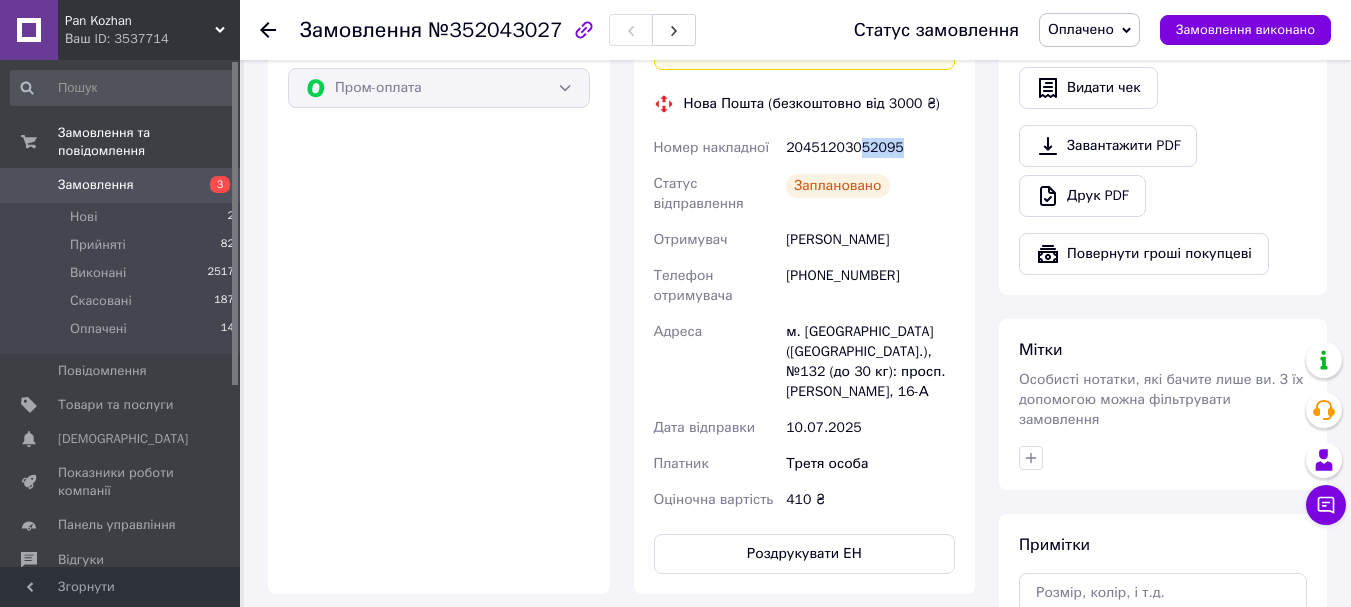 drag, startPoint x: 855, startPoint y: 147, endPoint x: 927, endPoint y: 149, distance: 72.02777 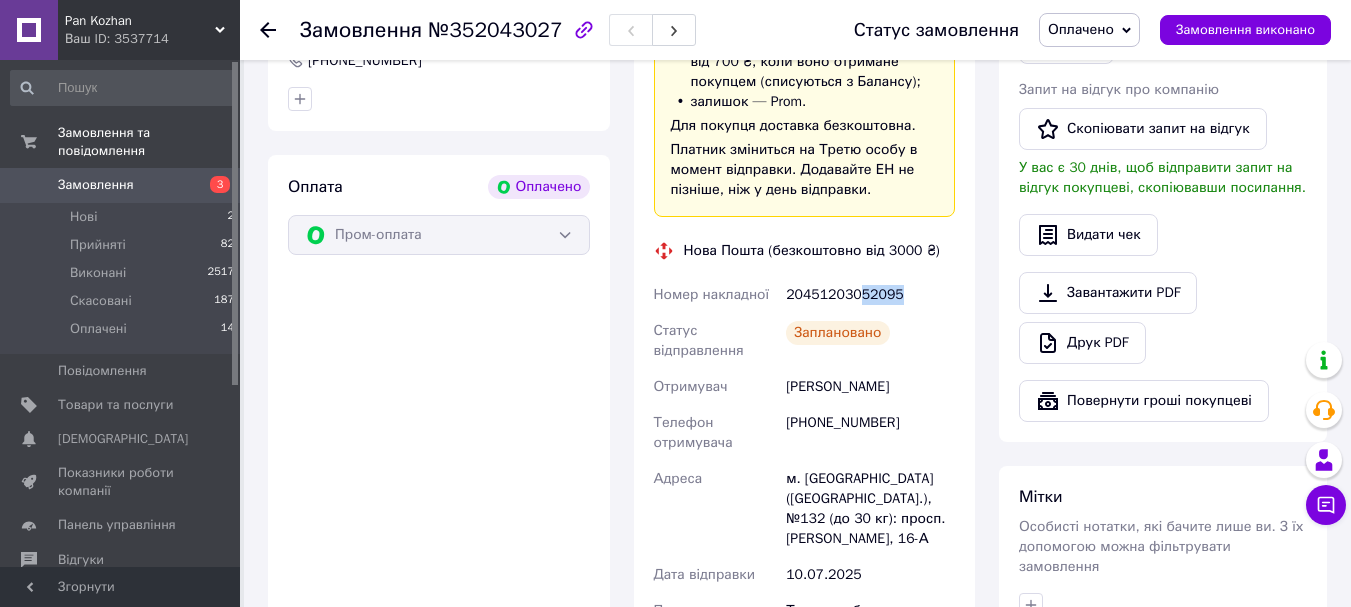 scroll, scrollTop: 400, scrollLeft: 0, axis: vertical 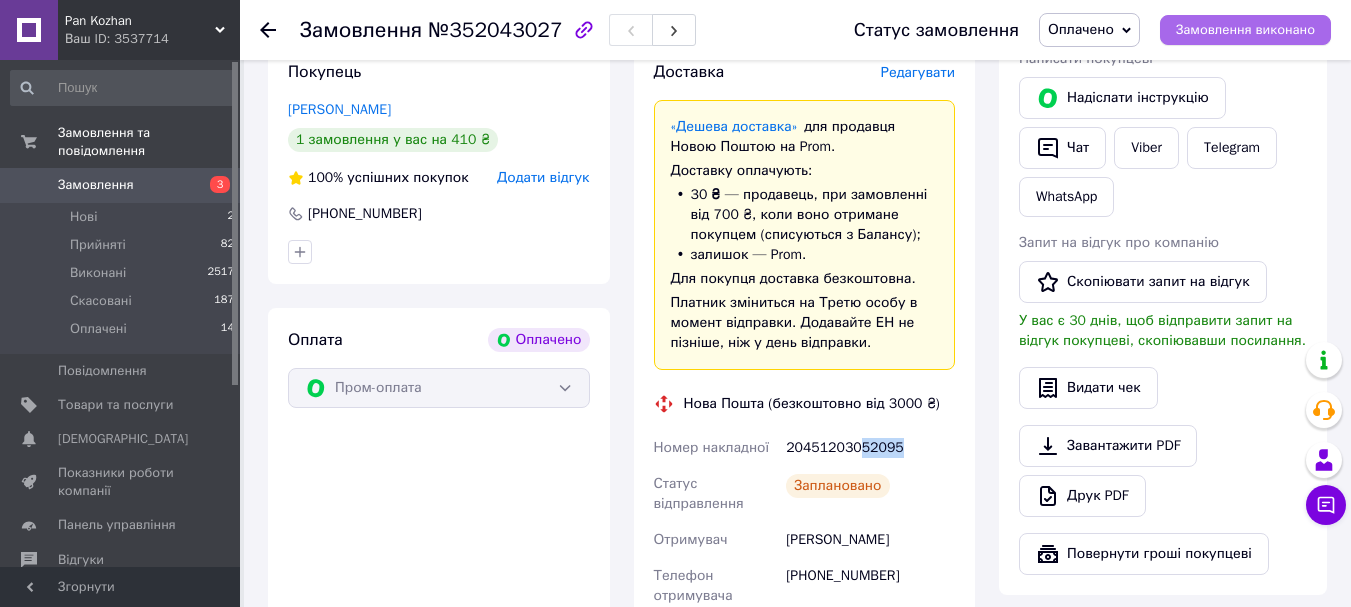 click on "Замовлення виконано" at bounding box center [1245, 30] 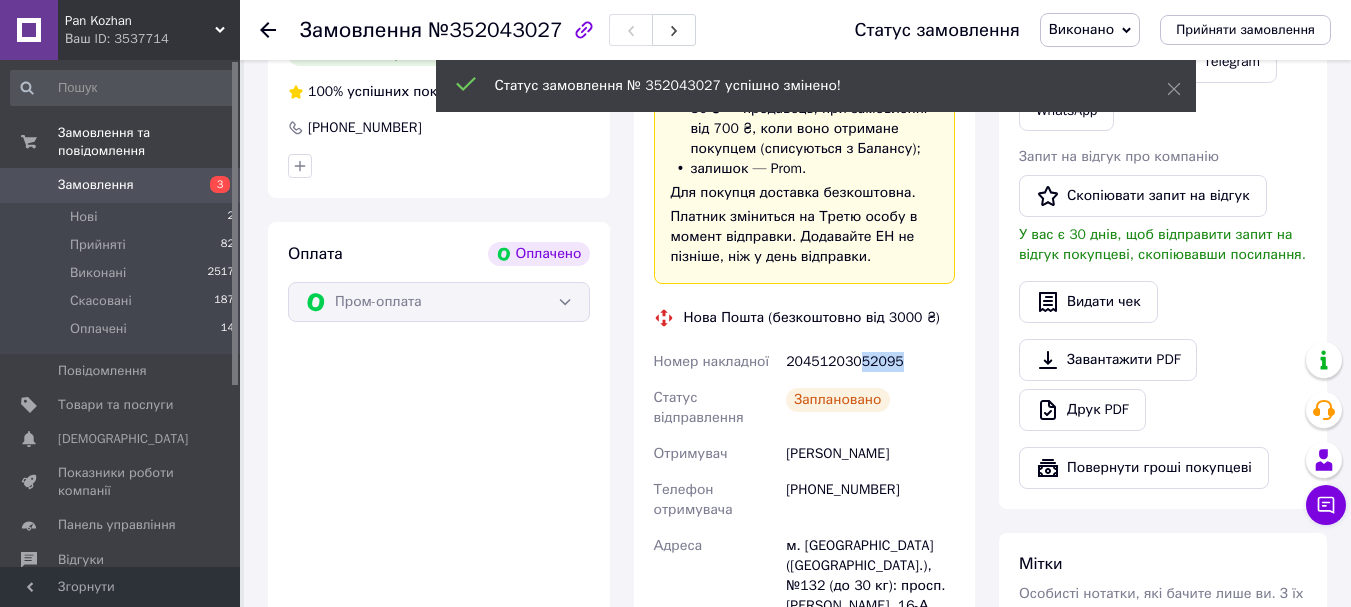 scroll, scrollTop: 300, scrollLeft: 0, axis: vertical 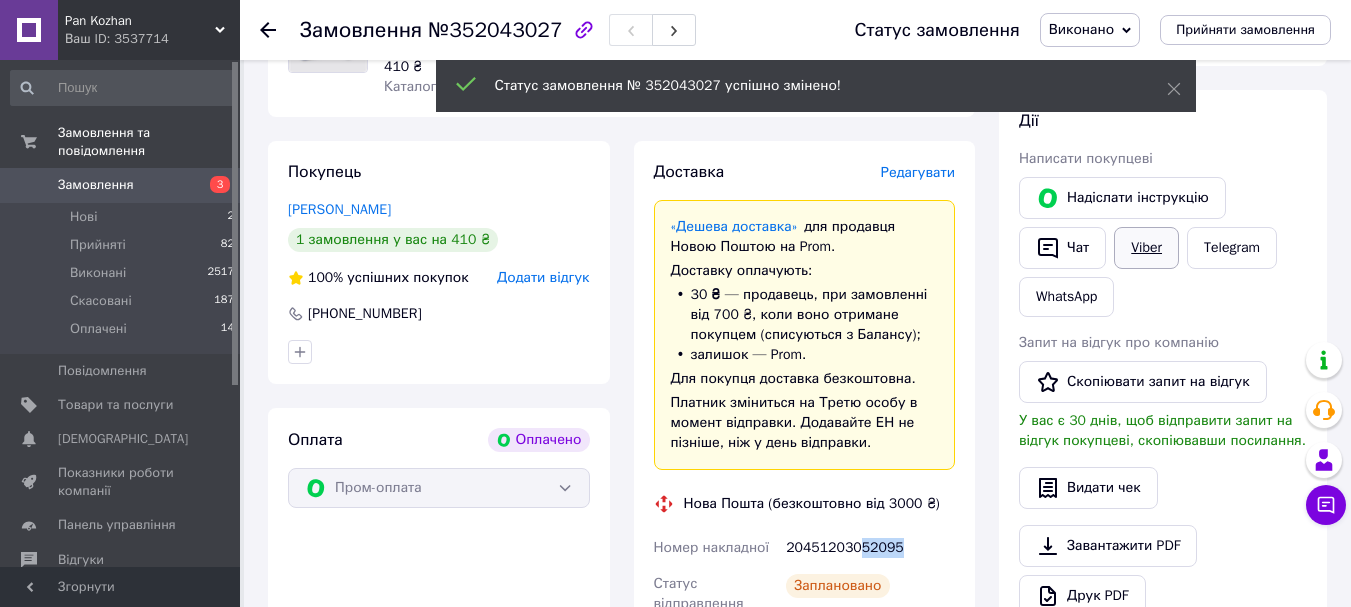 click on "Viber" at bounding box center [1146, 248] 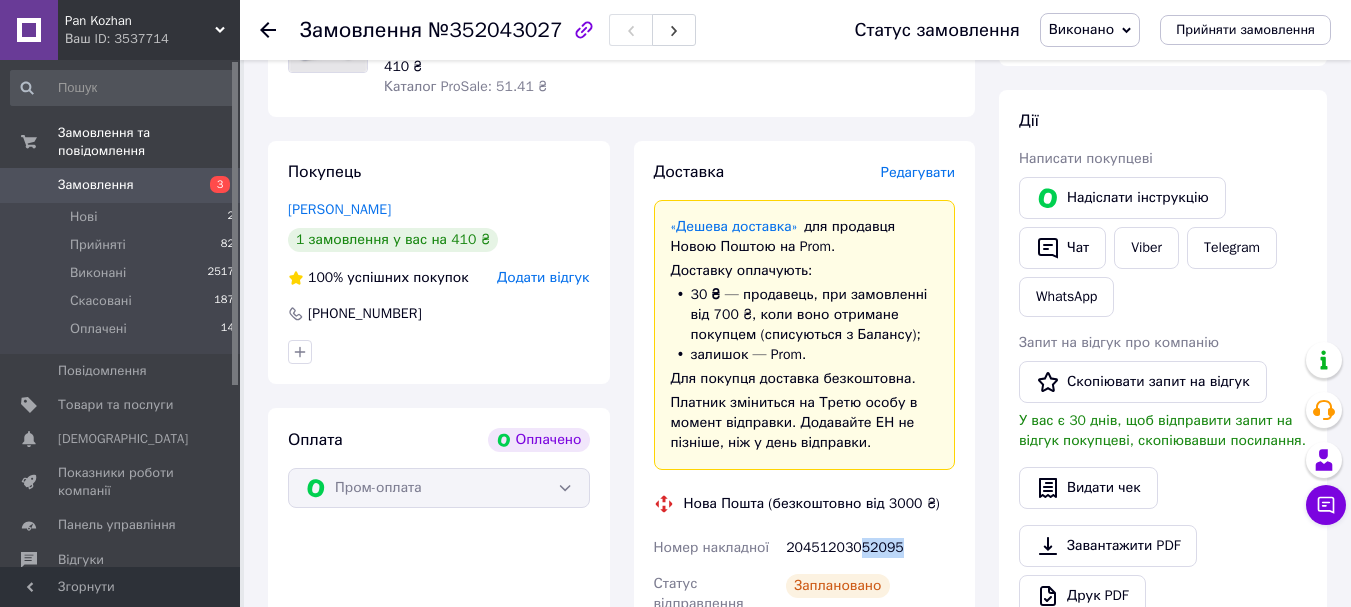 click on "20451203052095" at bounding box center (870, 548) 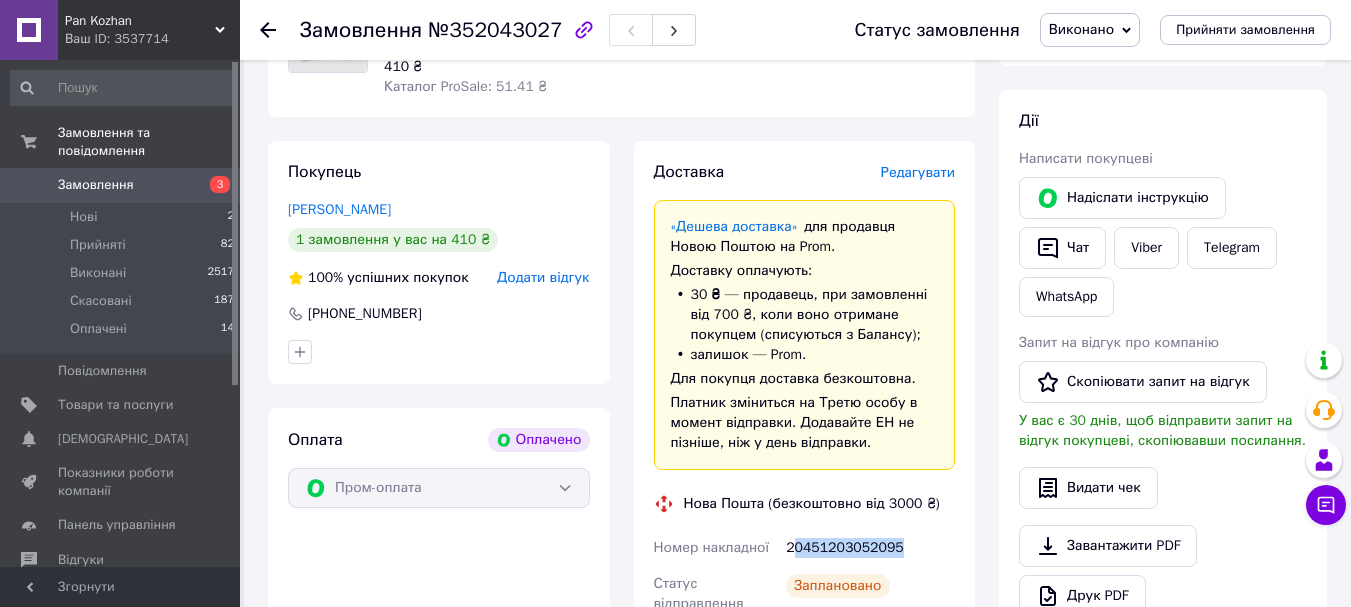 drag, startPoint x: 906, startPoint y: 543, endPoint x: 790, endPoint y: 550, distance: 116.21101 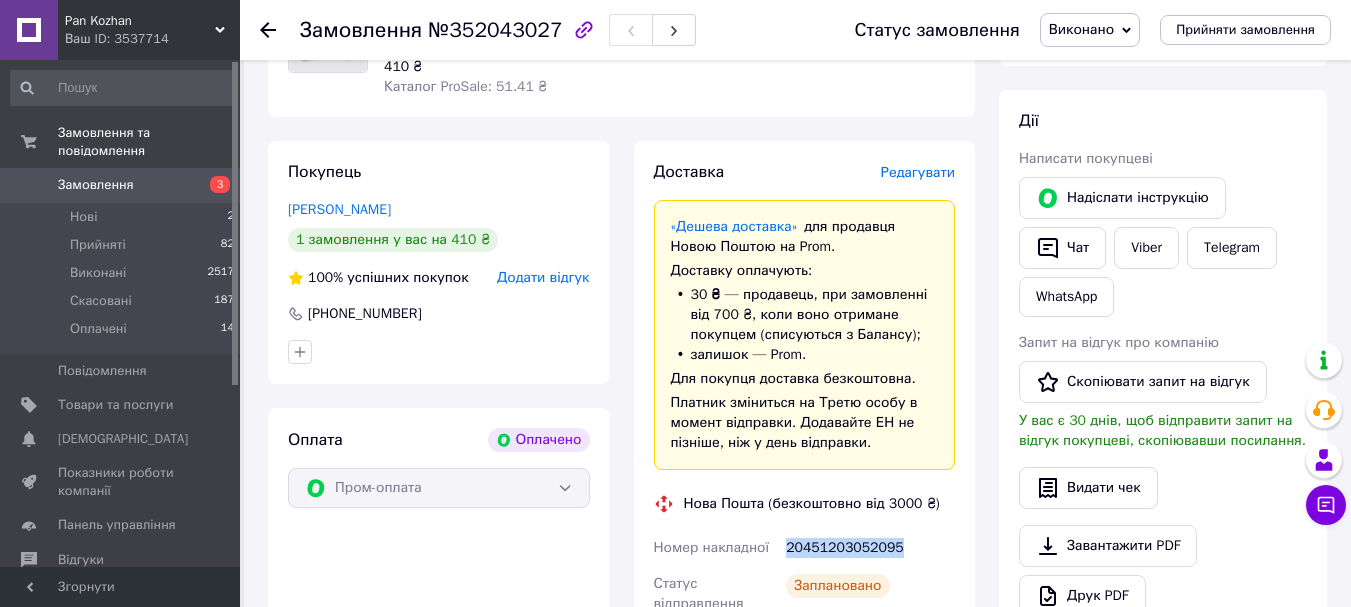 drag, startPoint x: 782, startPoint y: 549, endPoint x: 916, endPoint y: 551, distance: 134.01492 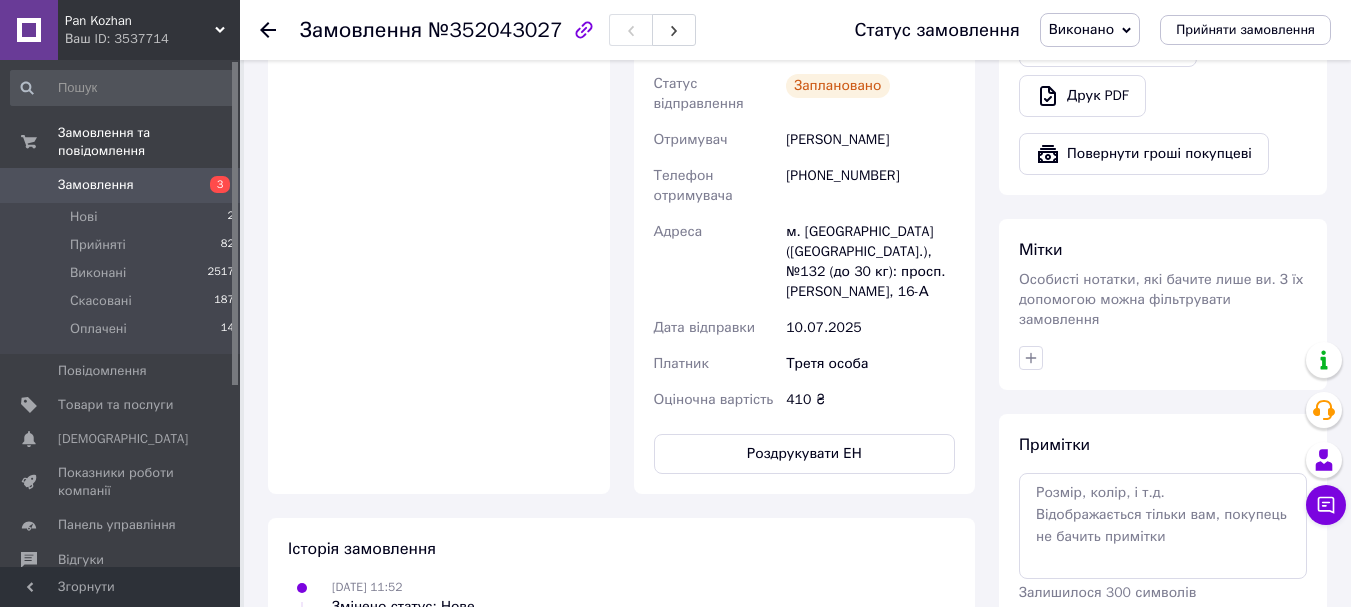 click on "Оплата Оплачено Пром-оплата" at bounding box center [439, 201] 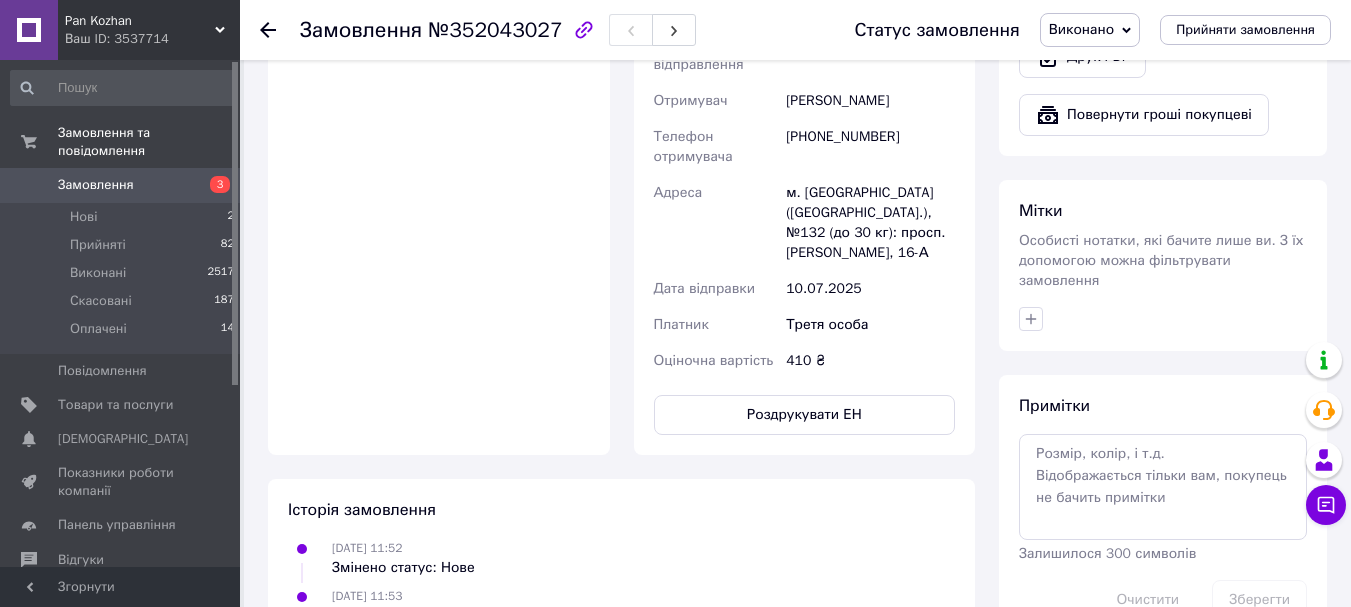 scroll, scrollTop: 700, scrollLeft: 0, axis: vertical 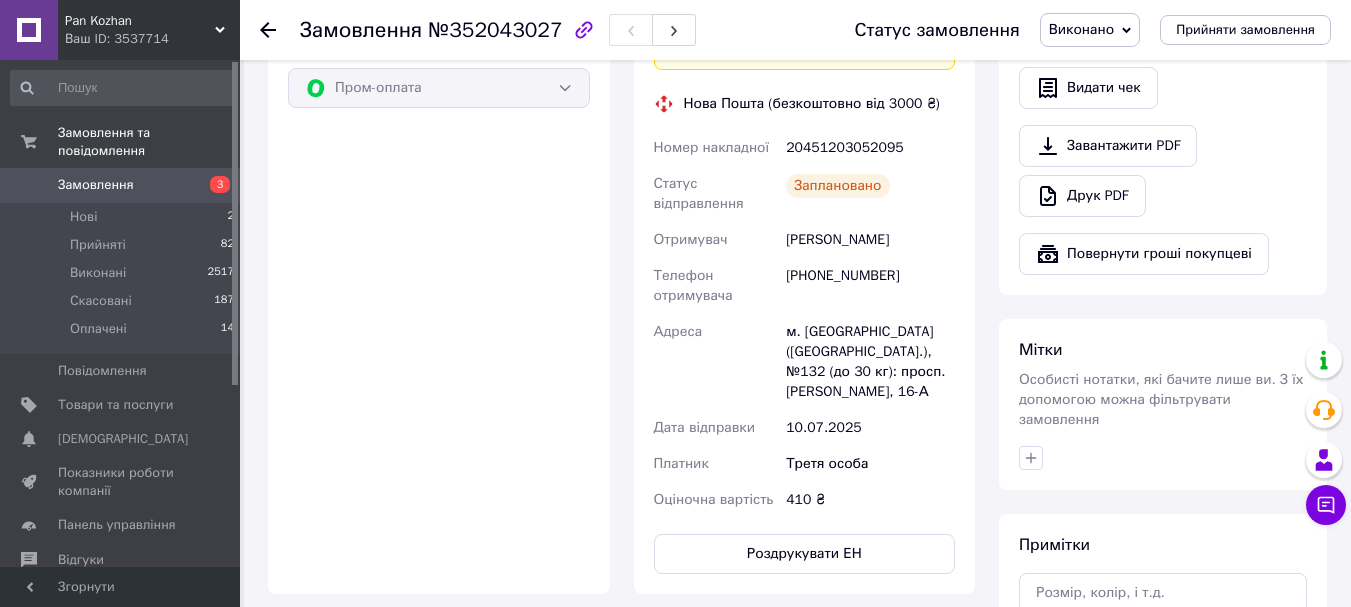 click at bounding box center (280, 30) 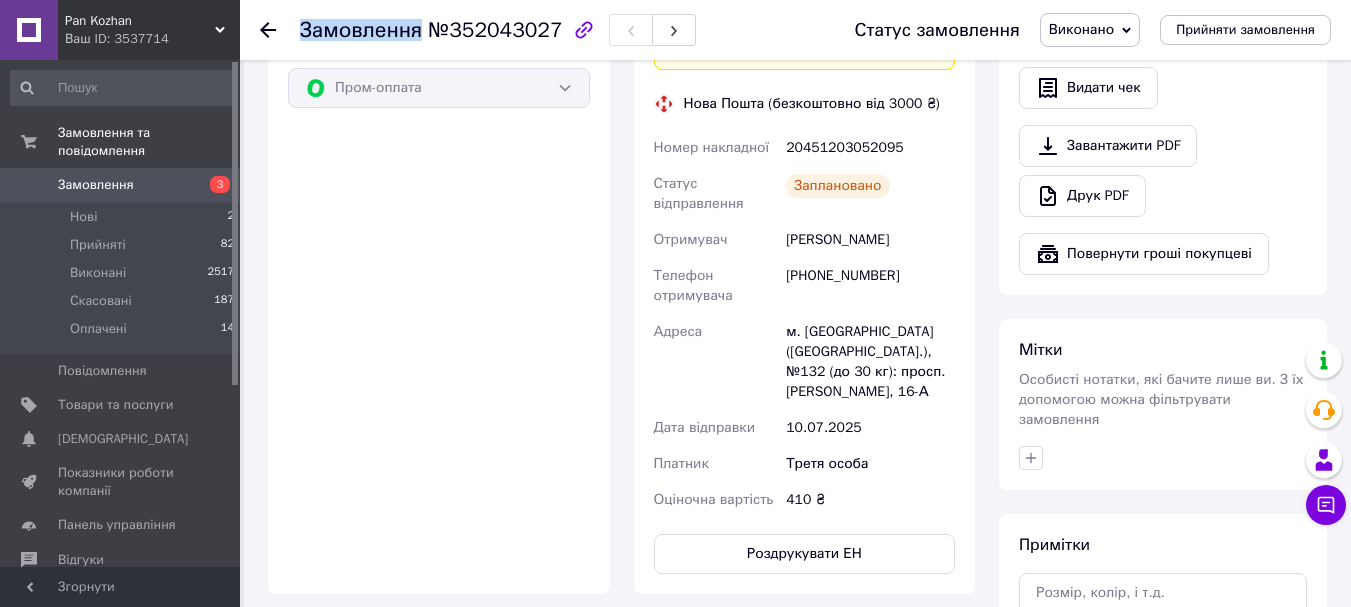 click at bounding box center [280, 30] 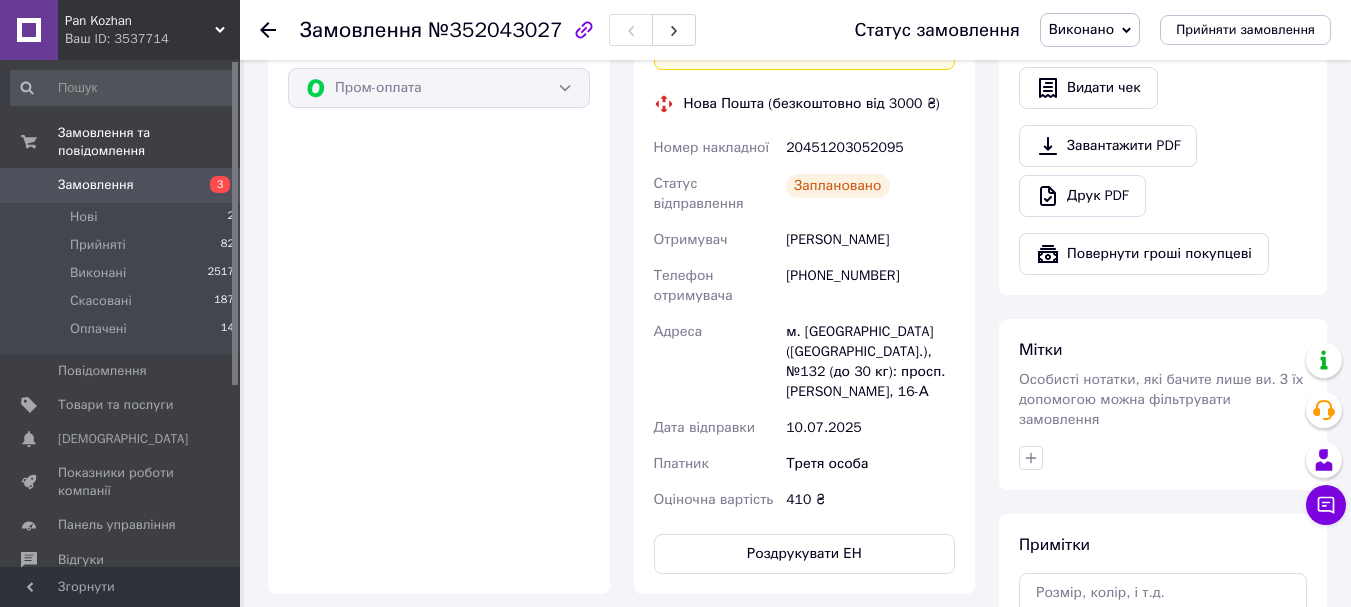 click 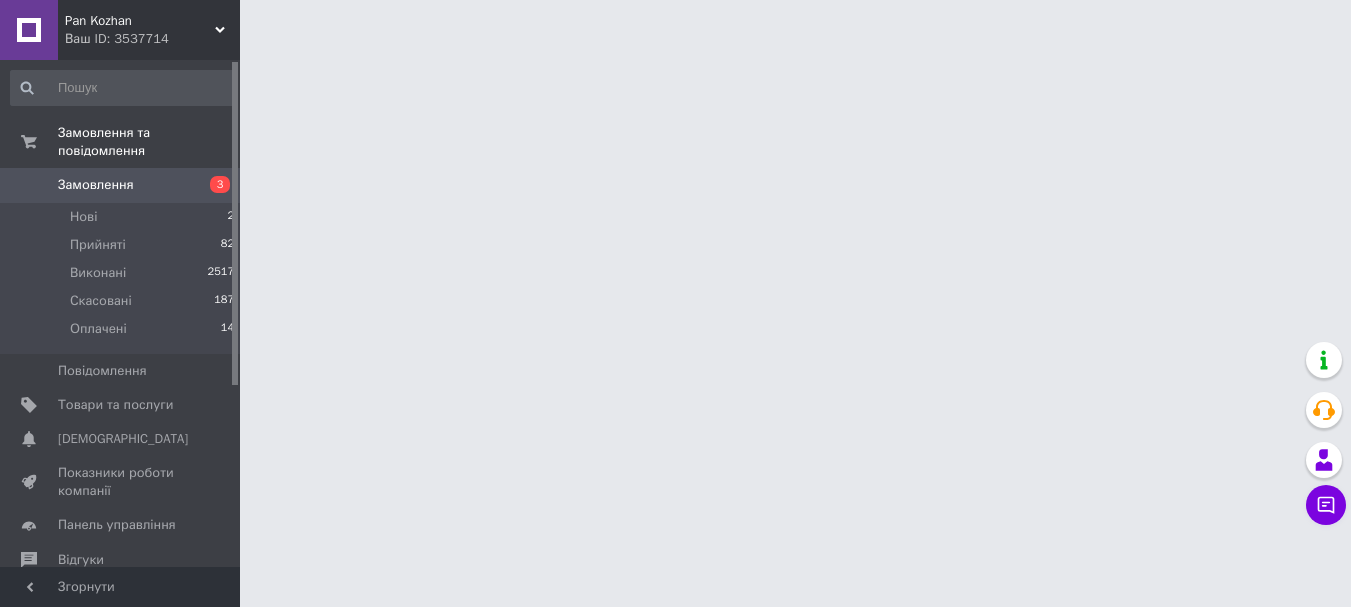 scroll, scrollTop: 0, scrollLeft: 0, axis: both 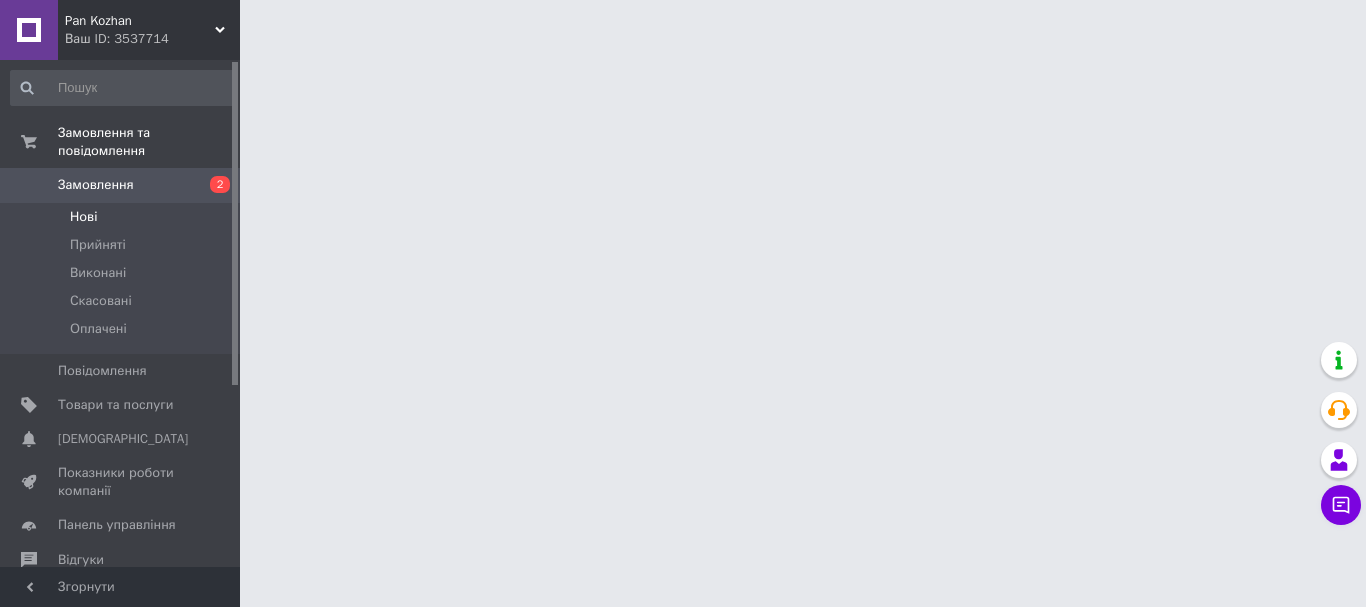 click on "Нові" at bounding box center (123, 217) 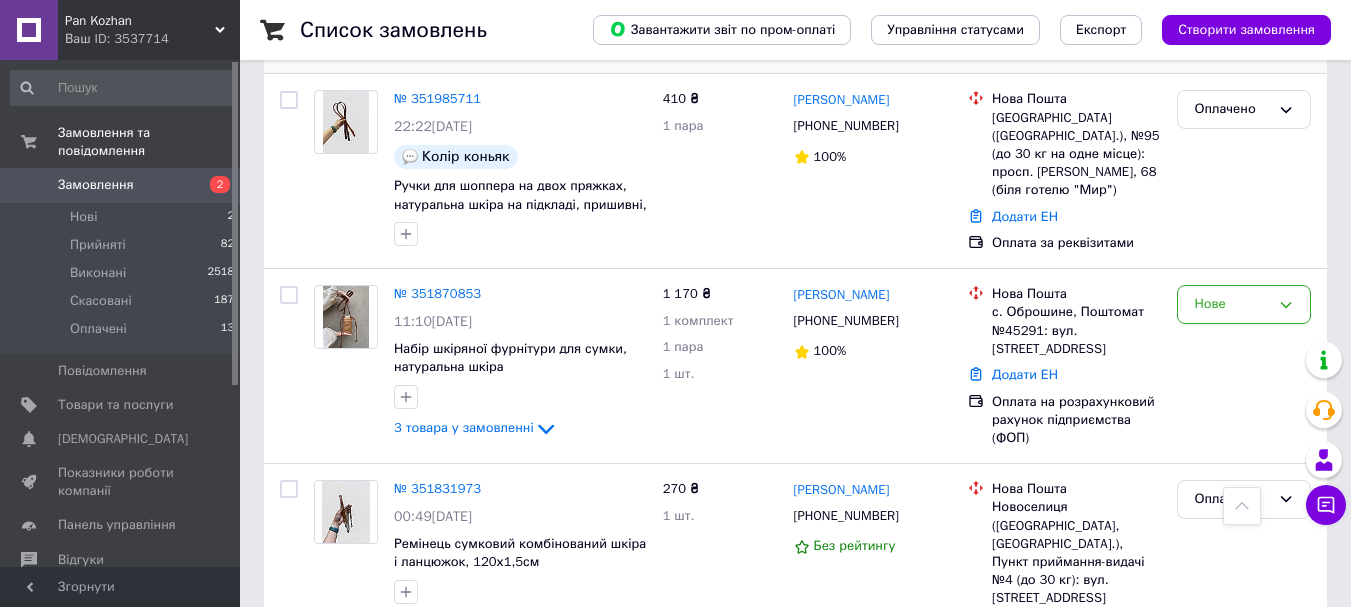 scroll, scrollTop: 1200, scrollLeft: 0, axis: vertical 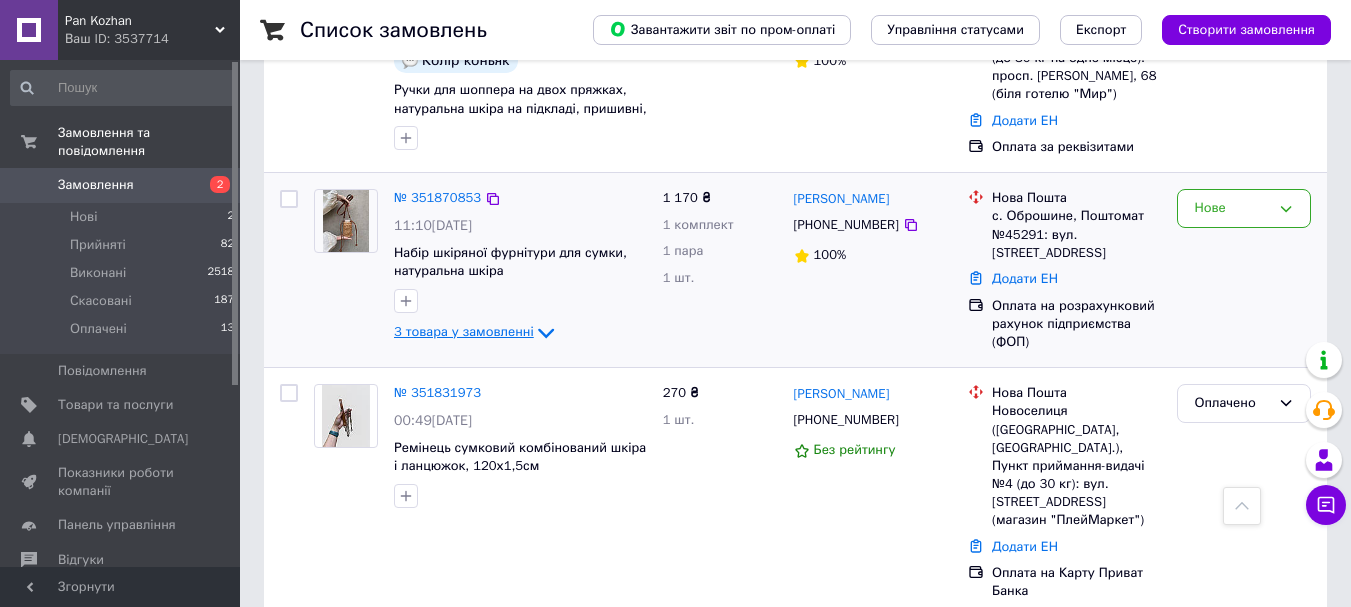 click on "3 товара у замовленні" at bounding box center [464, 332] 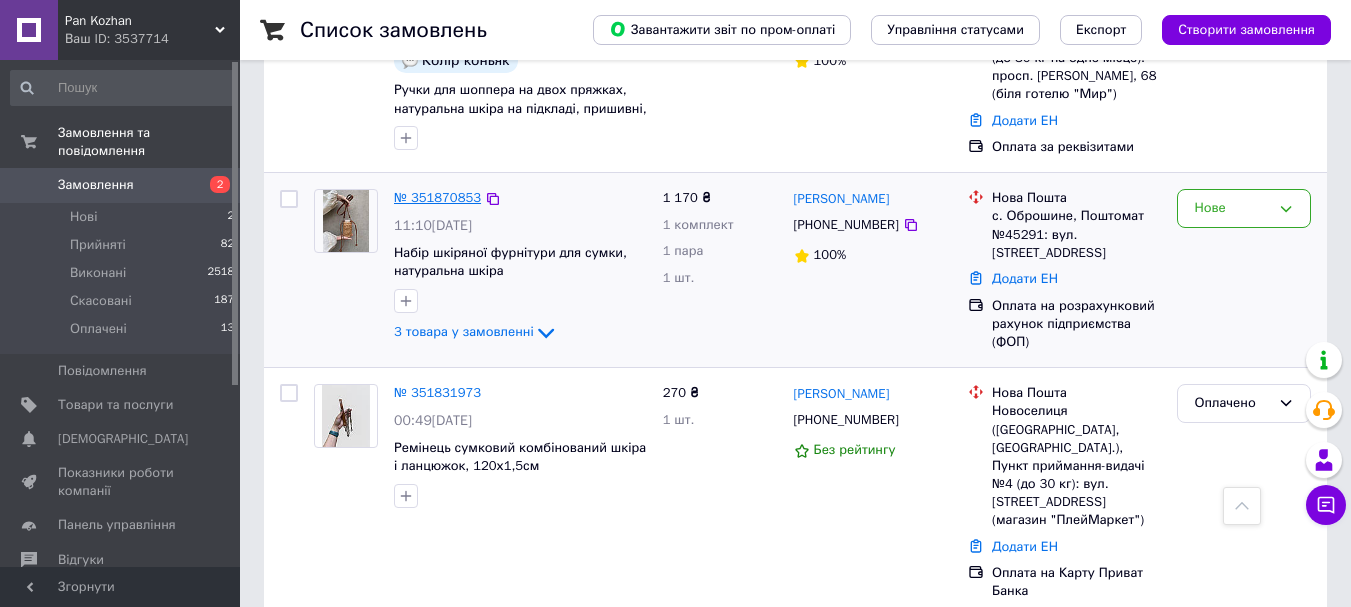 click on "№ 351870853" at bounding box center [437, 197] 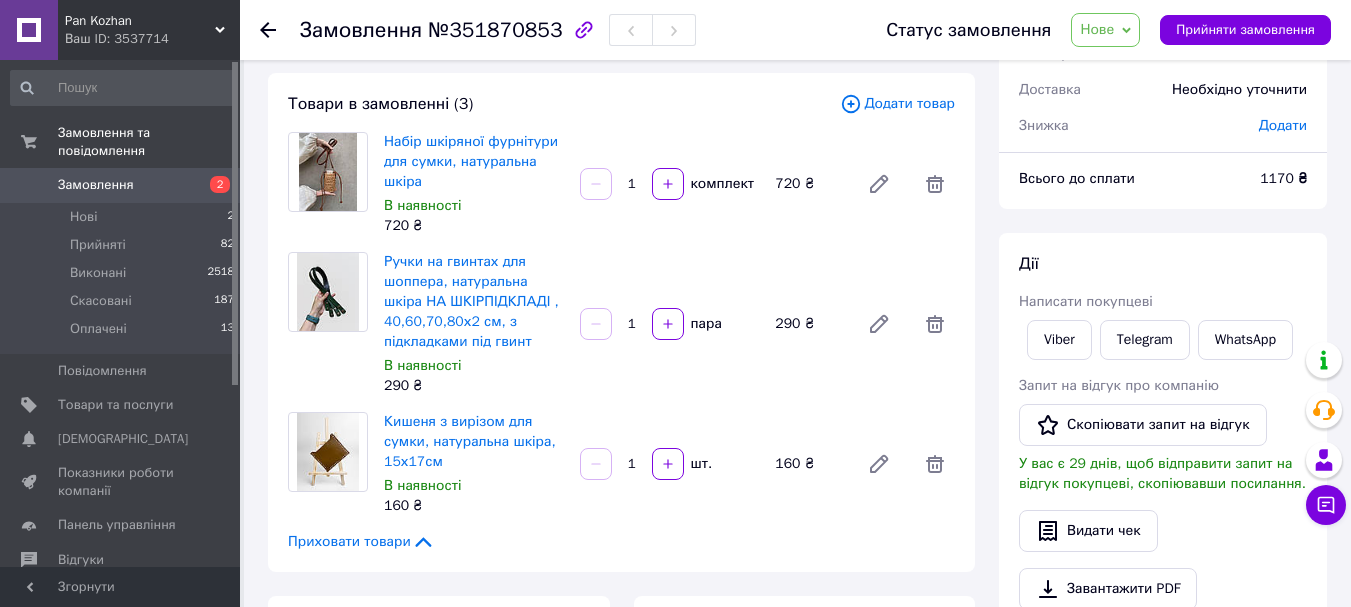 scroll, scrollTop: 100, scrollLeft: 0, axis: vertical 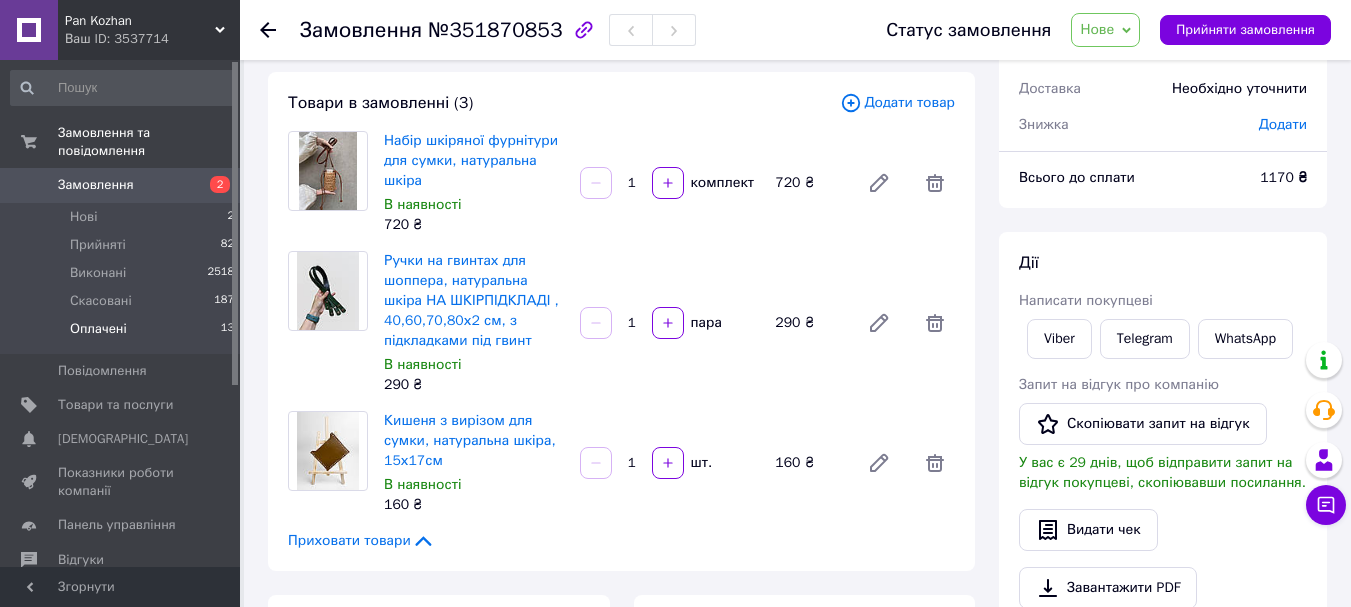 click on "Оплачені 13" at bounding box center [123, 334] 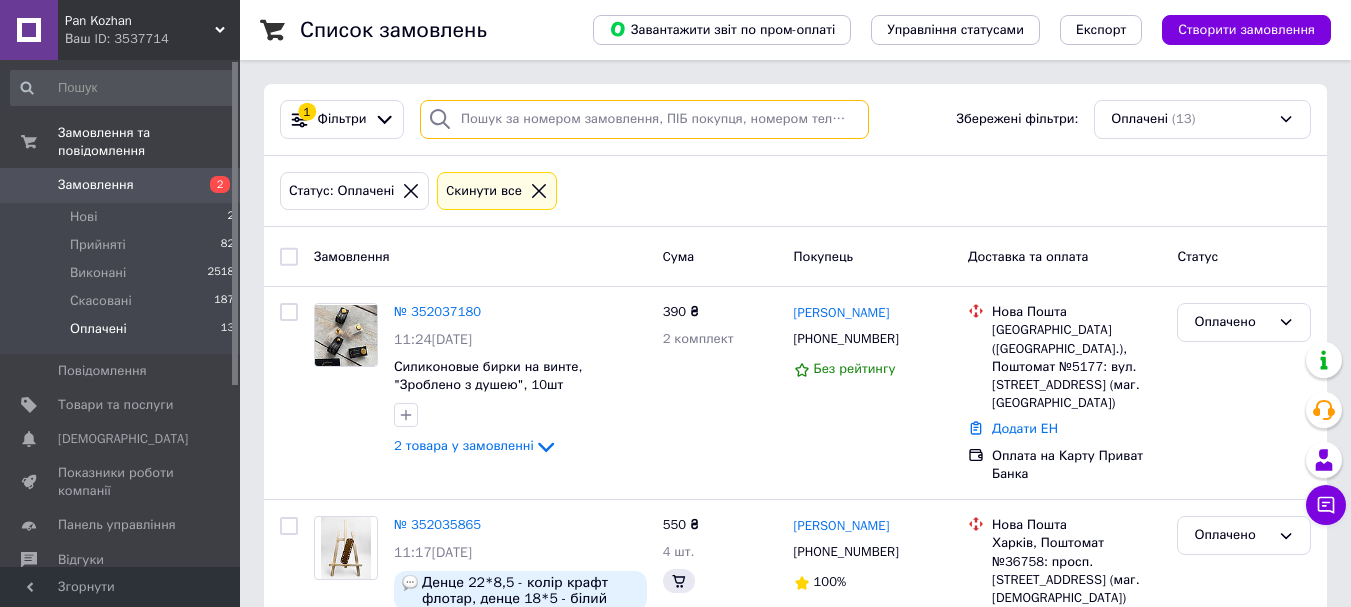 click at bounding box center [644, 119] 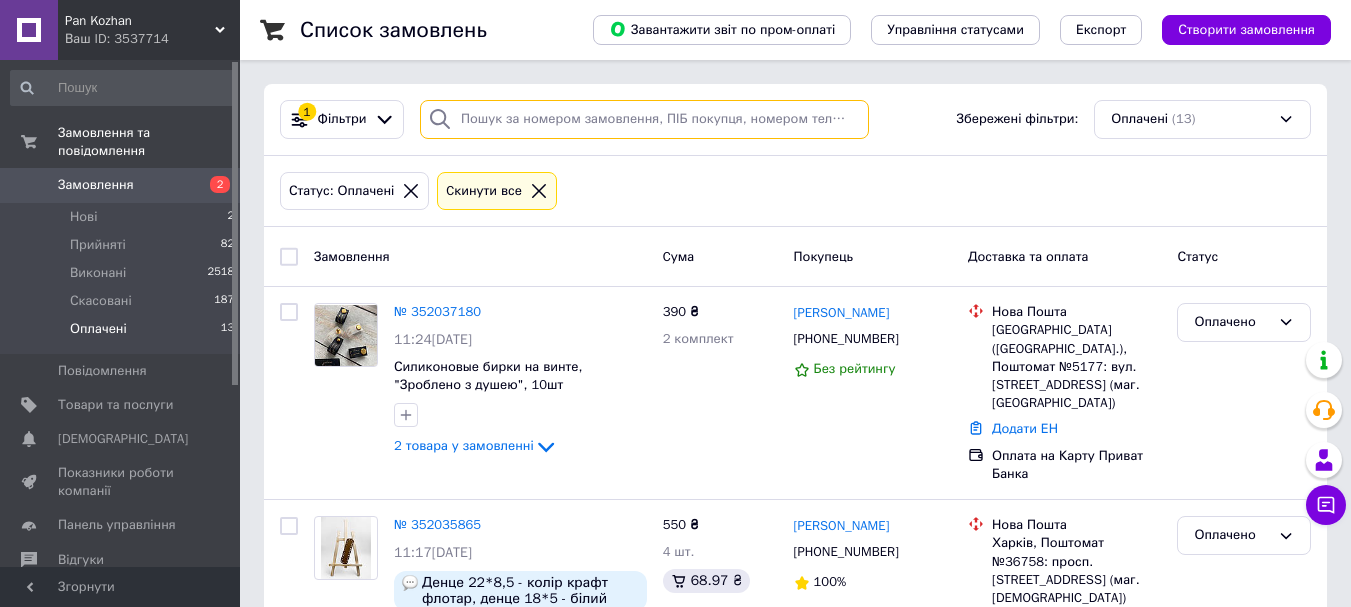 paste on "Шейко Світлана" 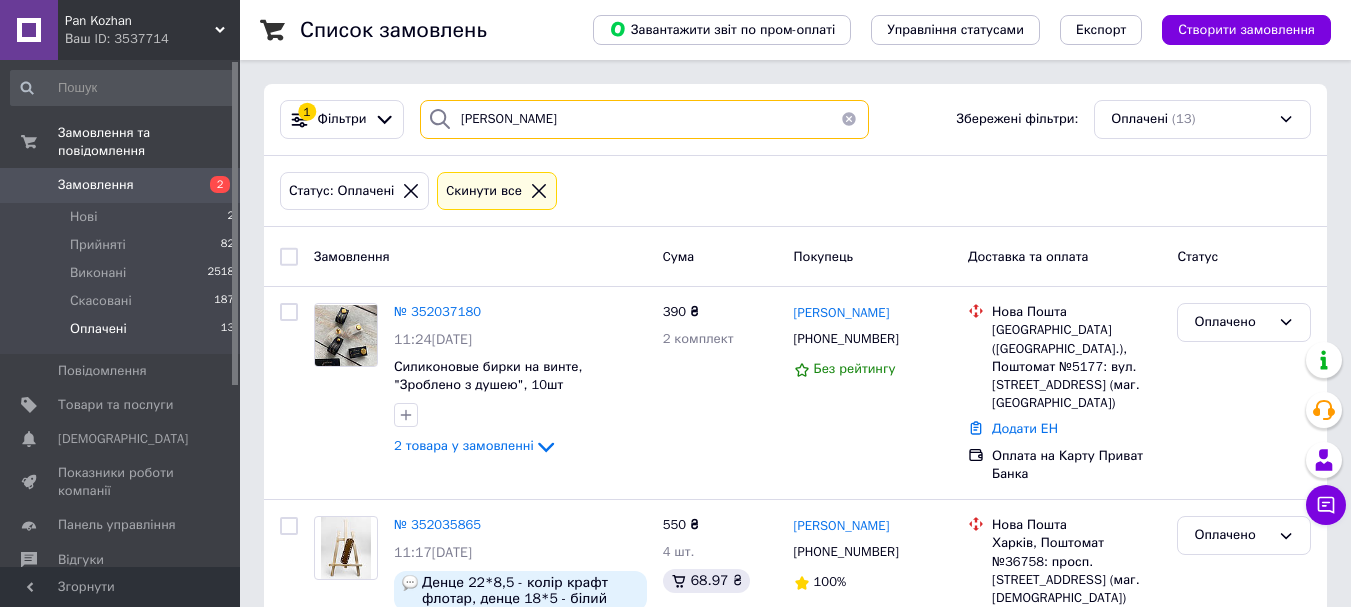 paste on "Шейко Світлана" 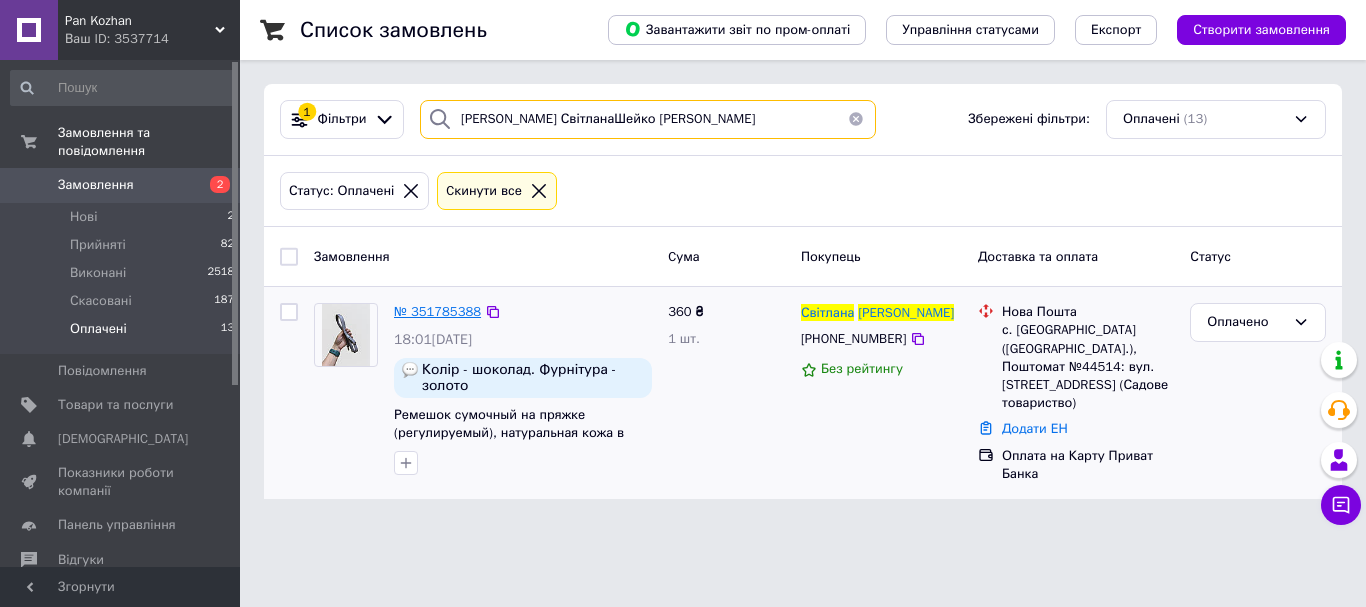 type on "Шейко СвітланаШейко Світлана" 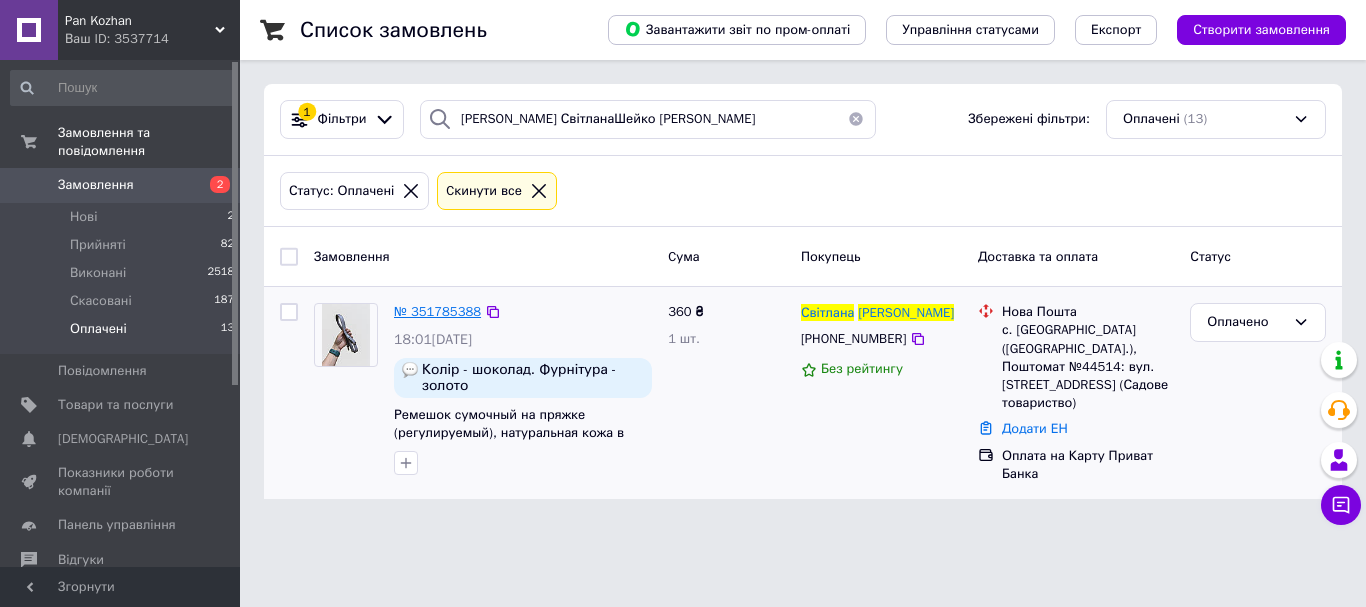 click on "№ 351785388" at bounding box center (437, 311) 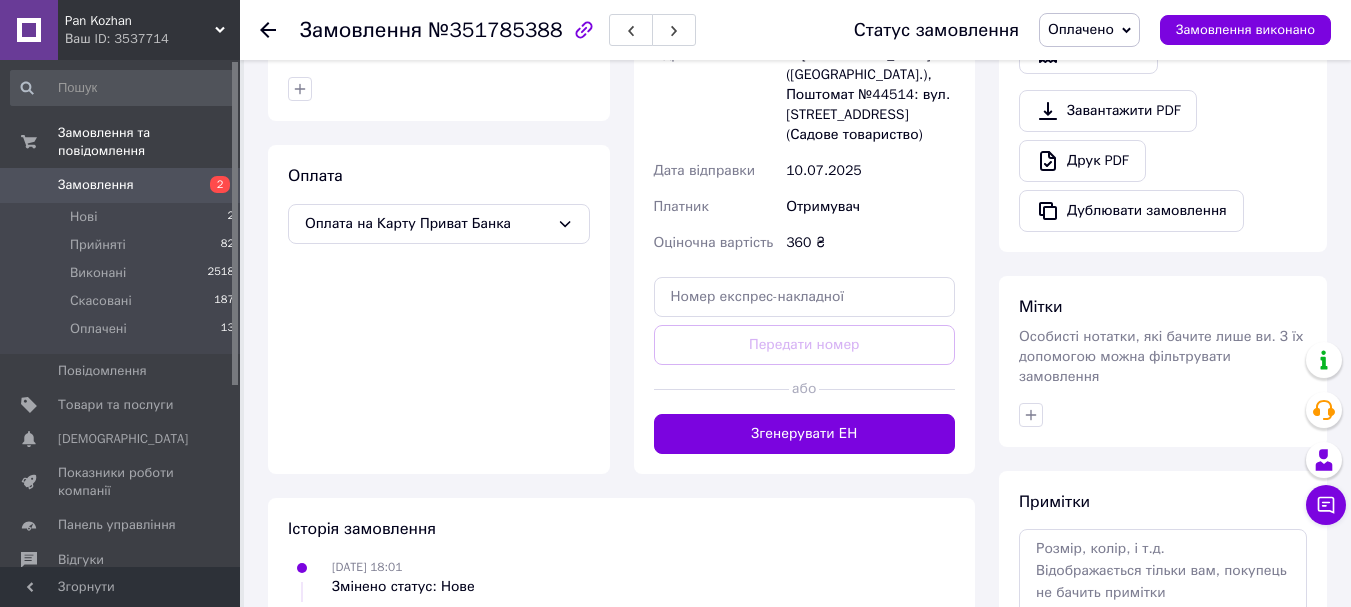 scroll, scrollTop: 586, scrollLeft: 0, axis: vertical 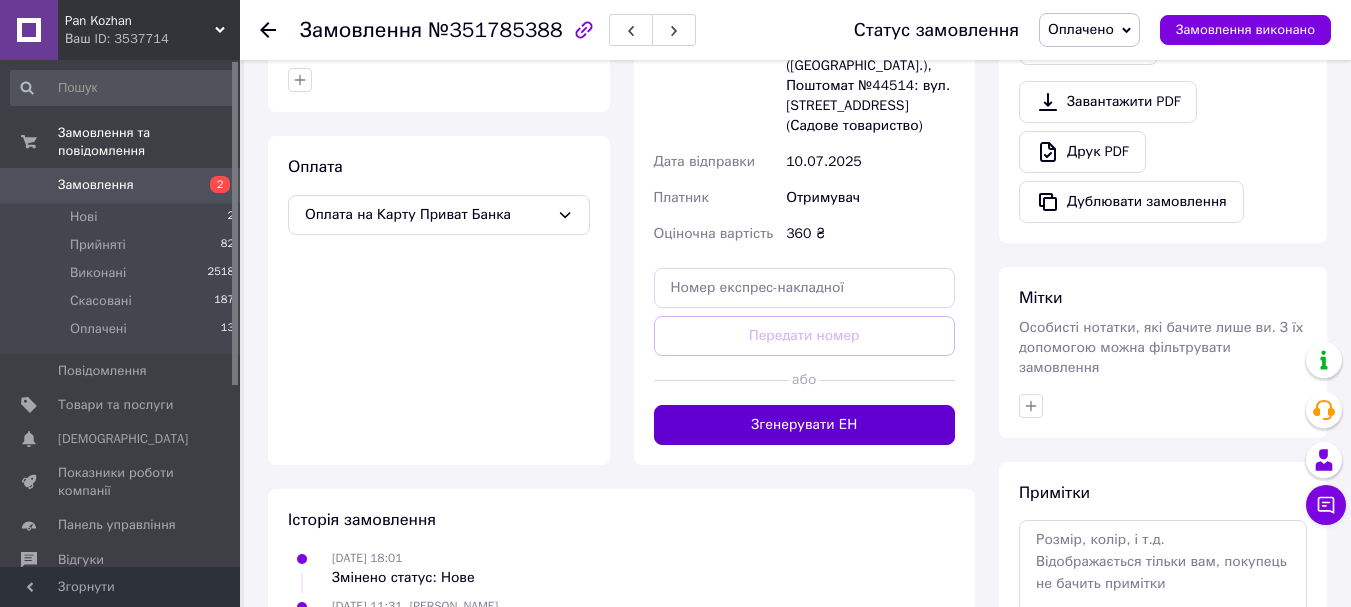 click on "Згенерувати ЕН" at bounding box center (805, 425) 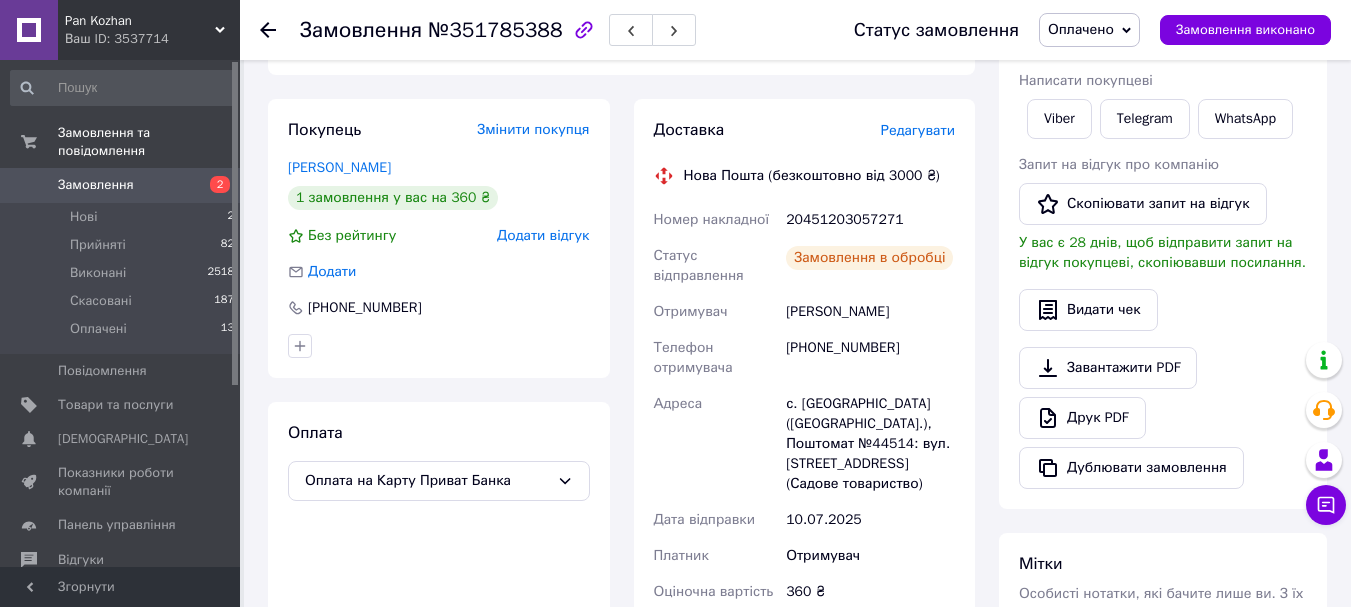 scroll, scrollTop: 286, scrollLeft: 0, axis: vertical 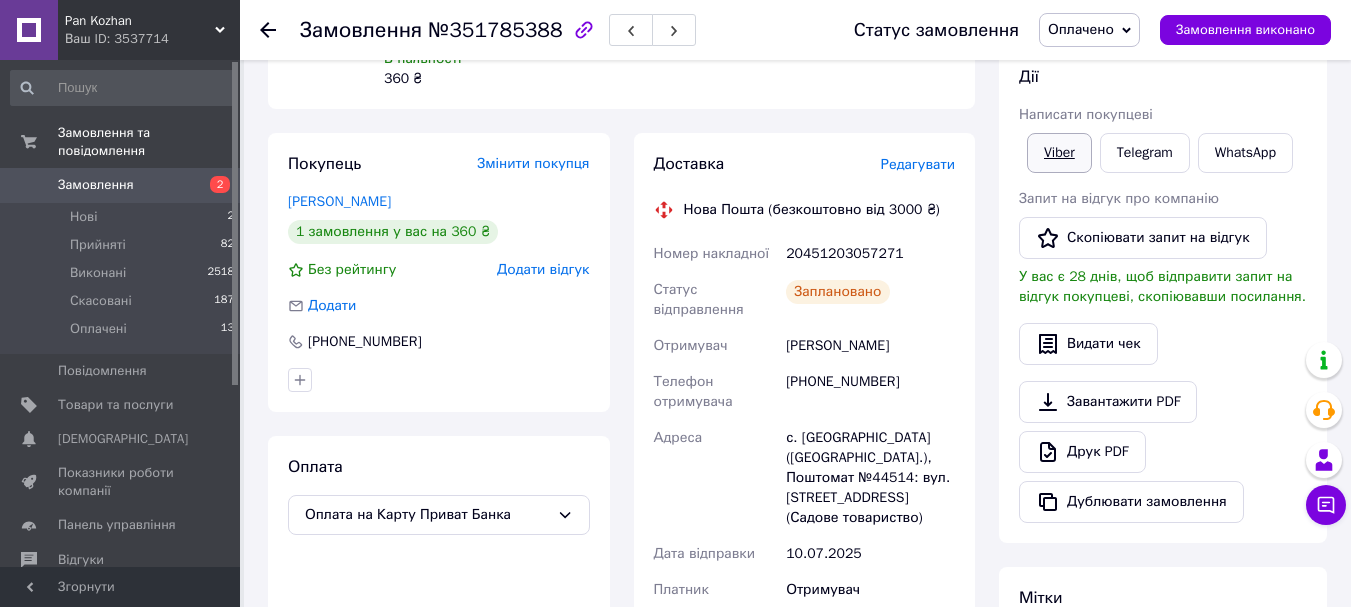 click on "Viber" at bounding box center (1059, 153) 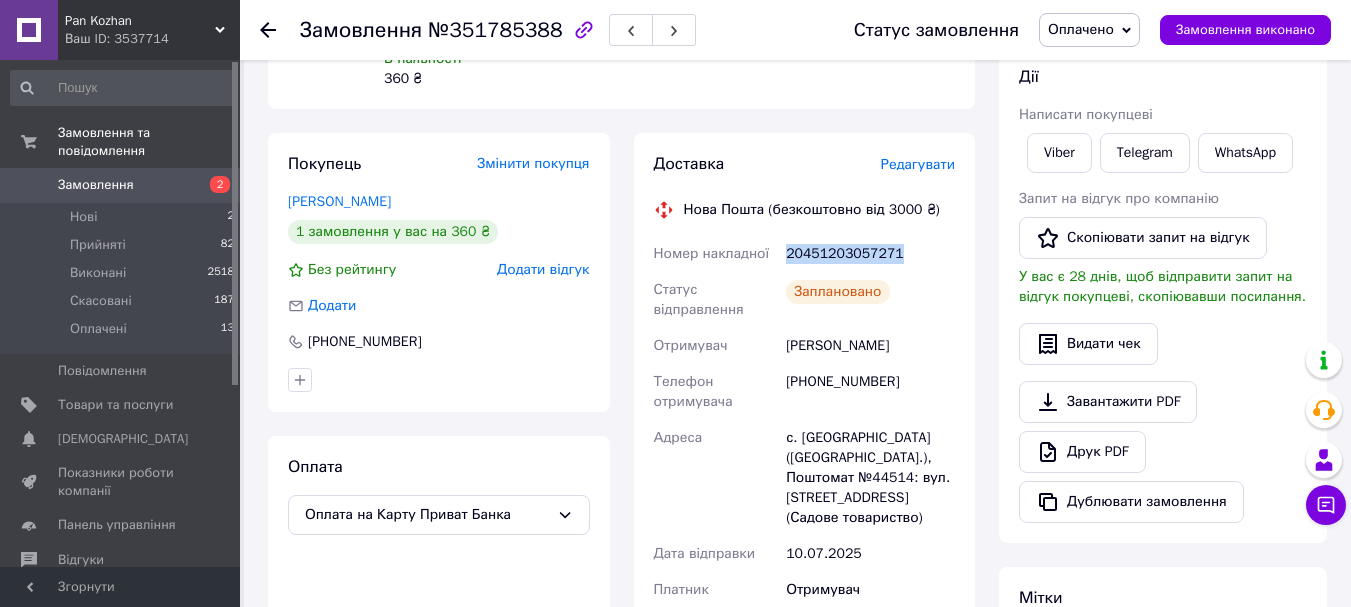 click on "Номер накладної 20451203057271 Статус відправлення Заплановано Отримувач Шейко Світлана Телефон отримувача +380950275701 Адреса с. Круглик (Київська обл.), Поштомат №44514: вул. Садова, 20 (Садове товариство) Дата відправки 10.07.2025 Платник Отримувач Оціночна вартість 360 ₴ Вартість доставки 105 ₴" at bounding box center [805, 458] 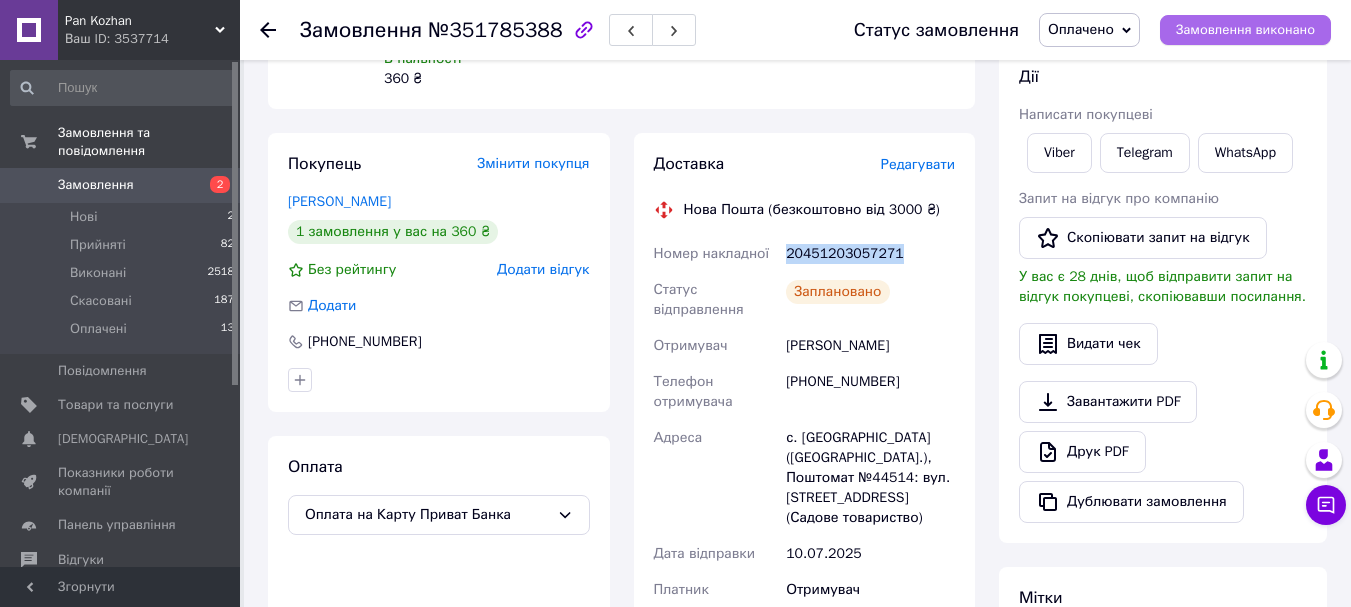 click on "Замовлення виконано" at bounding box center (1245, 30) 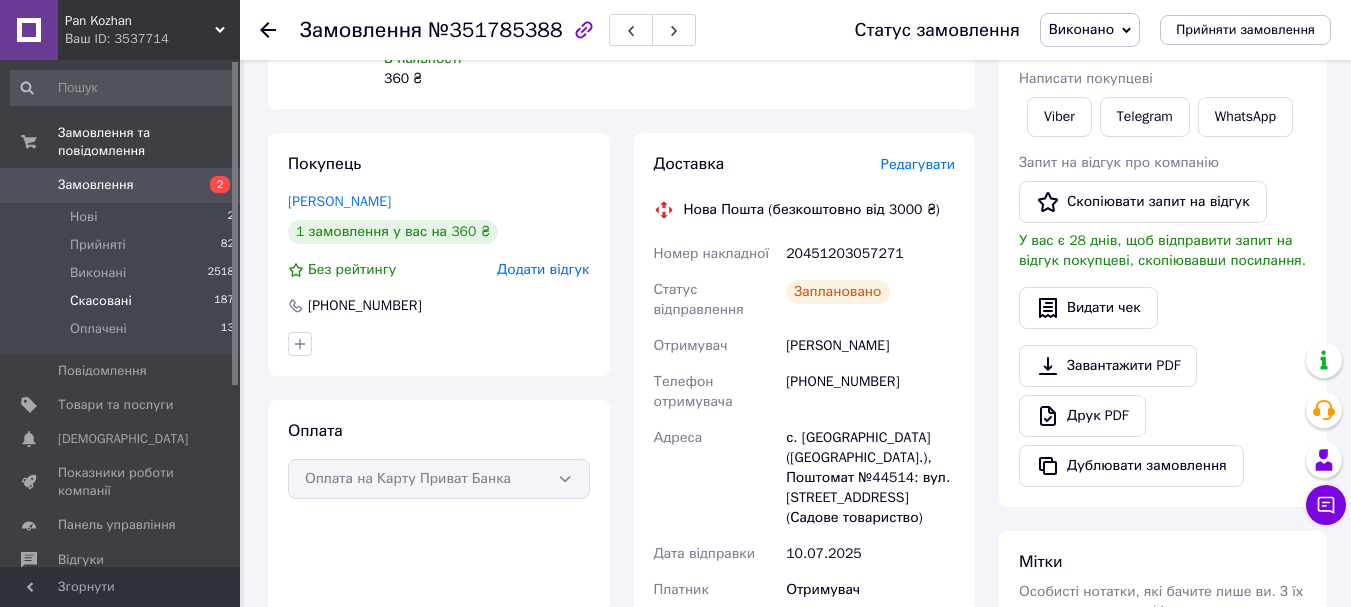 click on "Скасовані 187" at bounding box center (123, 301) 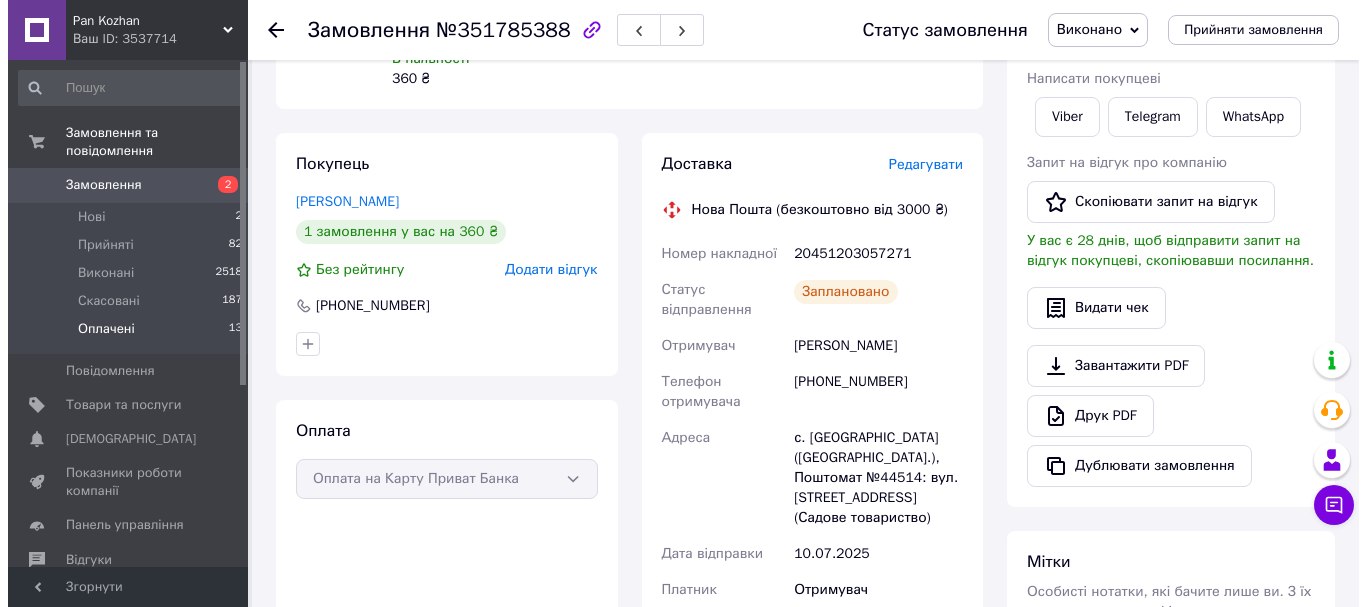 scroll, scrollTop: 0, scrollLeft: 0, axis: both 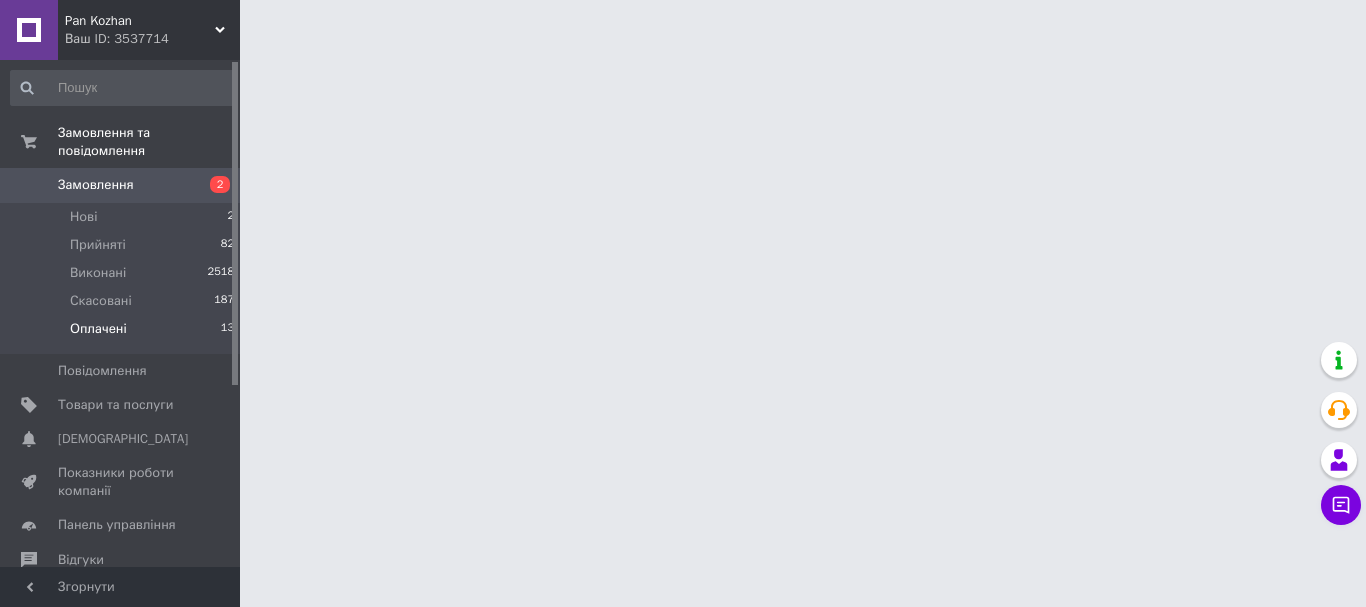 click on "Оплачені 13" at bounding box center [123, 334] 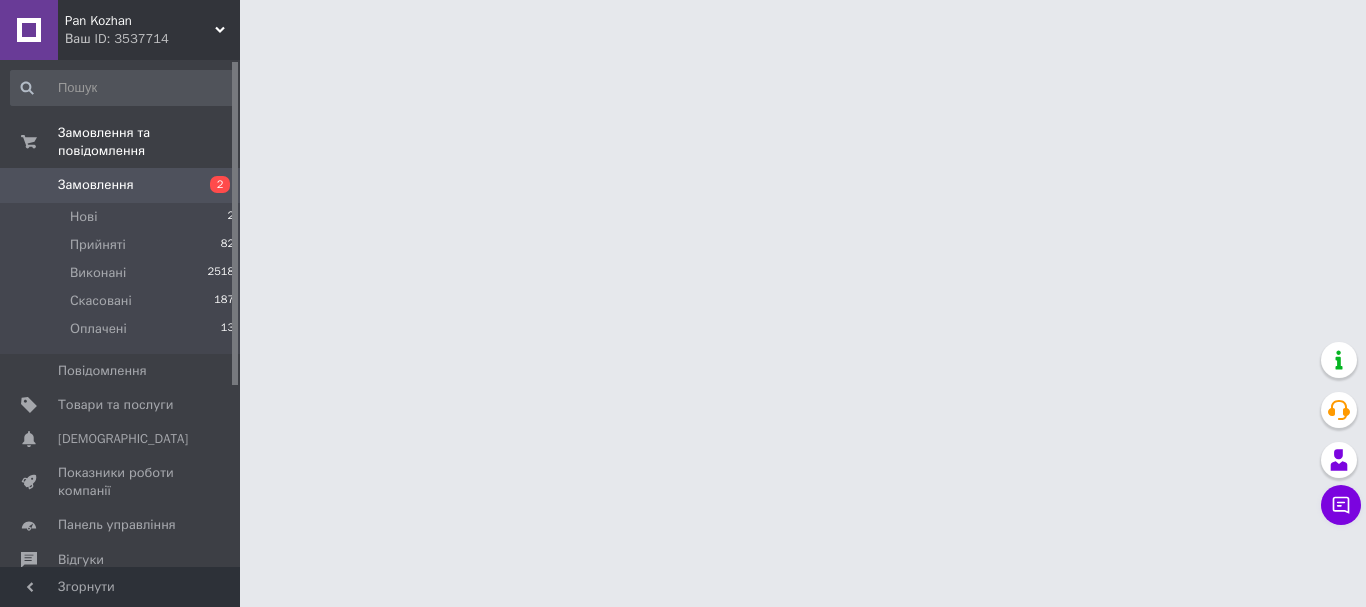 click on "Замовлення 2" at bounding box center [123, 185] 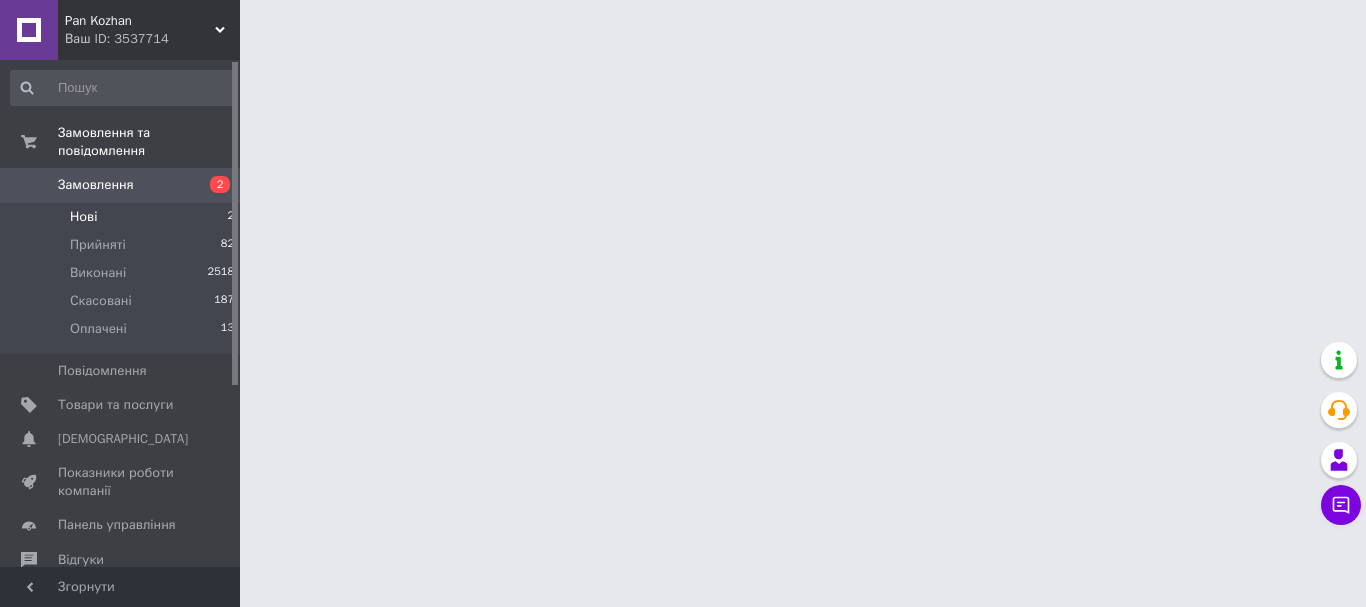 click on "Нові 2" at bounding box center [123, 217] 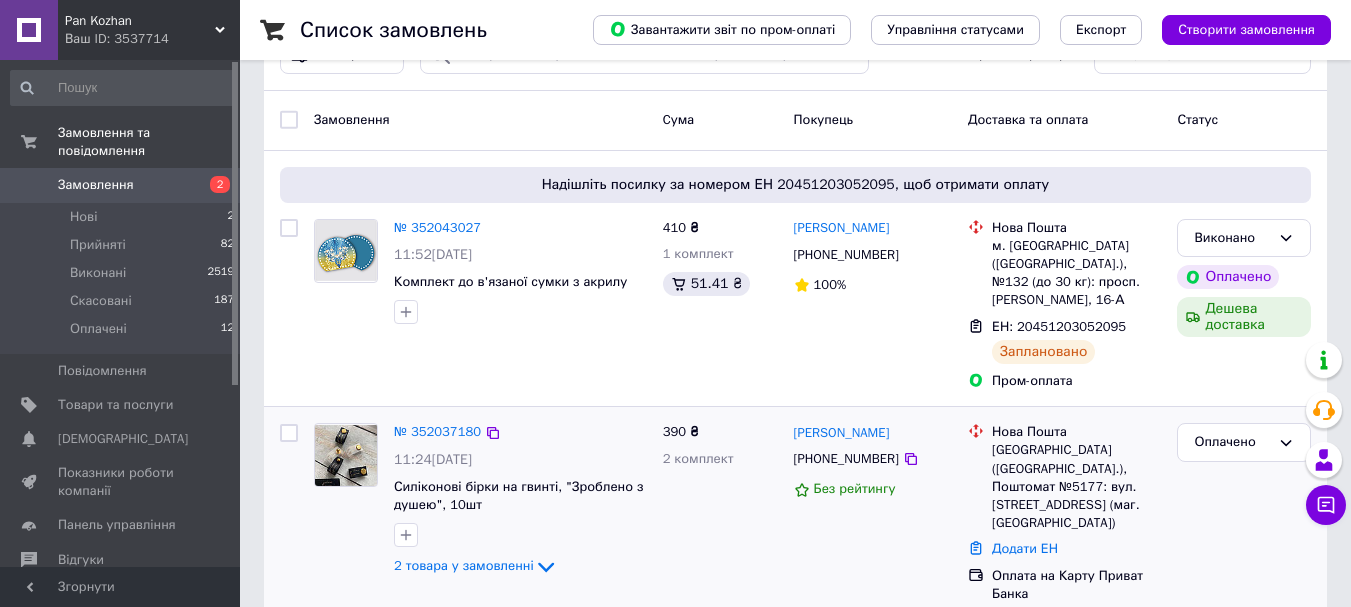 scroll, scrollTop: 100, scrollLeft: 0, axis: vertical 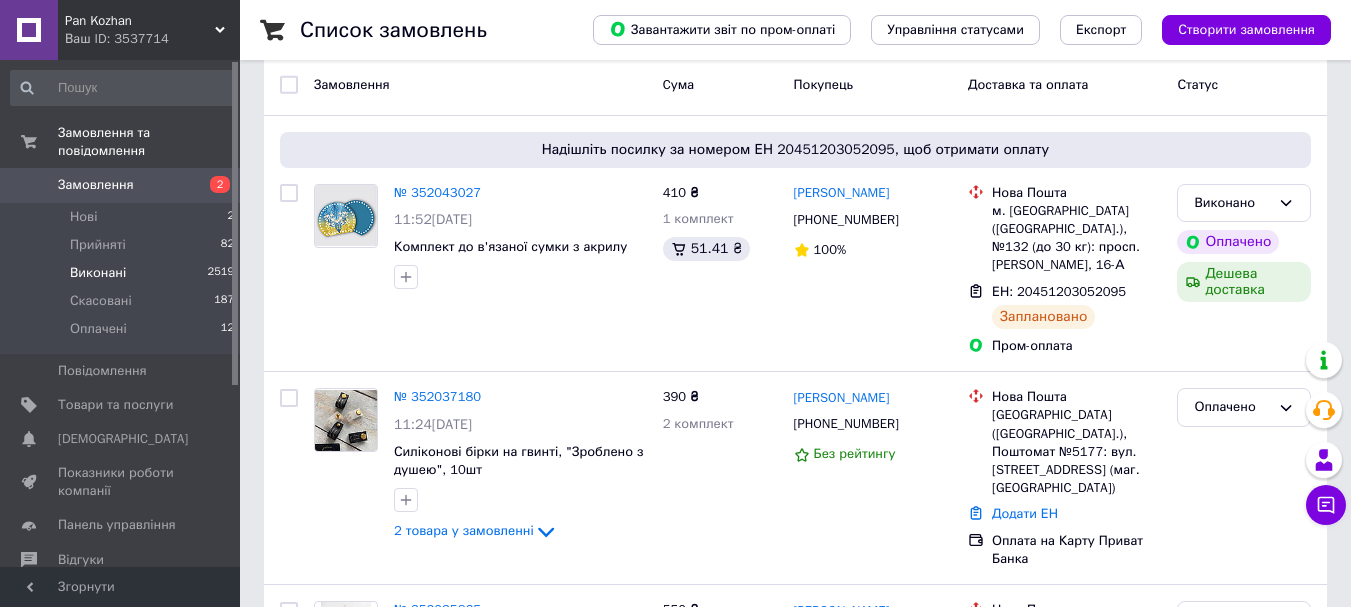 click on "Виконані 2519" at bounding box center [123, 273] 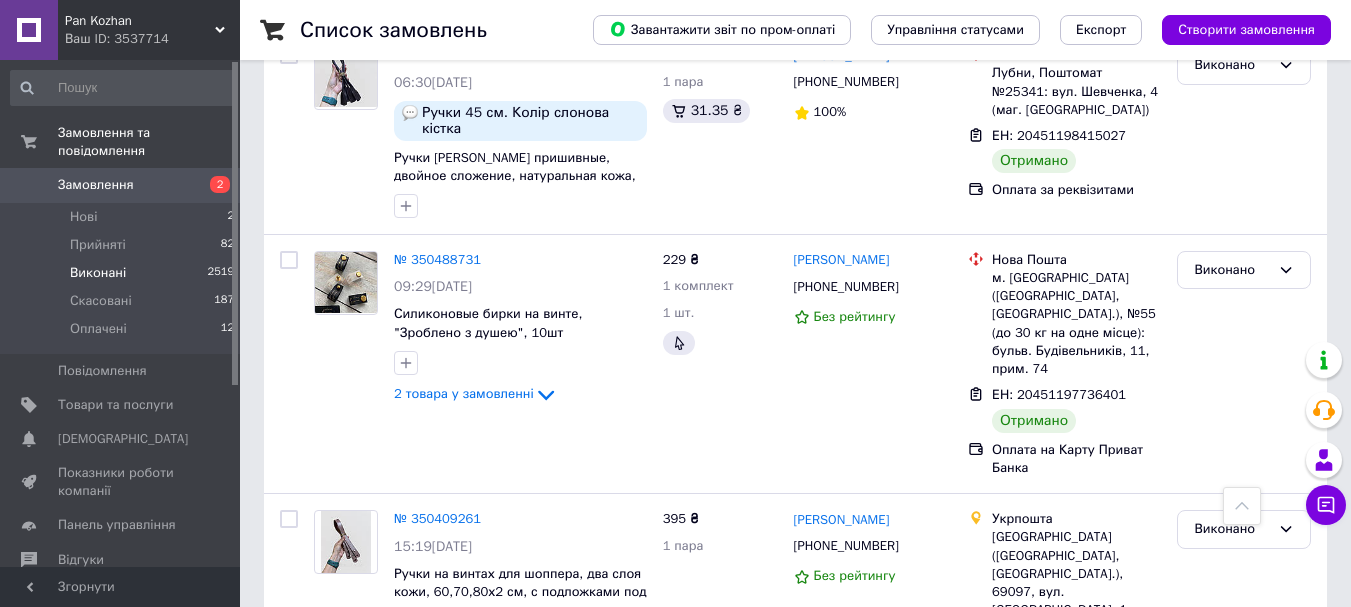 scroll, scrollTop: 3100, scrollLeft: 0, axis: vertical 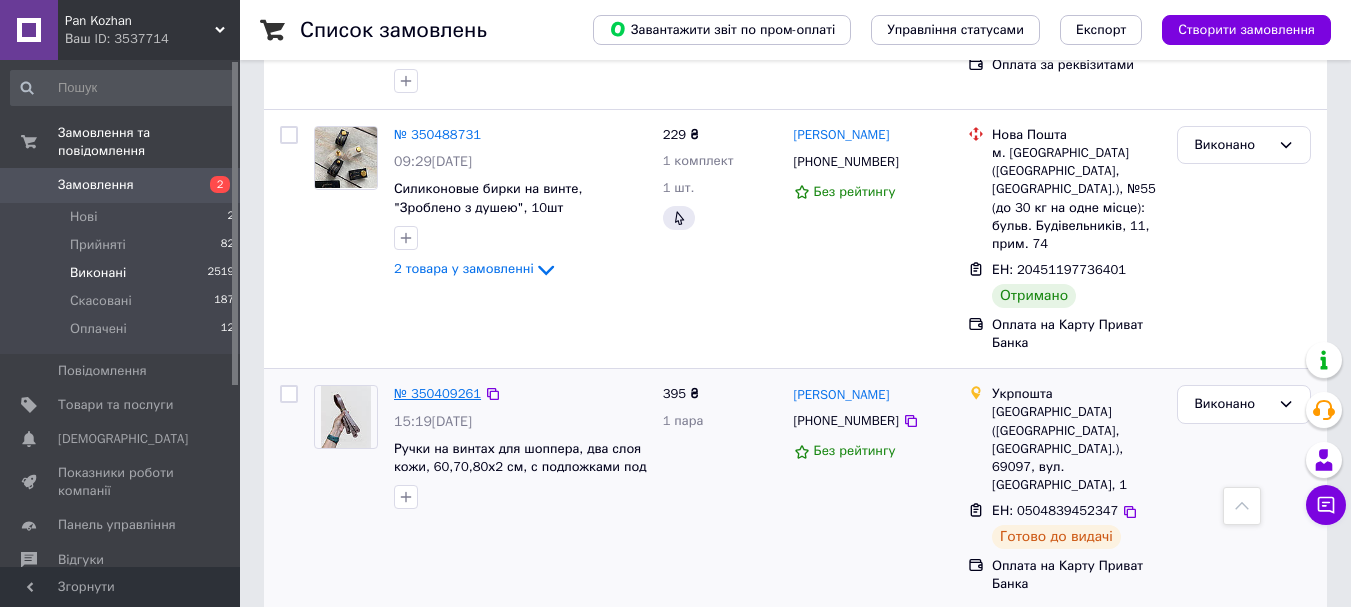 click on "№ 350409261" at bounding box center [437, 393] 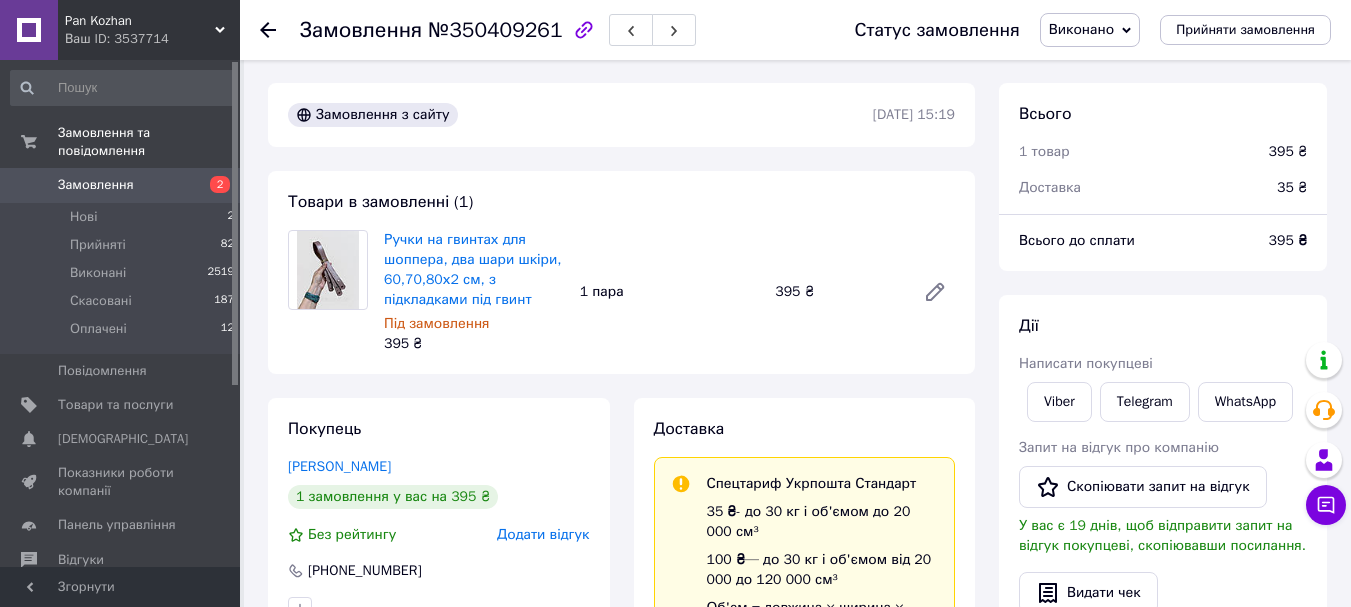scroll, scrollTop: 0, scrollLeft: 0, axis: both 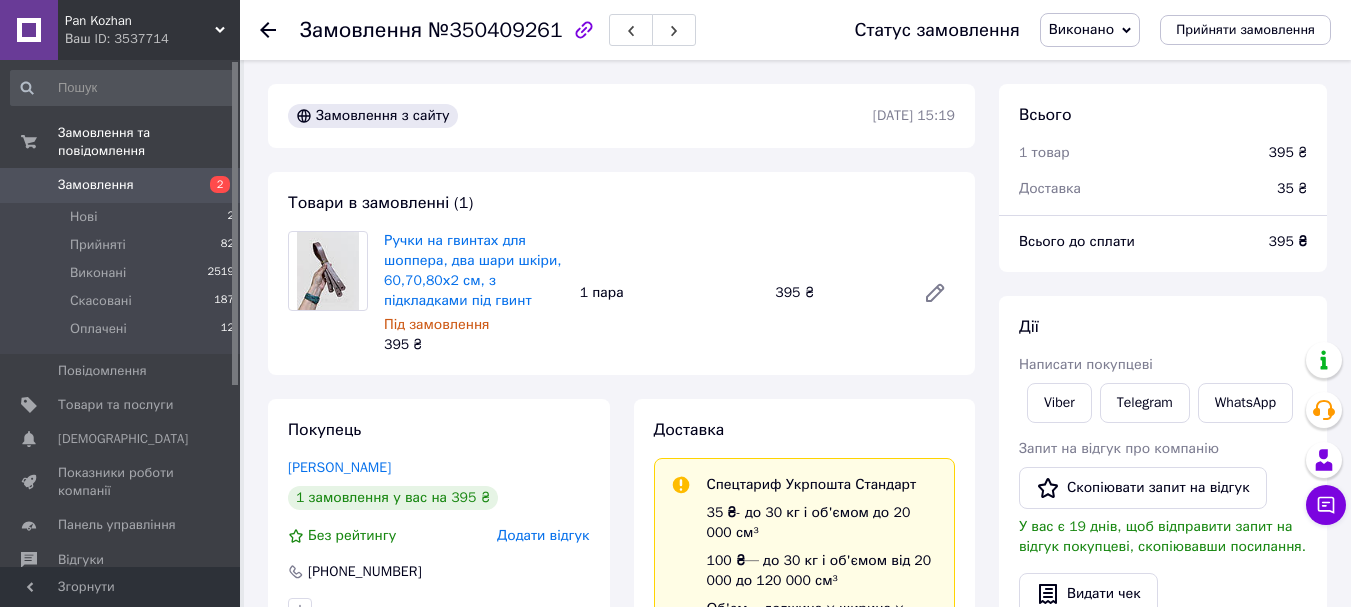 click on "Замовлення №350409261 Статус замовлення Виконано Прийнято Скасовано Оплачено Прийняти замовлення" at bounding box center [795, 30] 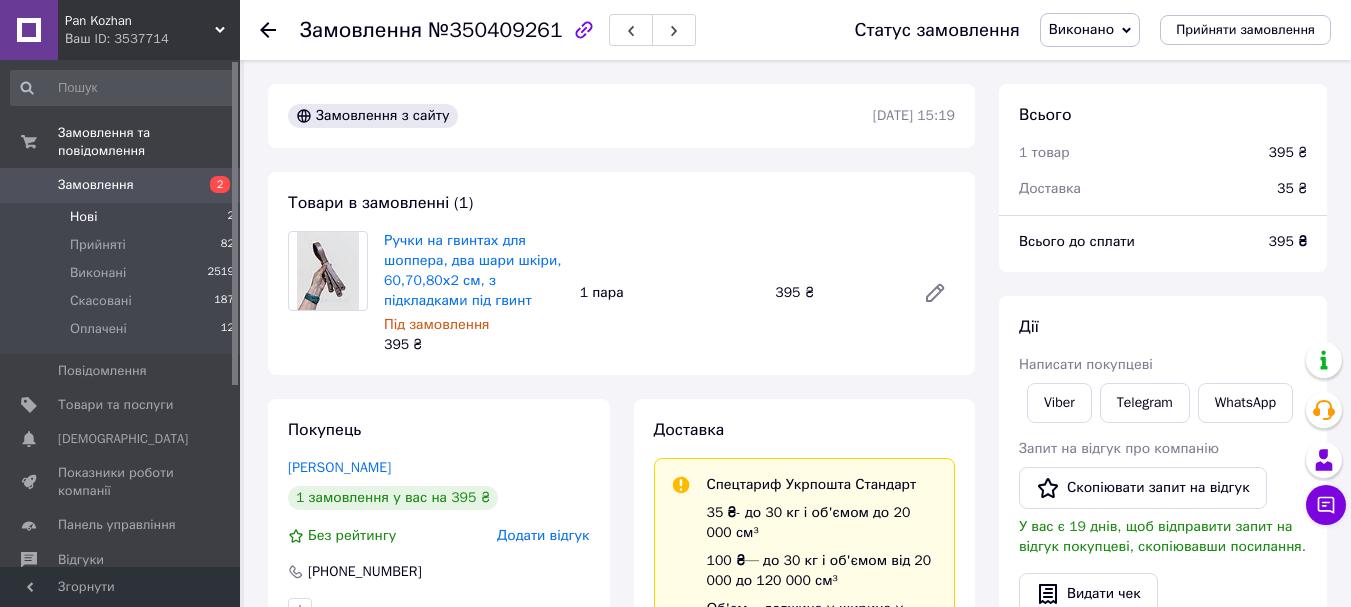 click on "Нові 2" at bounding box center (123, 217) 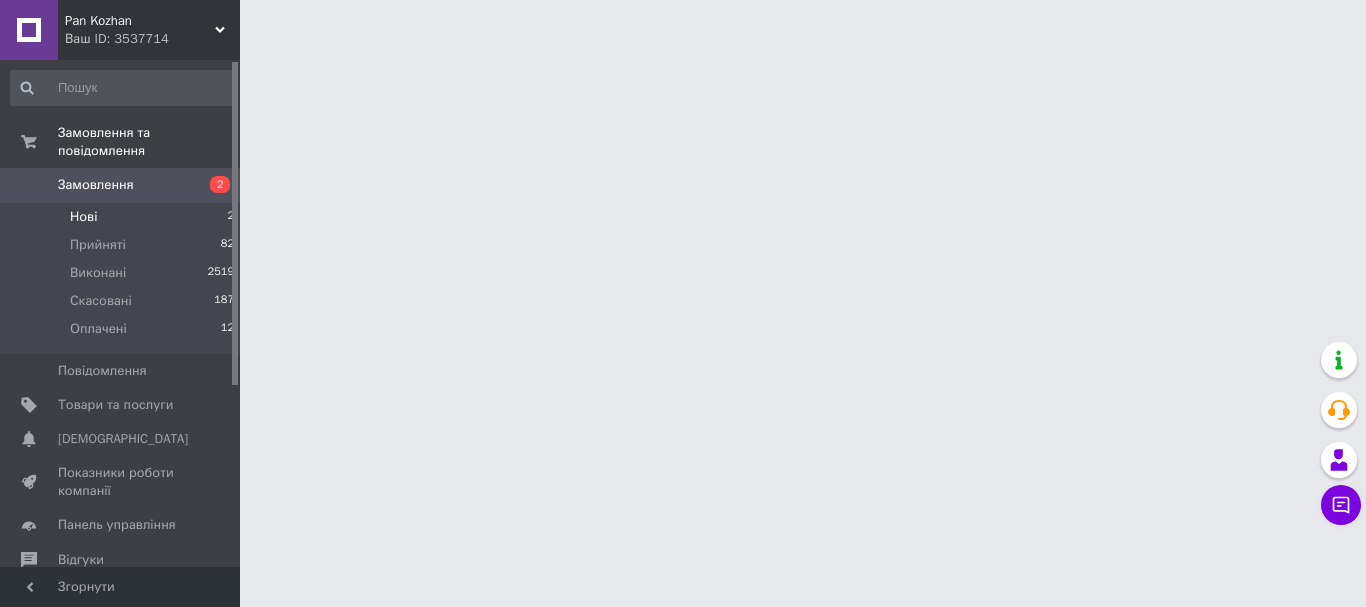 click on "Нові 2" at bounding box center [123, 217] 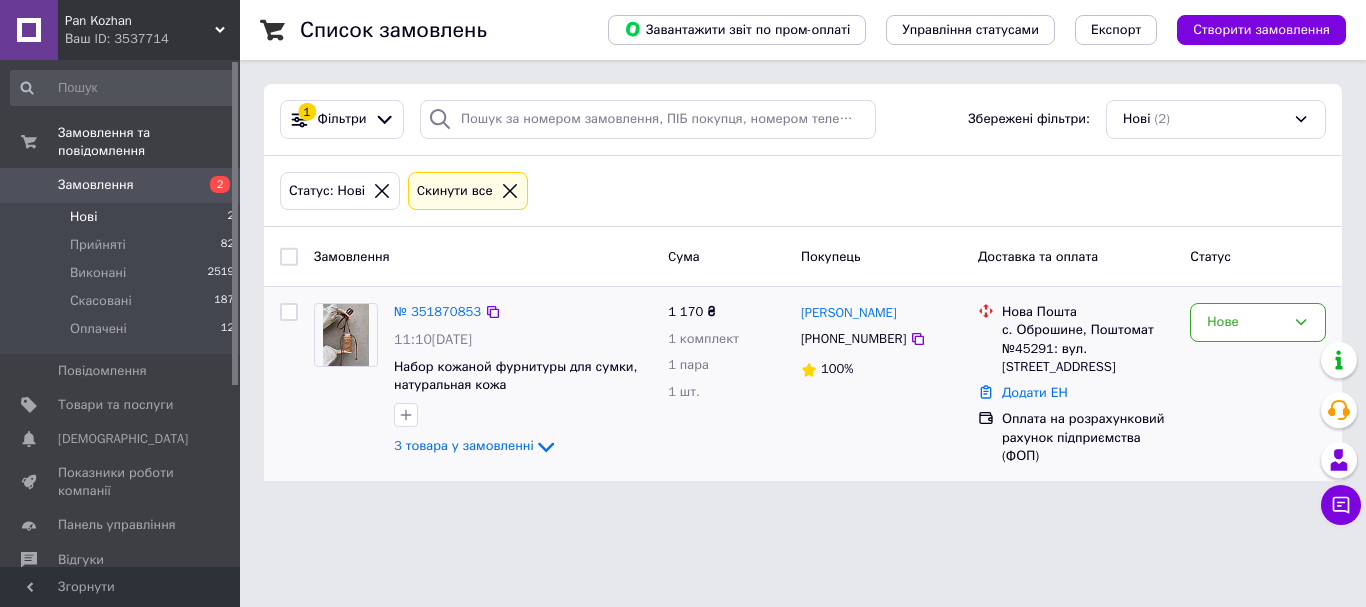 click on "№ 351870853 11:10[DATE] Набор кожаной фурнитуры для сумки, натуральная кожа 3 товара у замовленні" at bounding box center [523, 381] 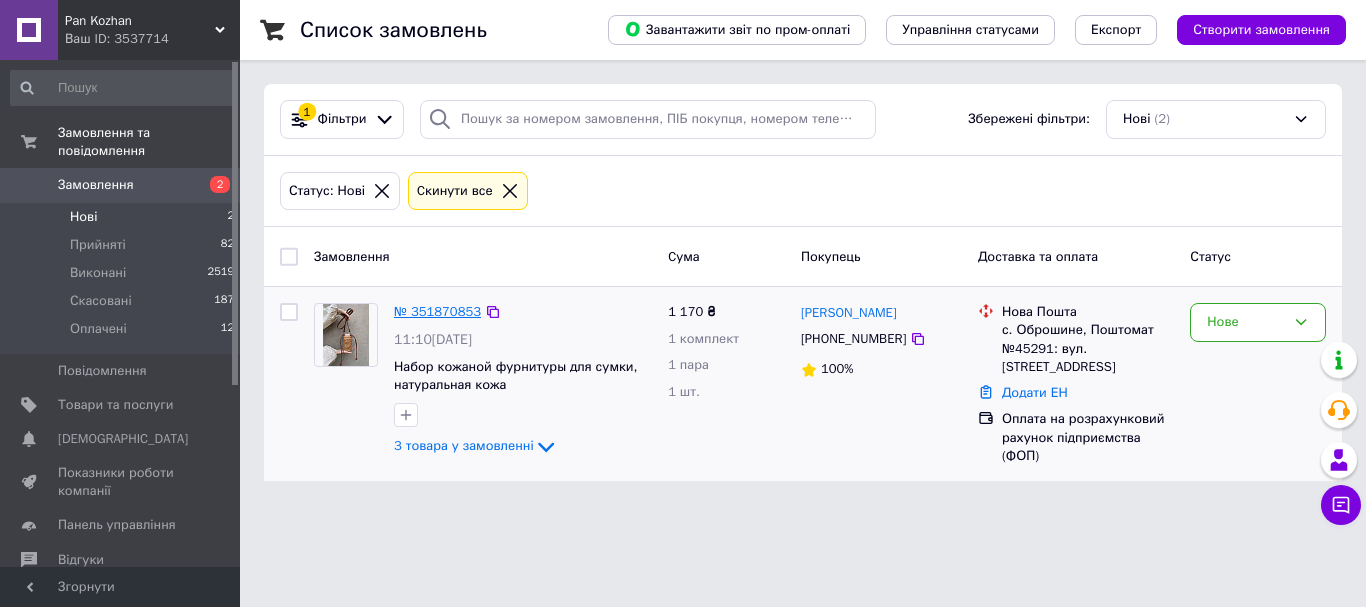 click on "№ 351870853" at bounding box center [437, 311] 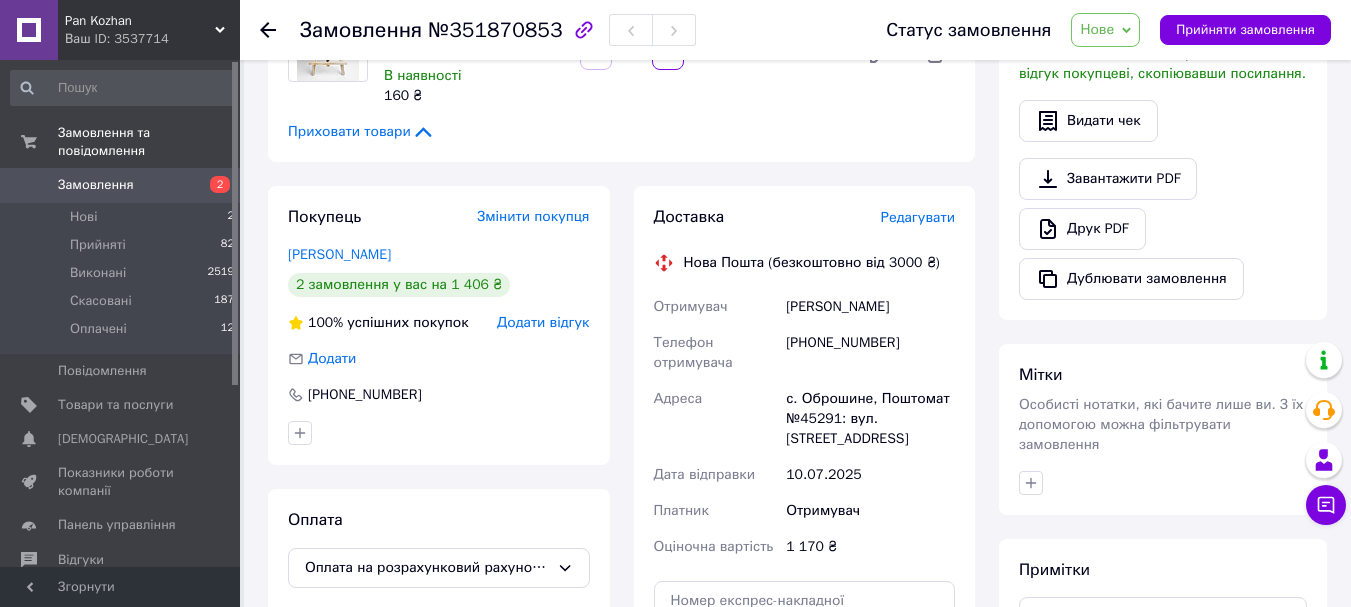 scroll, scrollTop: 500, scrollLeft: 0, axis: vertical 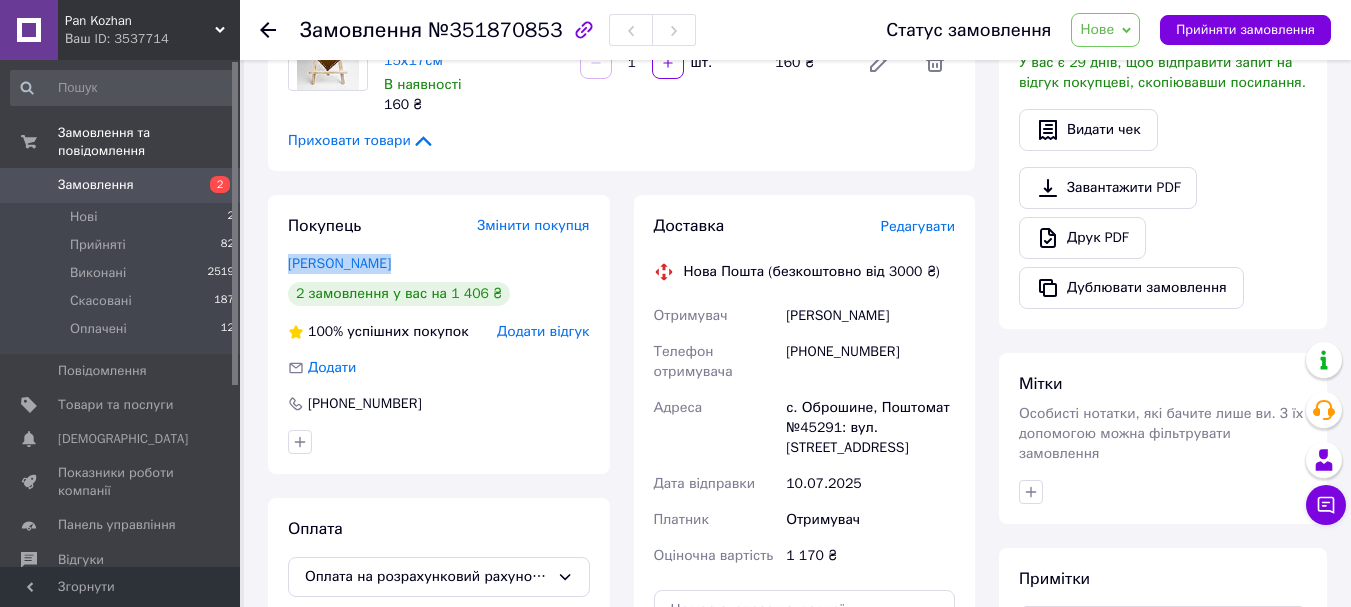 drag, startPoint x: 389, startPoint y: 260, endPoint x: 278, endPoint y: 262, distance: 111.01801 